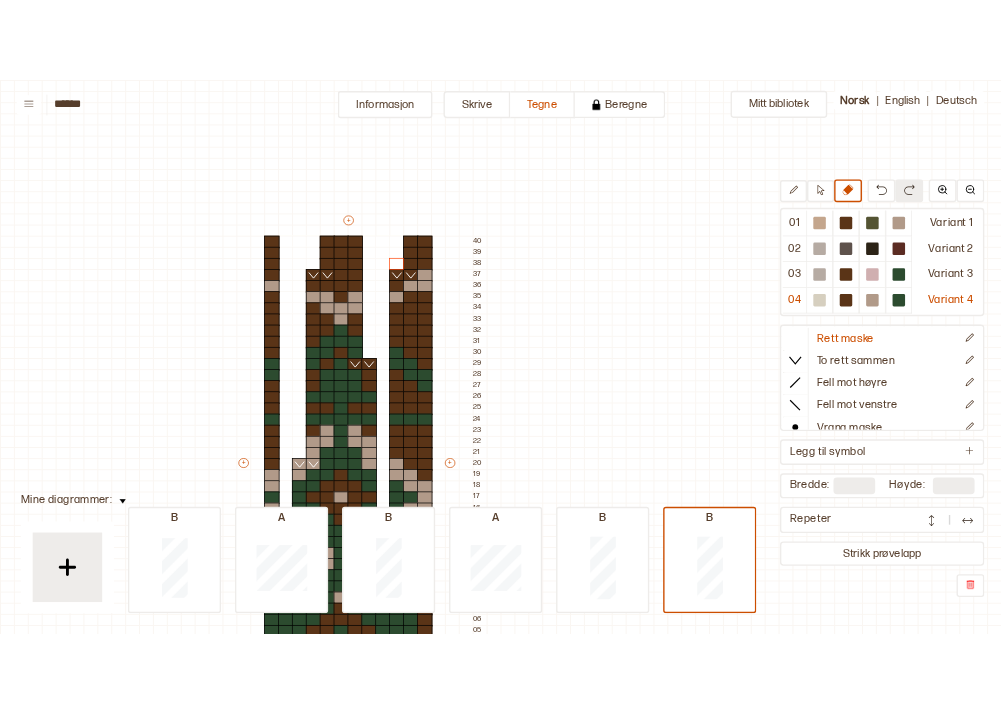 scroll, scrollTop: 0, scrollLeft: 0, axis: both 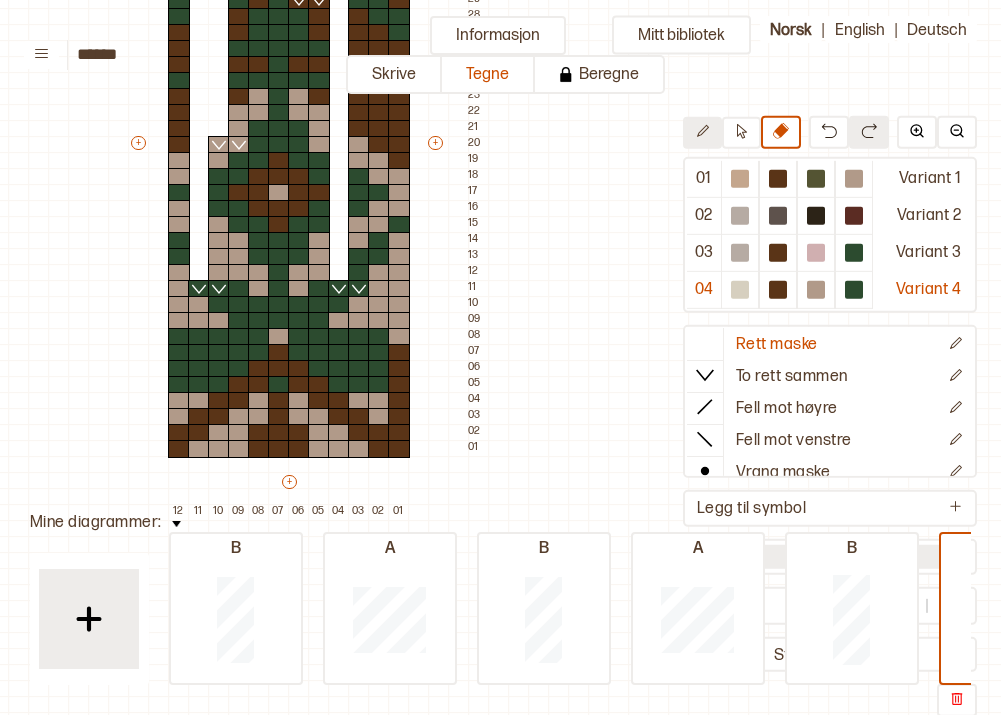 click at bounding box center (702, 133) 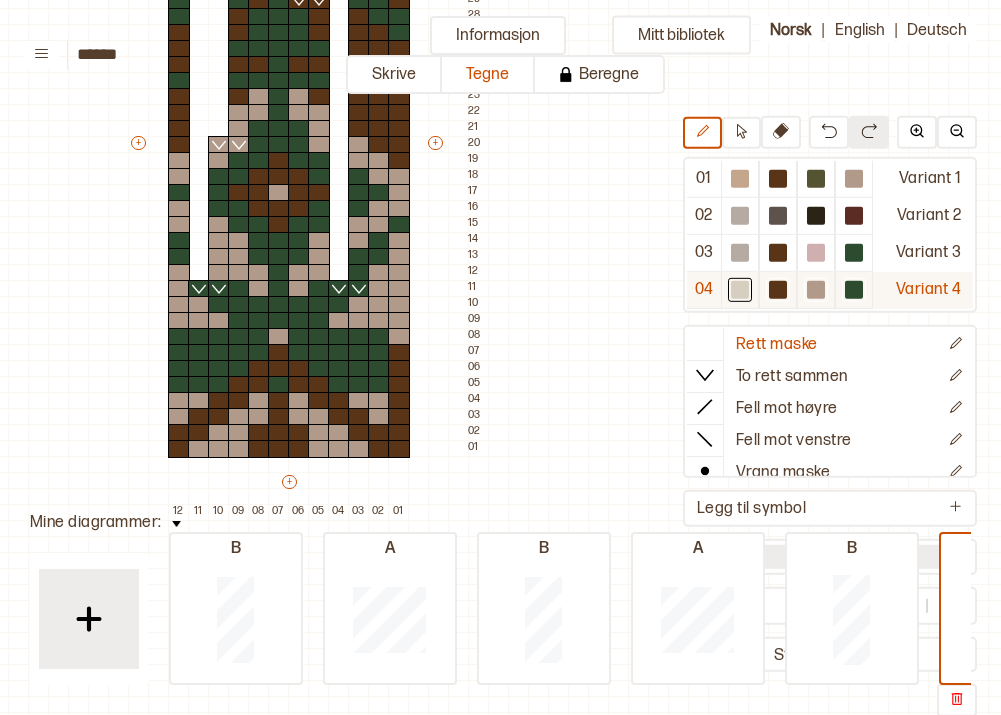 click at bounding box center [740, 179] 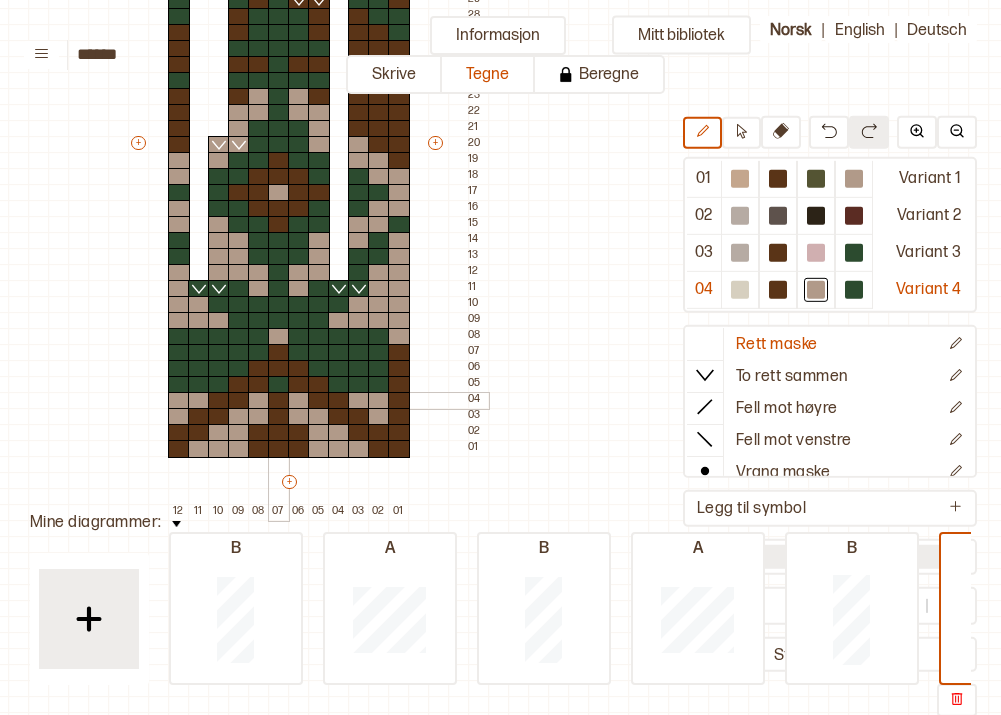 click at bounding box center (279, 401) 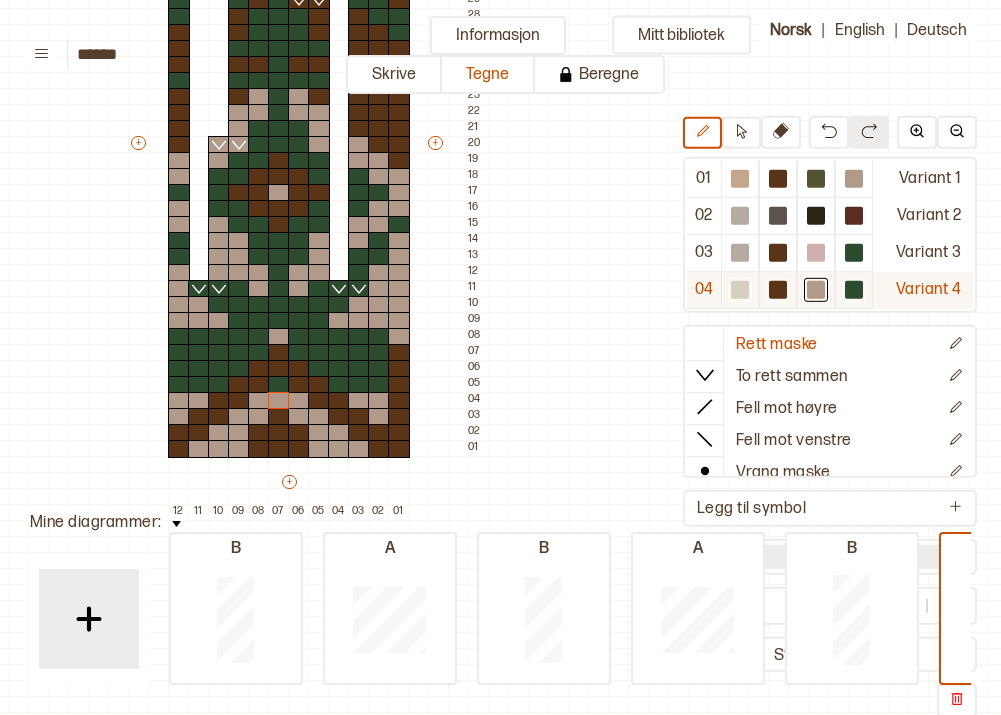 click at bounding box center [740, 179] 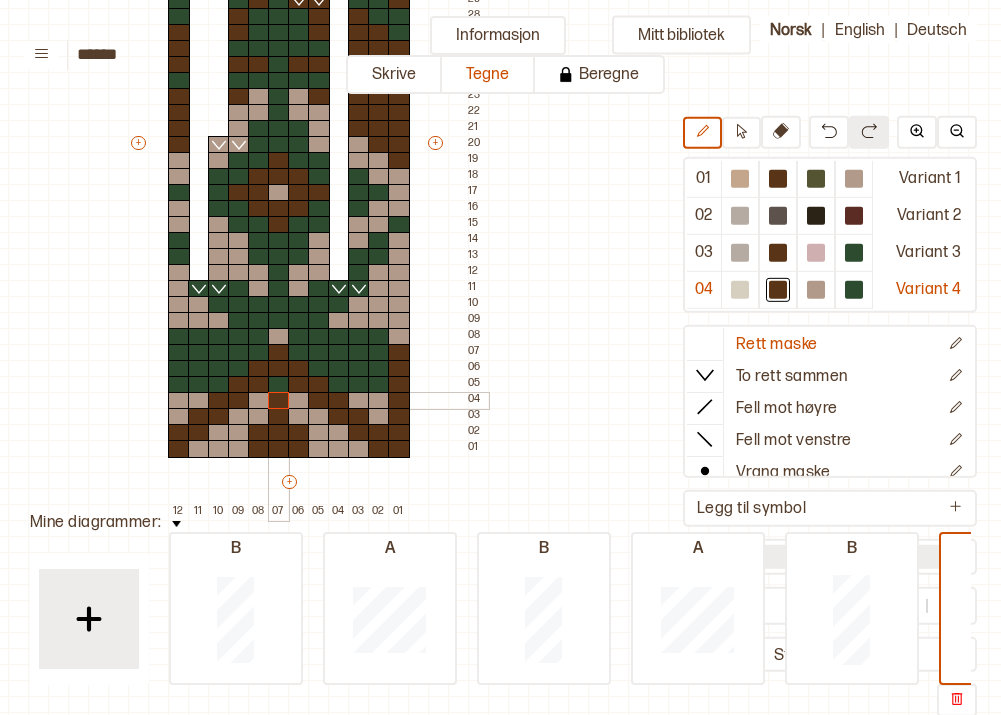 click at bounding box center [279, 401] 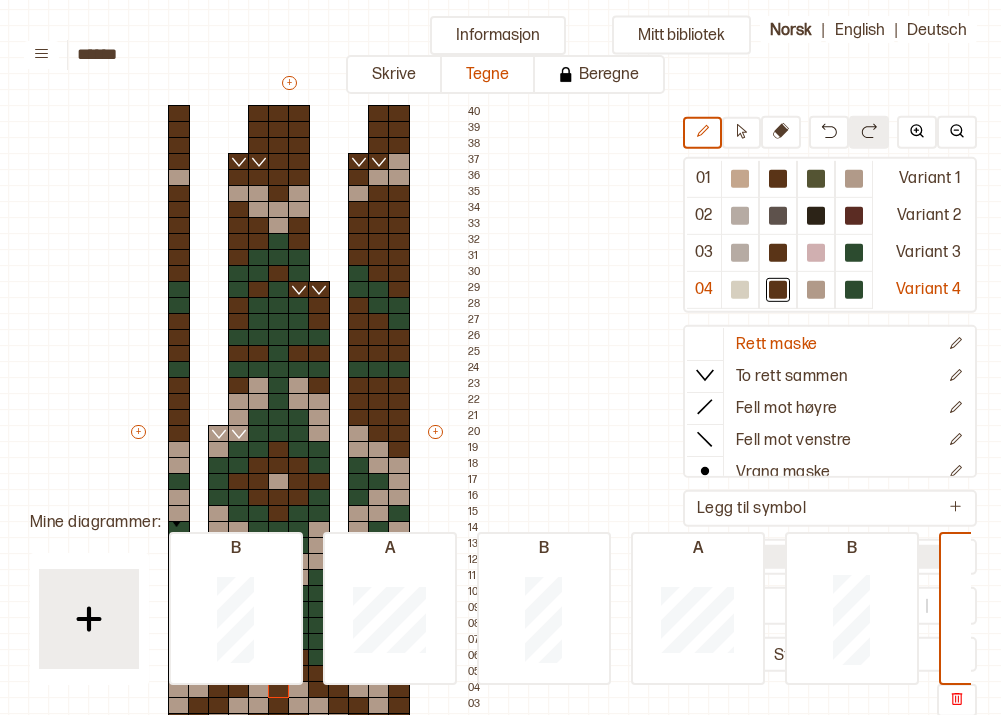 scroll, scrollTop: 114, scrollLeft: 212, axis: both 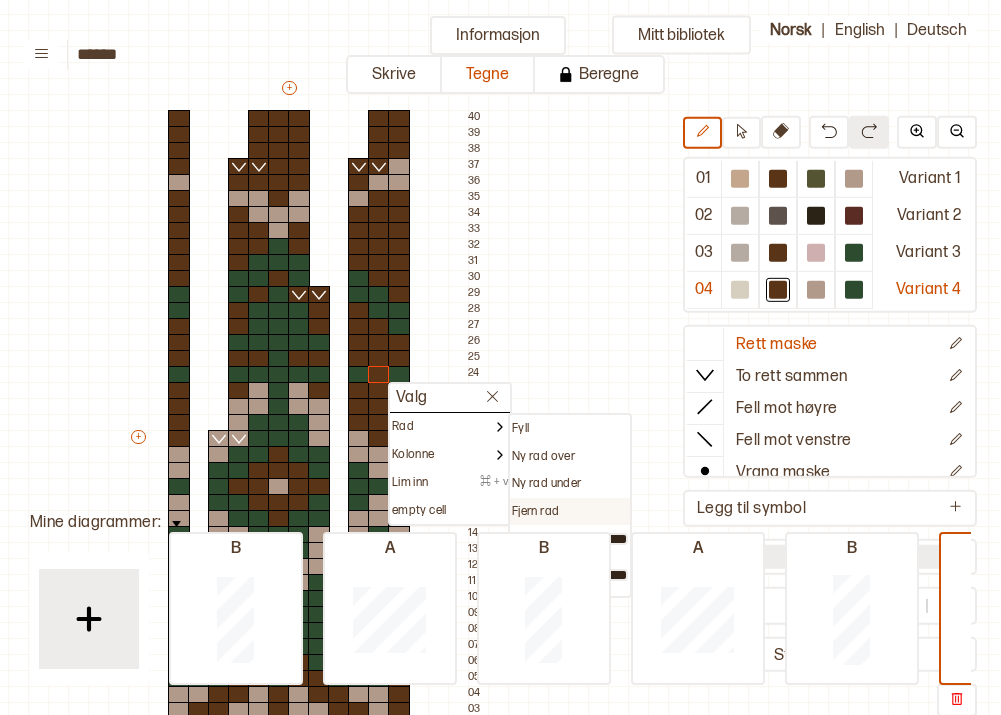 click on "Fjern rad" at bounding box center (520, 429) 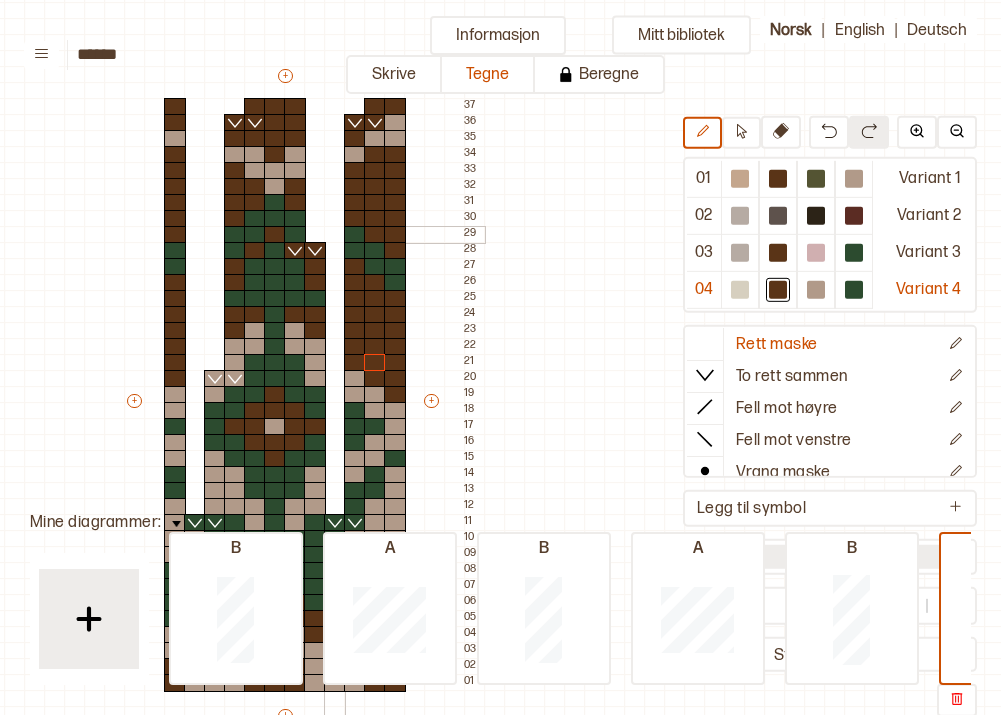 scroll, scrollTop: 121, scrollLeft: 216, axis: both 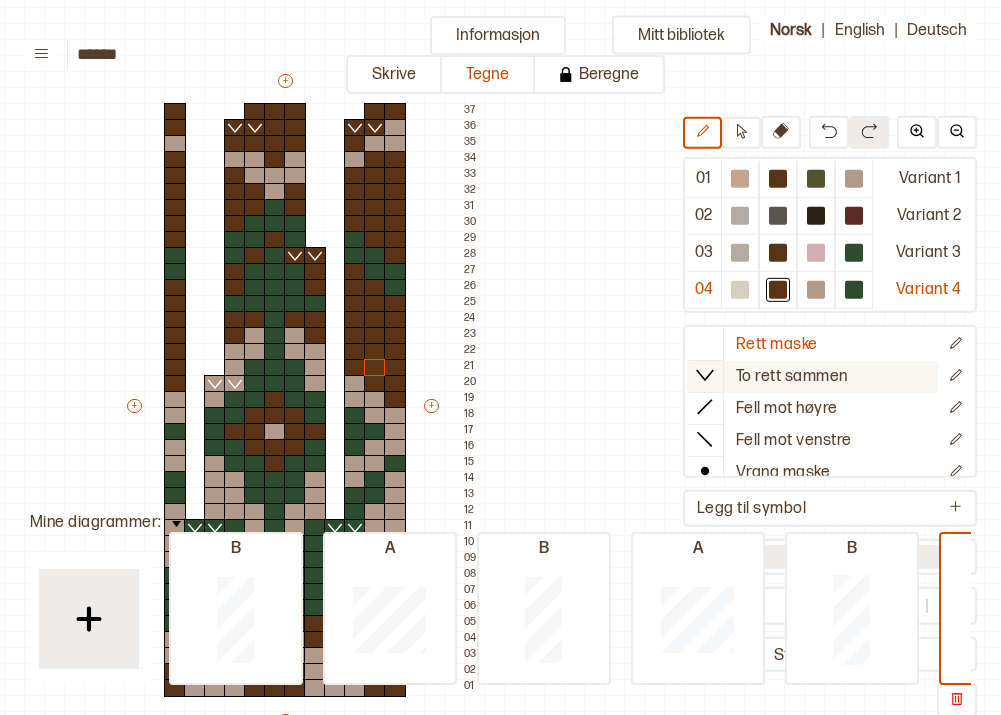click on "To rett sammen" at bounding box center (777, 344) 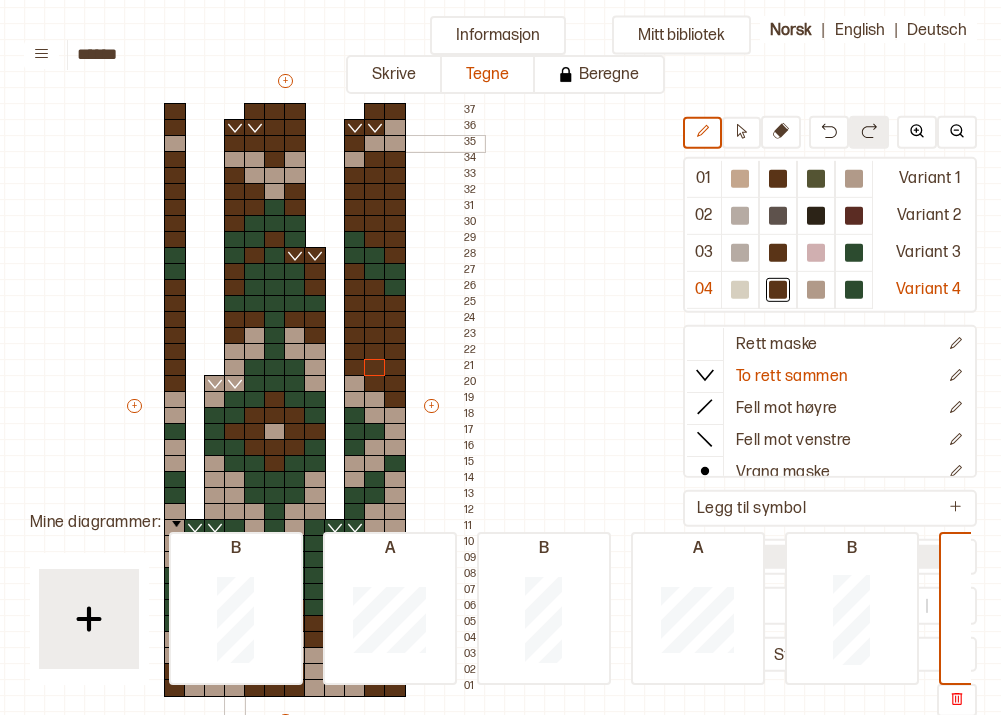 click at bounding box center (235, 144) 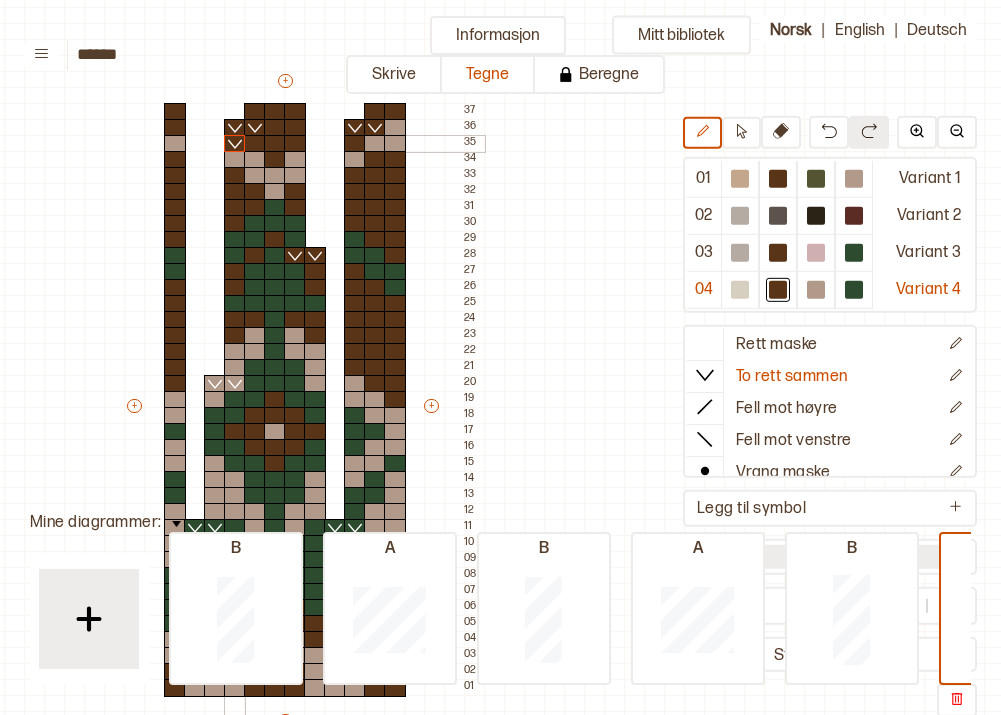 click at bounding box center [255, 144] 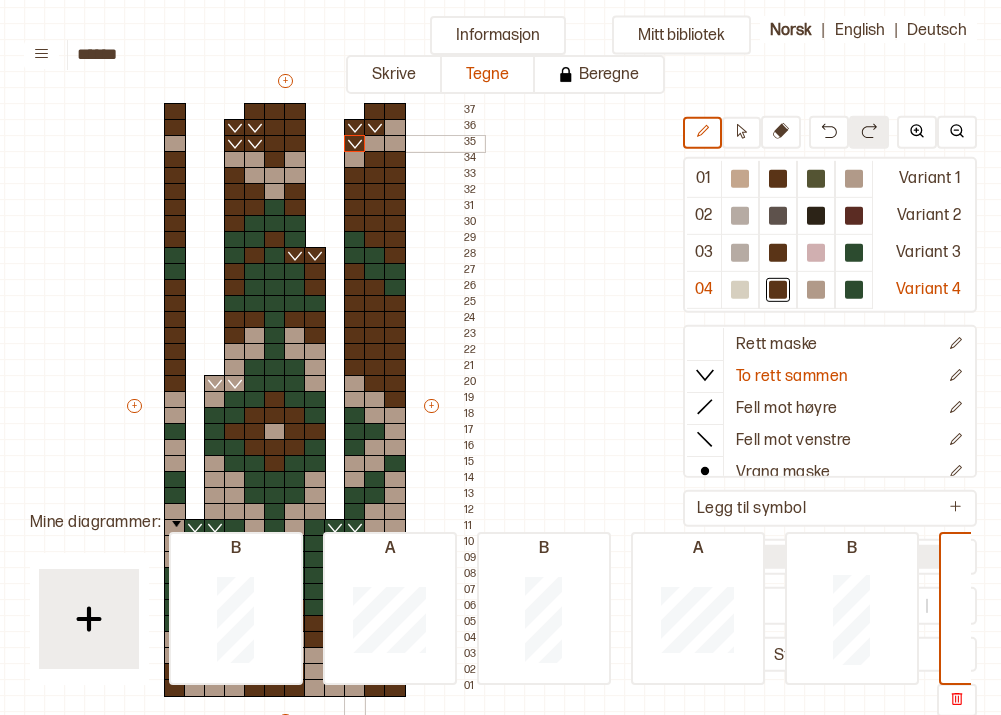 click at bounding box center (355, 144) 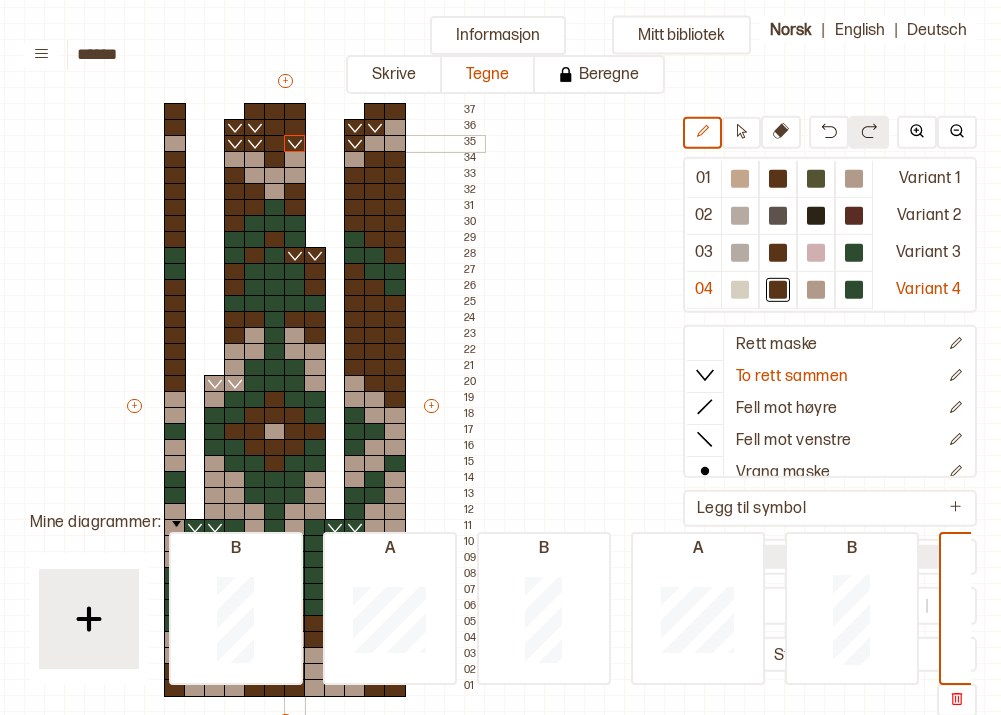 click at bounding box center [295, 144] 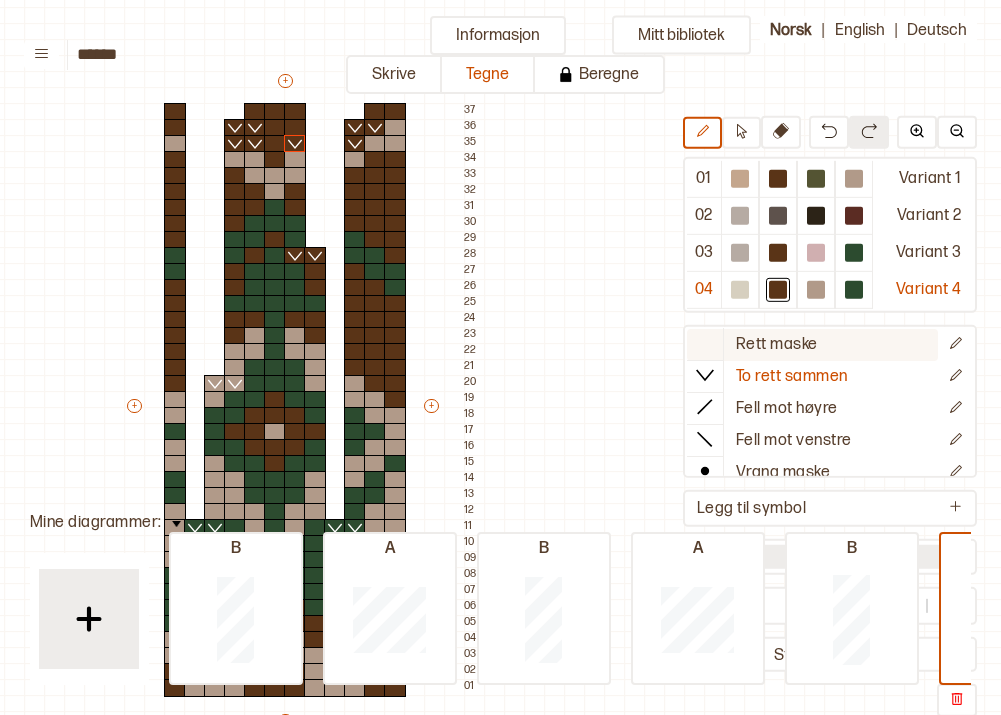 click on "Rett maske" at bounding box center [777, 344] 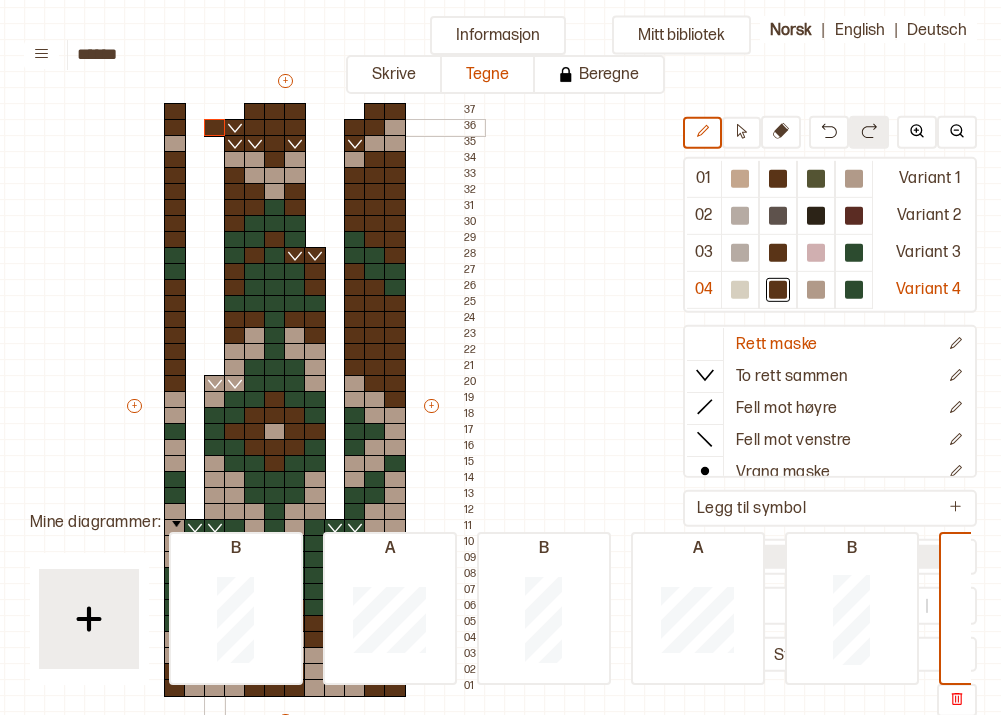 click at bounding box center (215, 128) 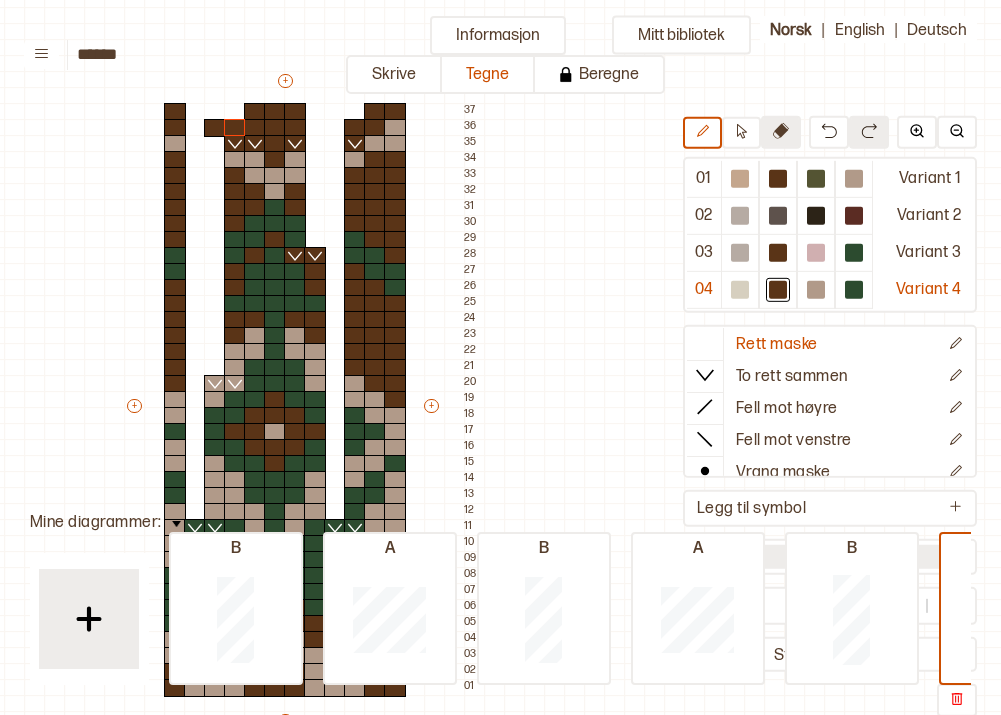 click at bounding box center [781, 131] 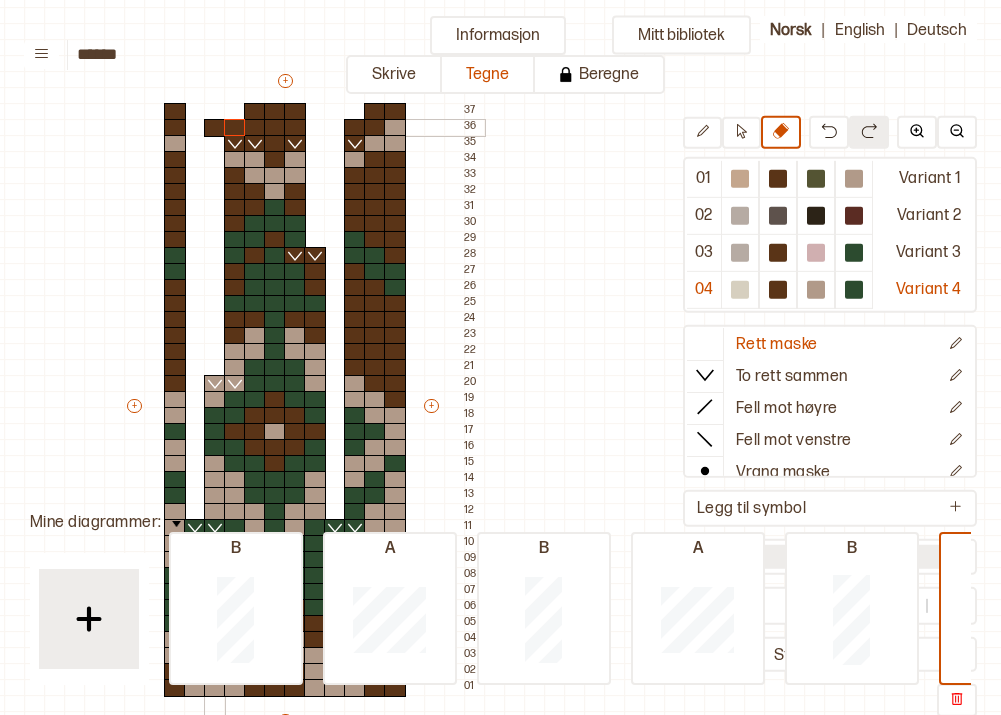 click at bounding box center [215, 128] 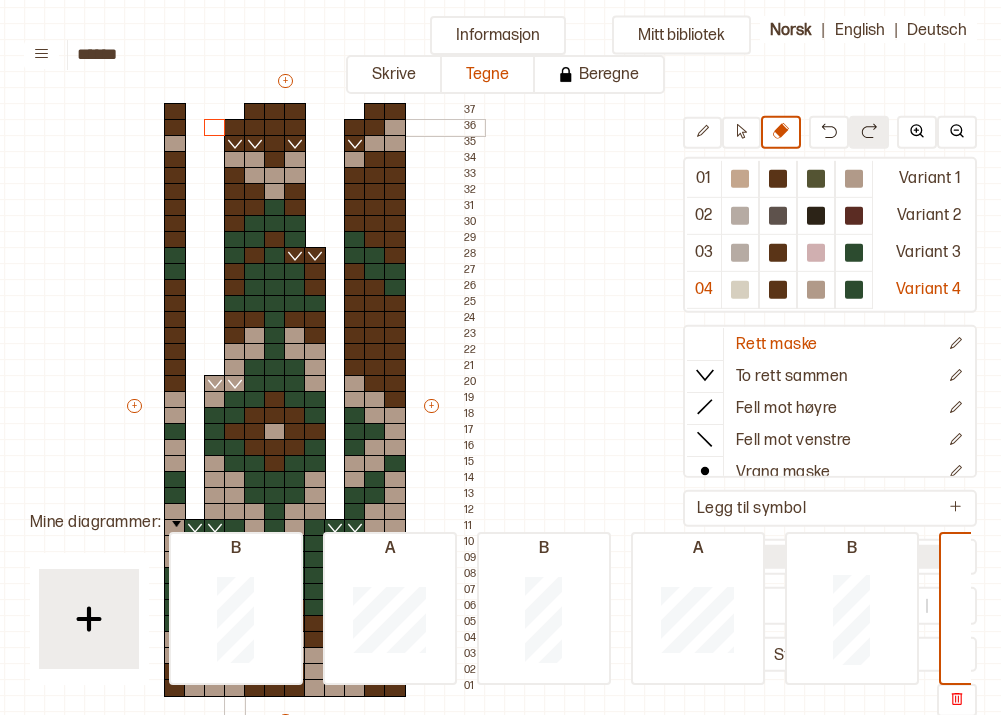 click at bounding box center [235, 128] 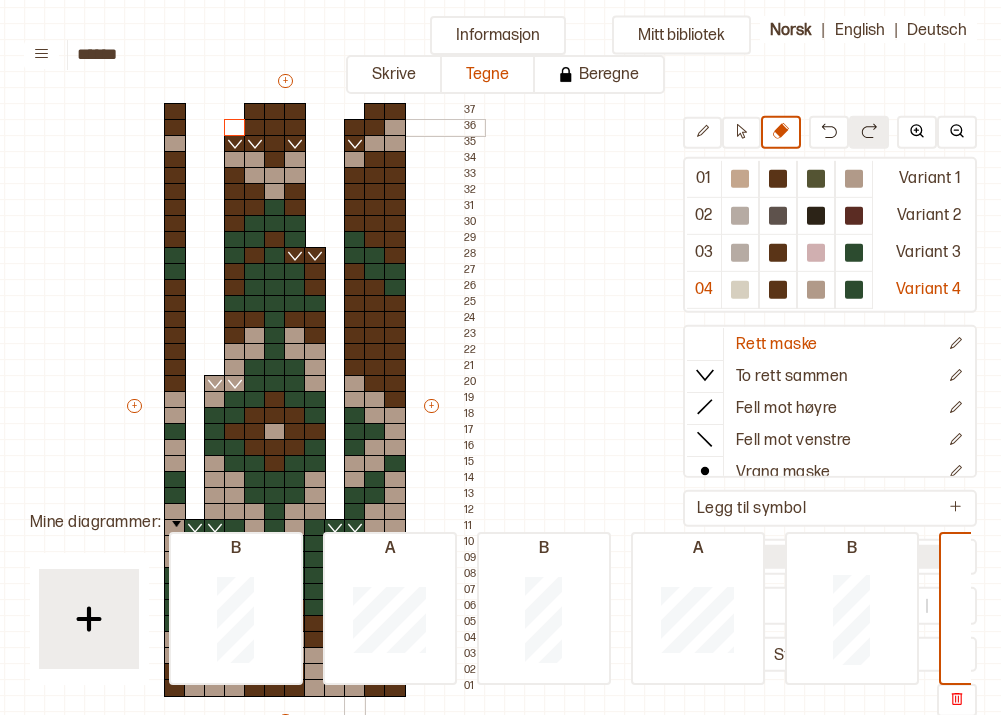 click at bounding box center [355, 128] 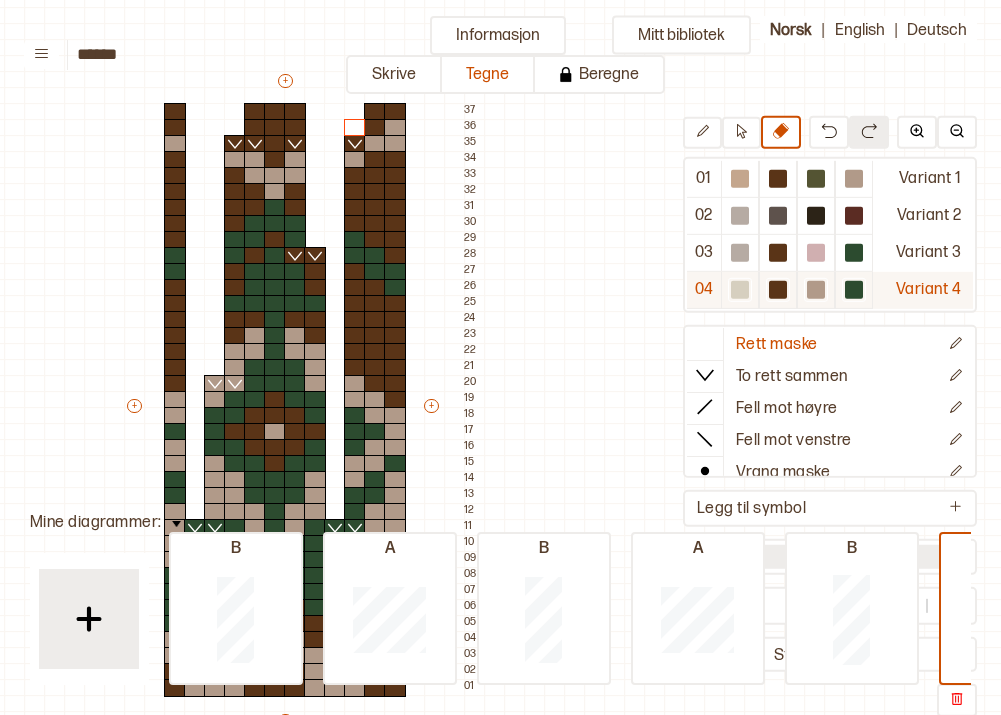 click at bounding box center [740, 179] 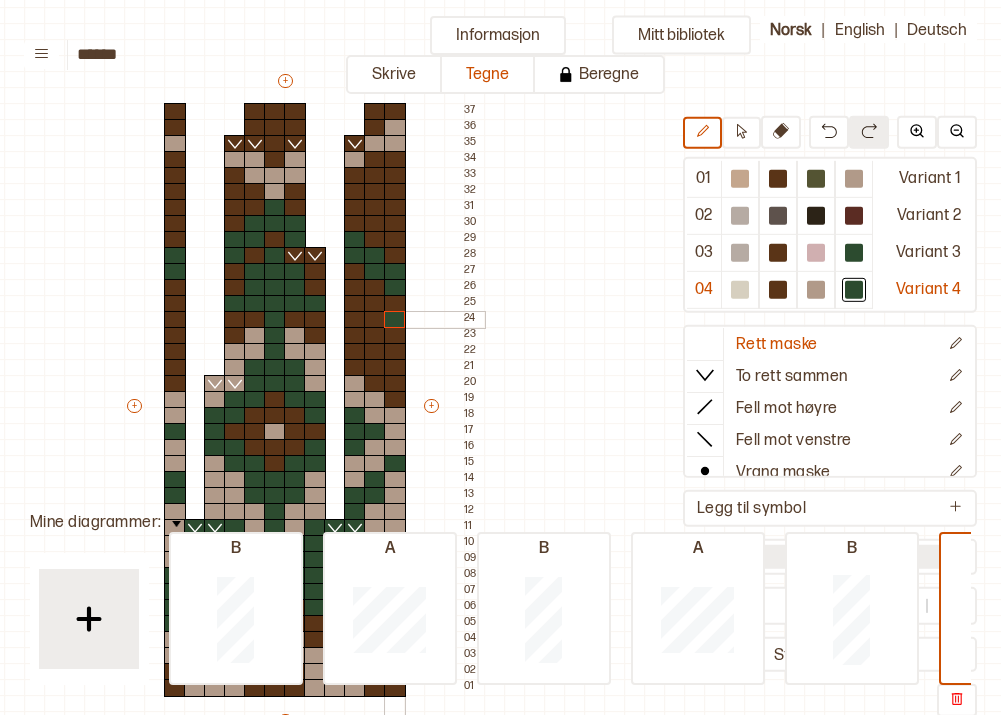 click at bounding box center (395, 320) 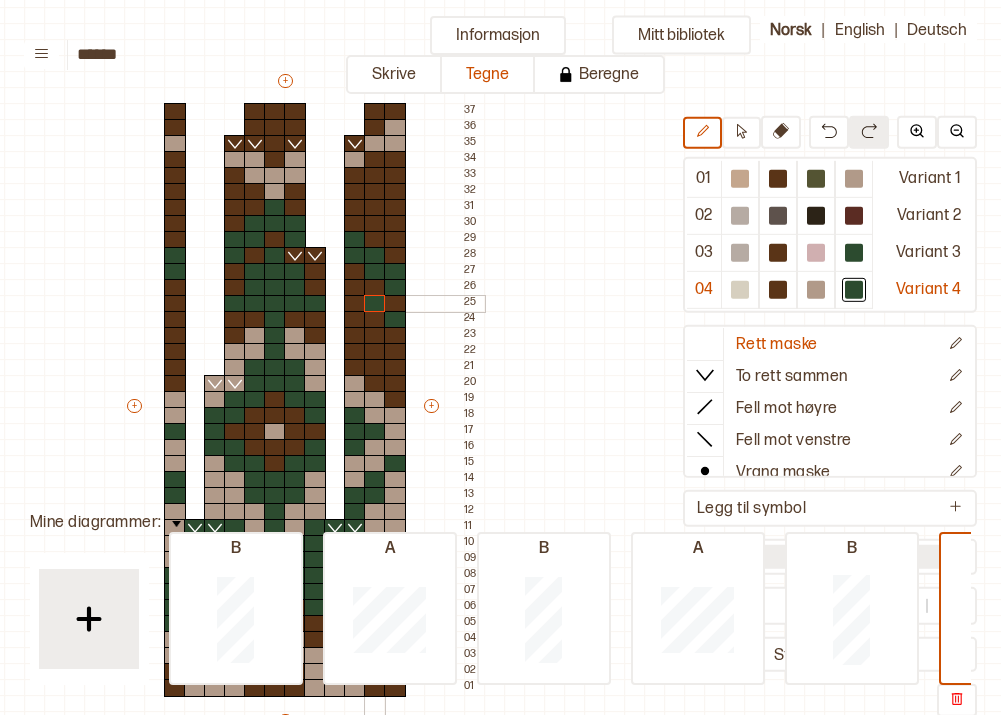 click at bounding box center [375, 304] 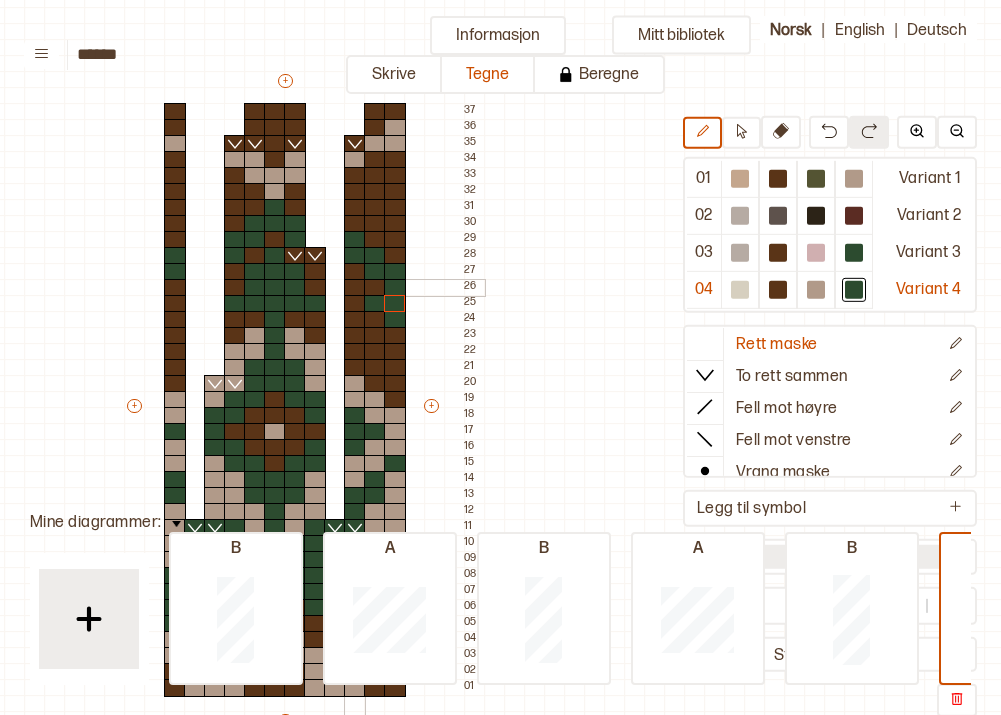 click at bounding box center [355, 288] 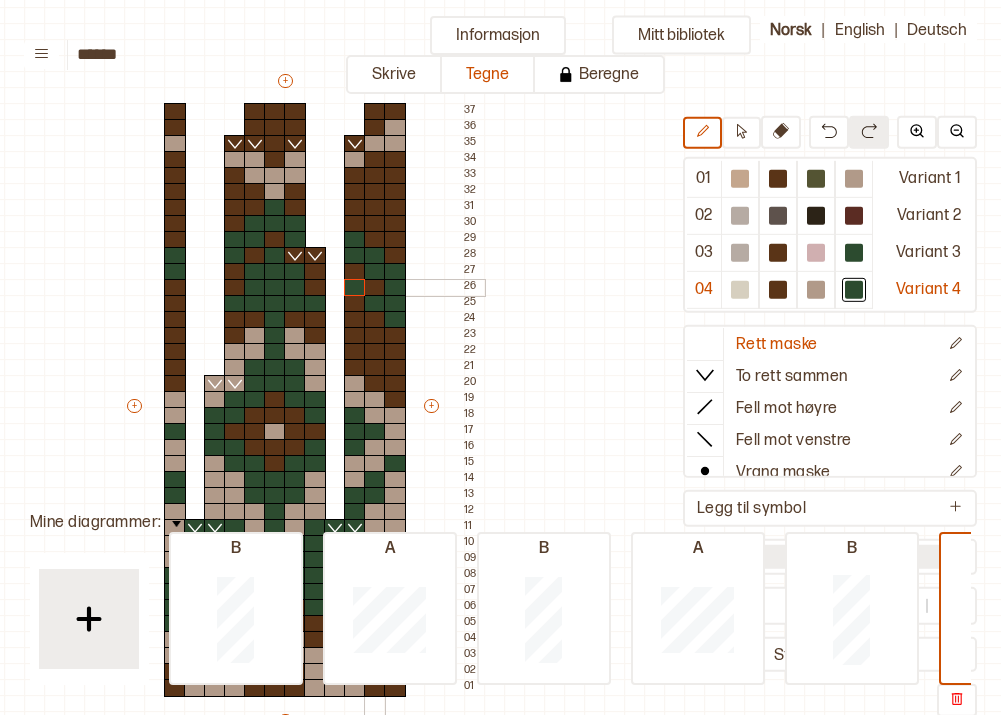 click at bounding box center [375, 288] 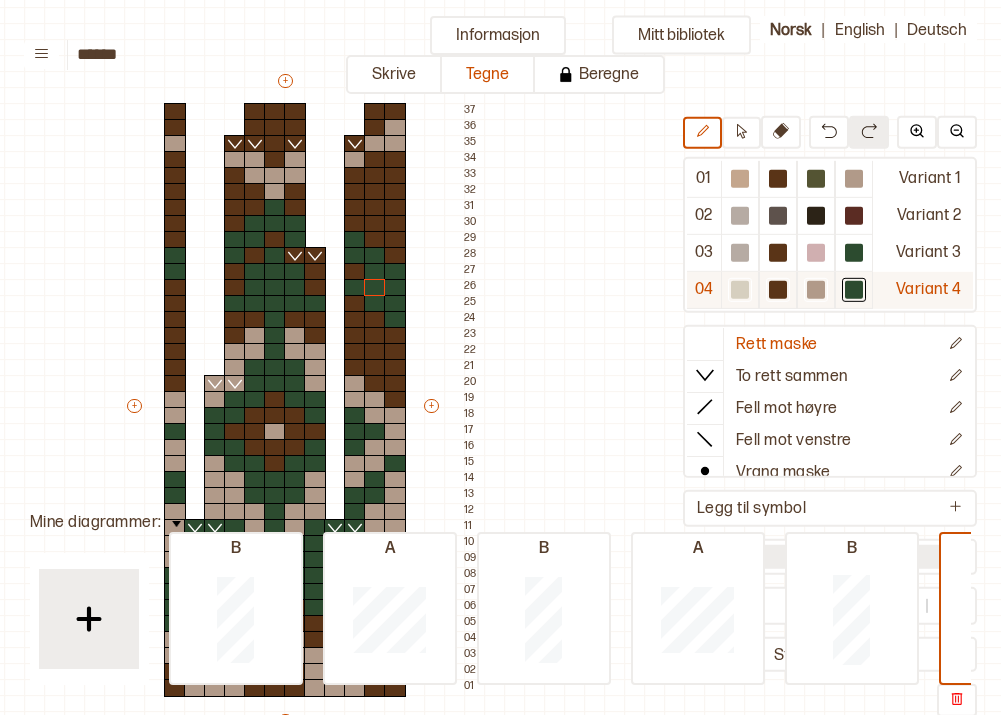 click at bounding box center (740, 179) 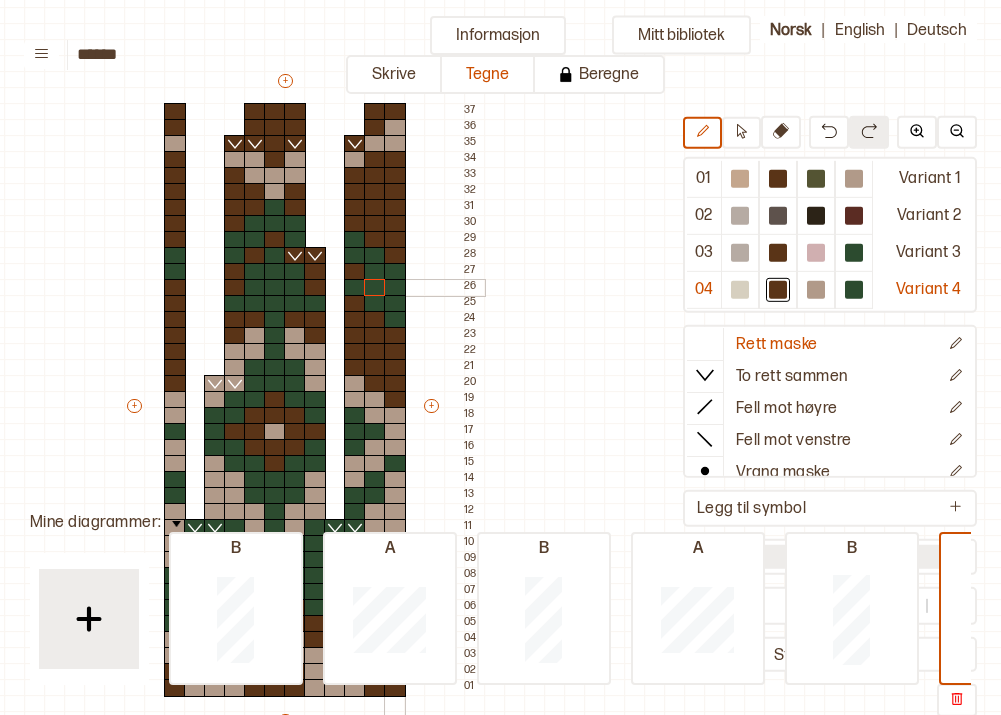 click at bounding box center [395, 288] 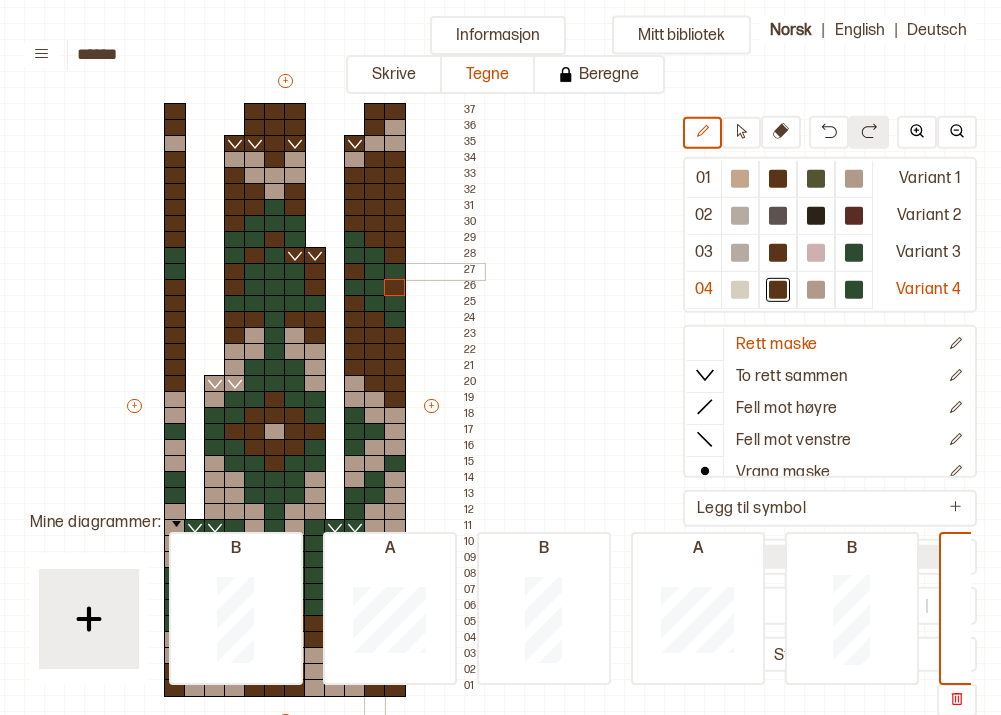 click at bounding box center [375, 272] 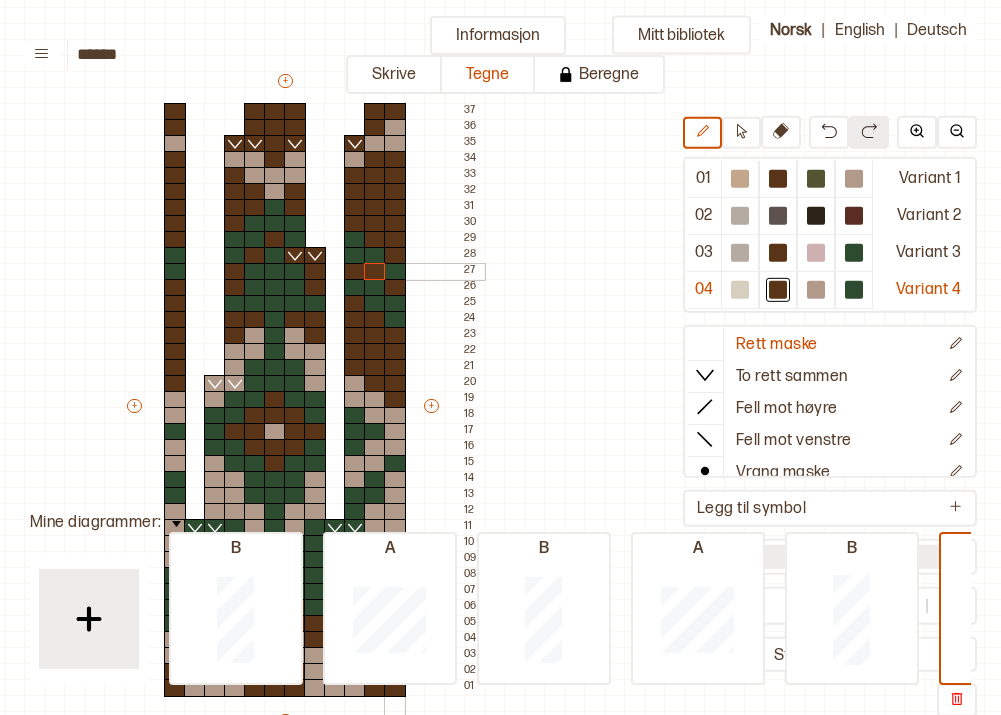 click at bounding box center (395, 272) 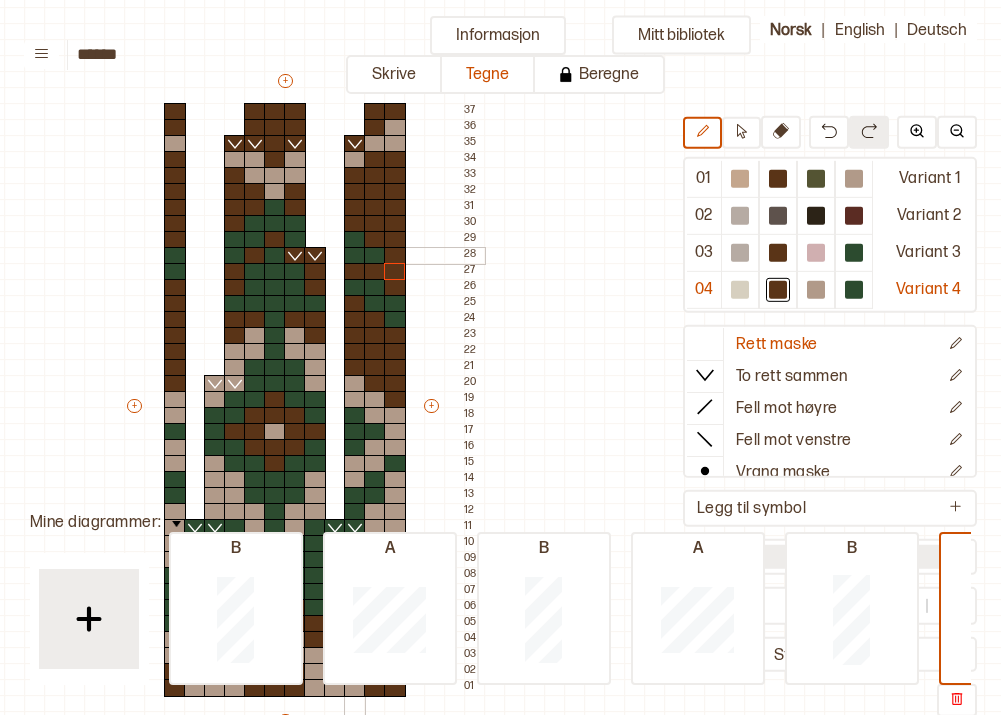 click at bounding box center (355, 256) 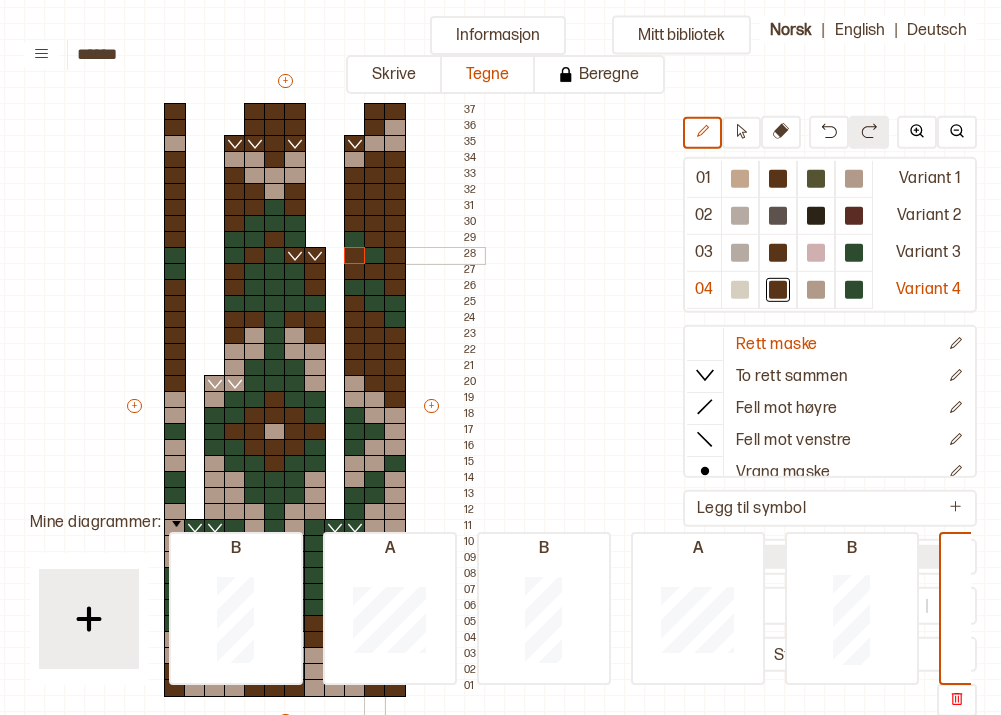 click at bounding box center [375, 256] 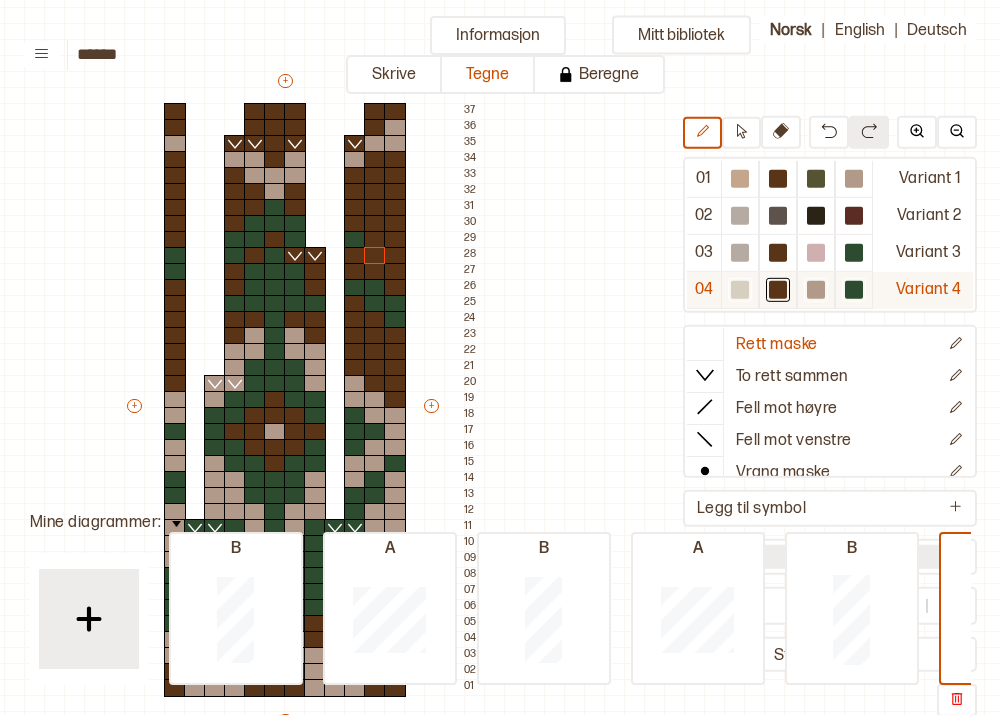 click at bounding box center (740, 179) 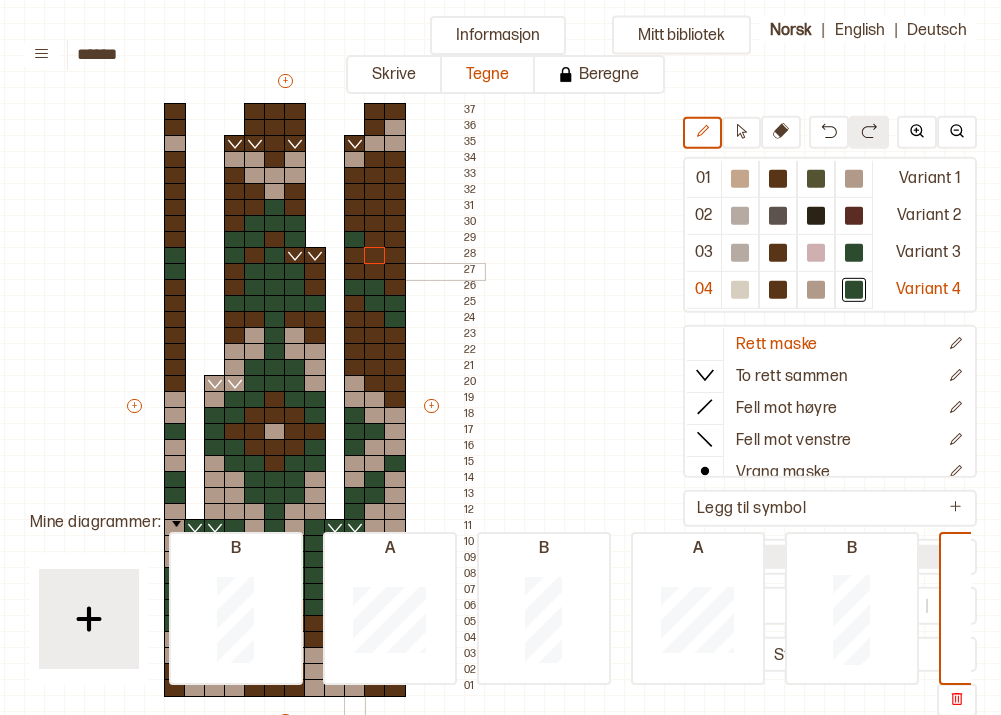 click at bounding box center [355, 272] 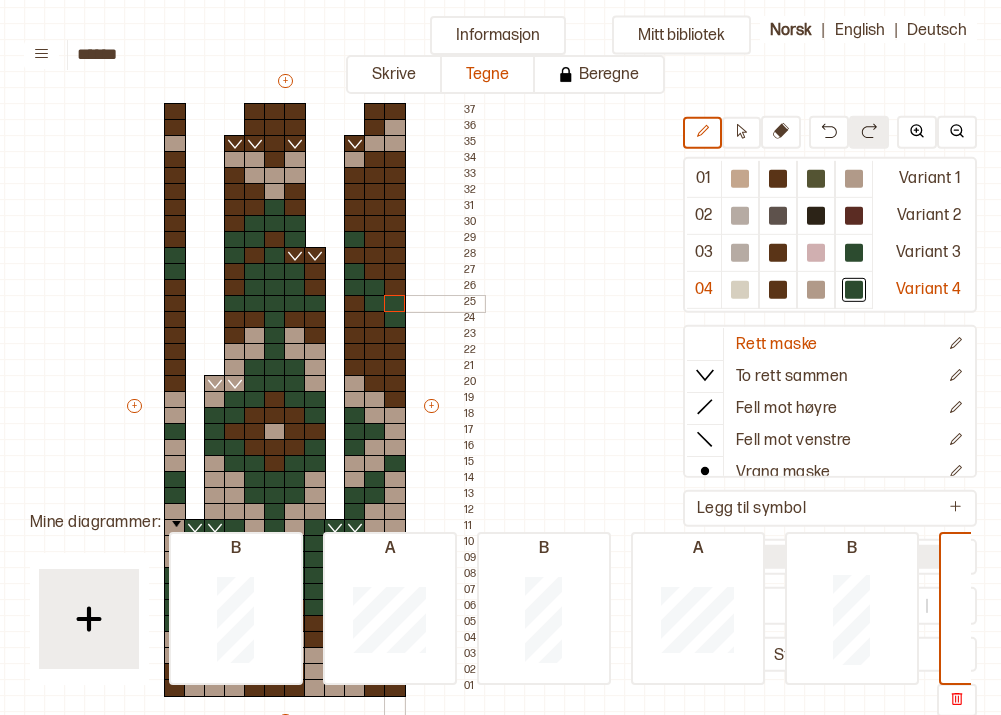 click at bounding box center [395, 304] 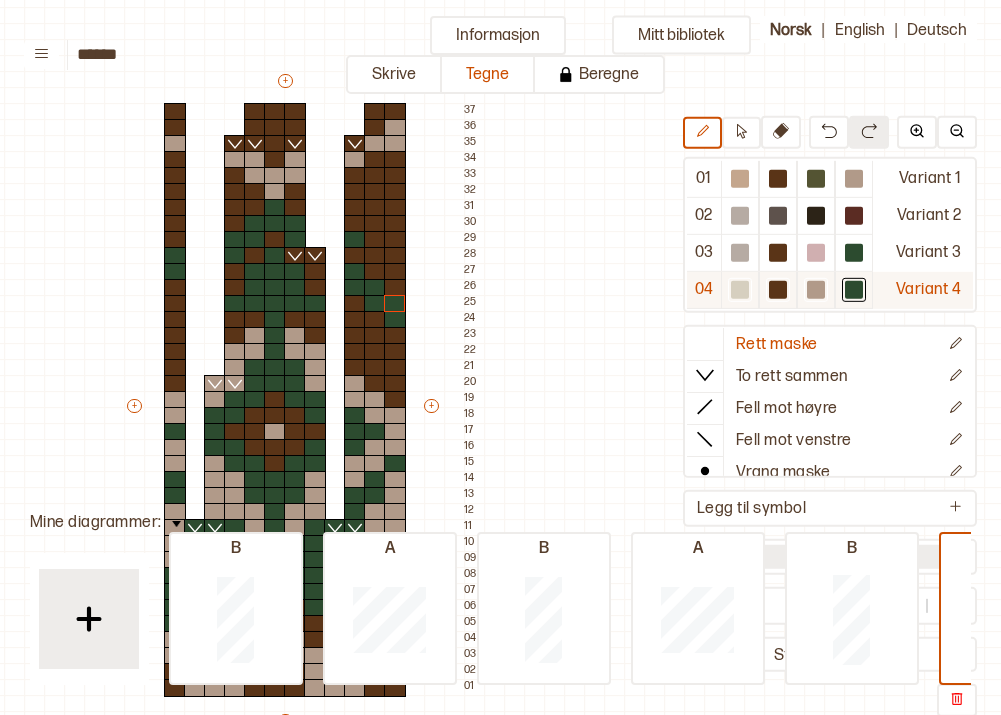 click at bounding box center [740, 179] 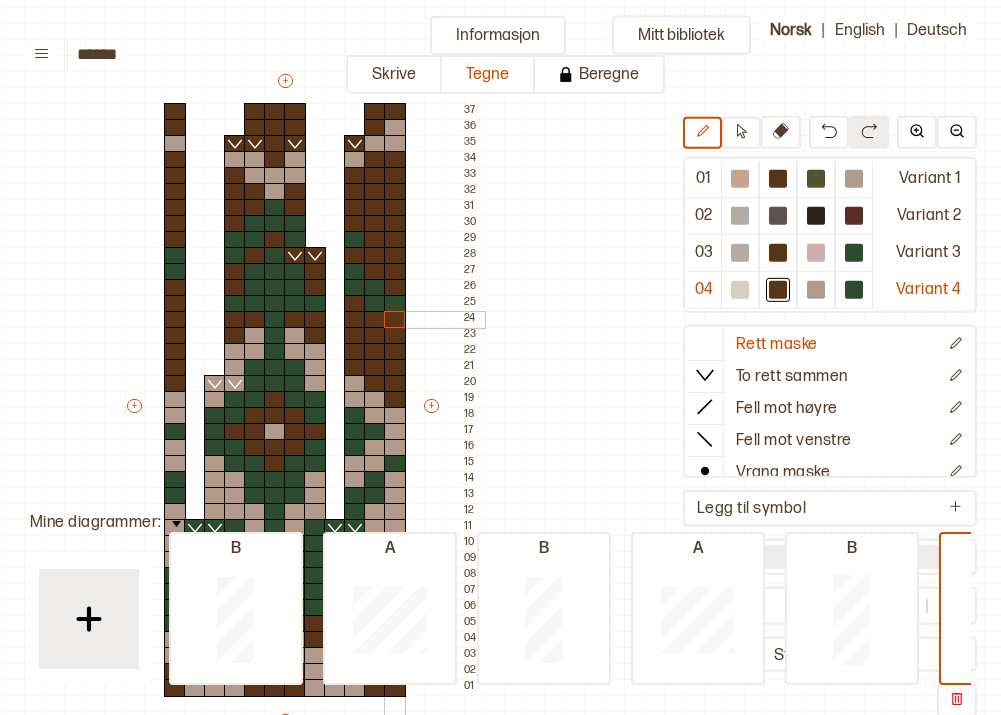 click at bounding box center (395, 320) 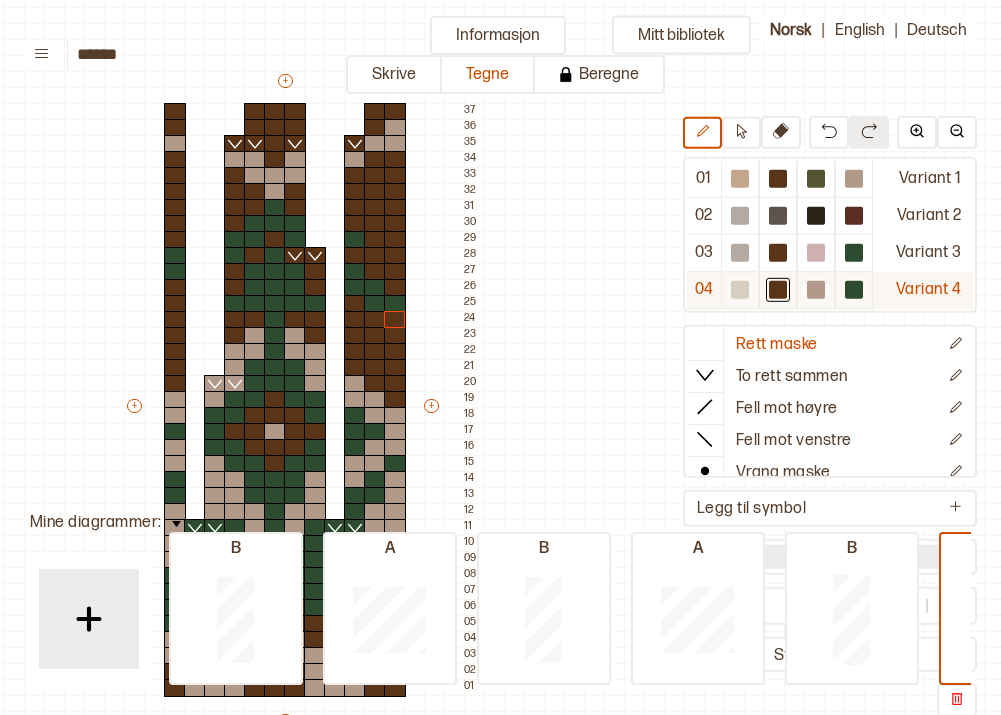 click at bounding box center [740, 179] 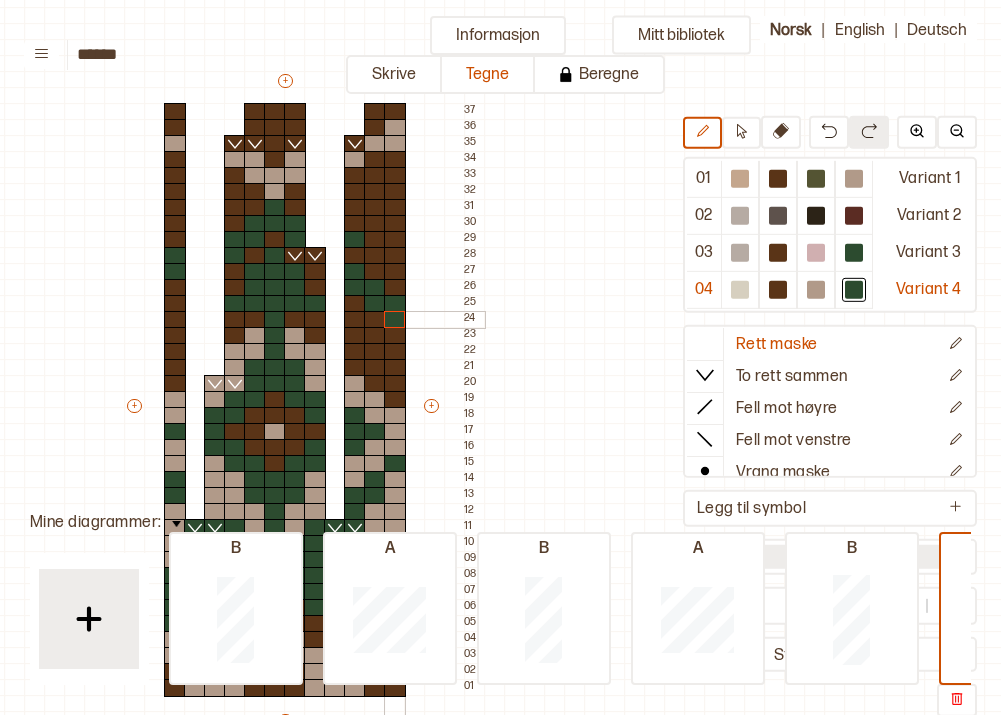 click at bounding box center [395, 320] 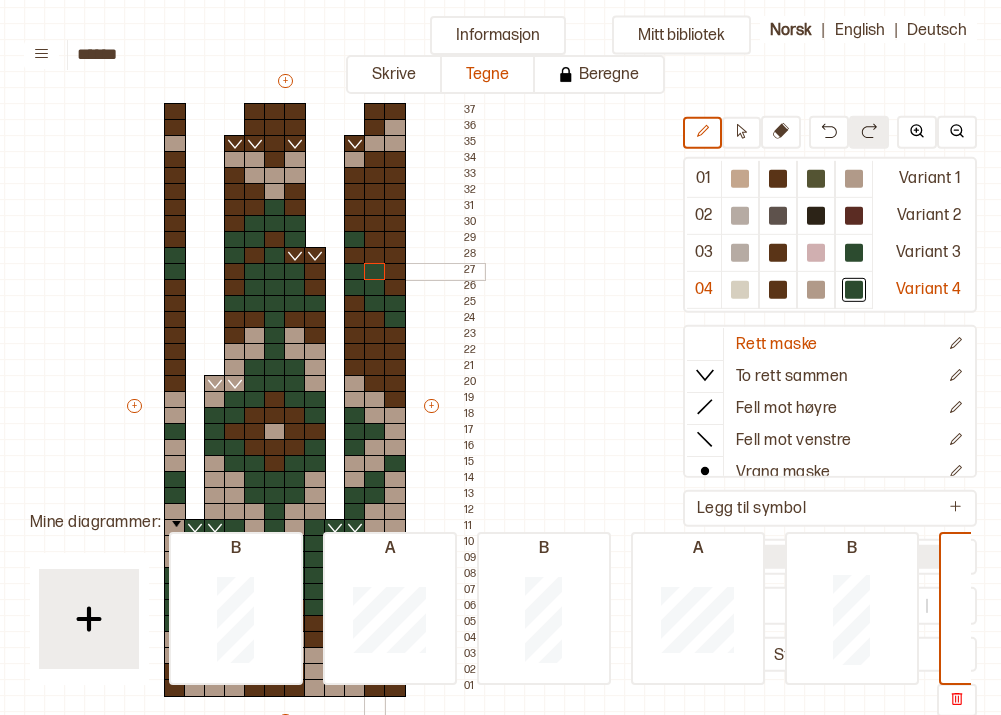click at bounding box center (375, 272) 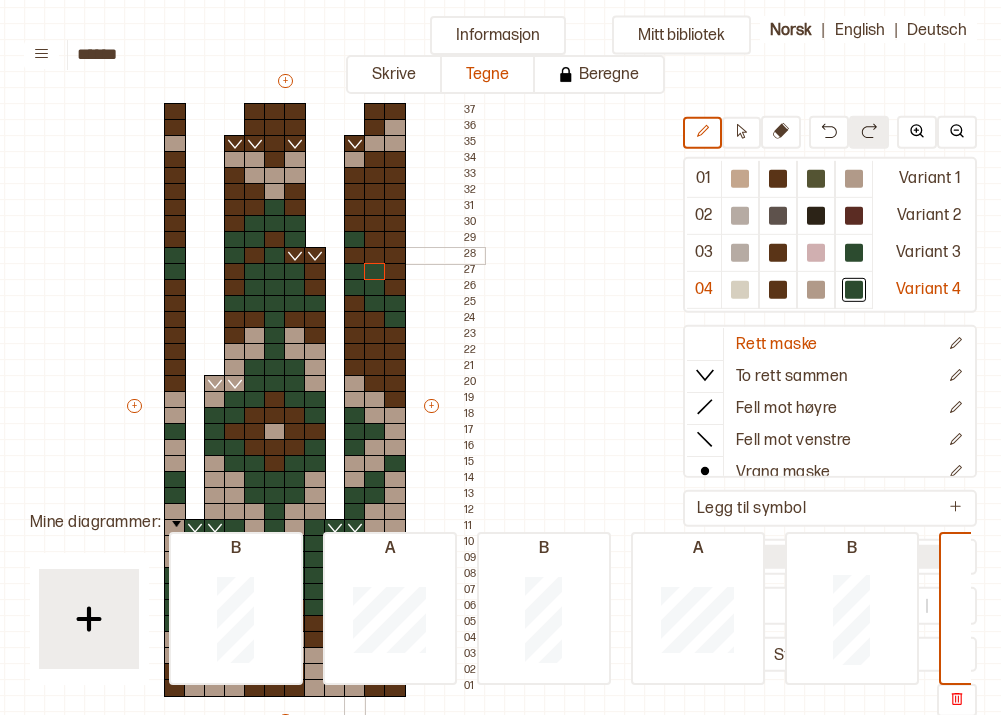 click at bounding box center (355, 256) 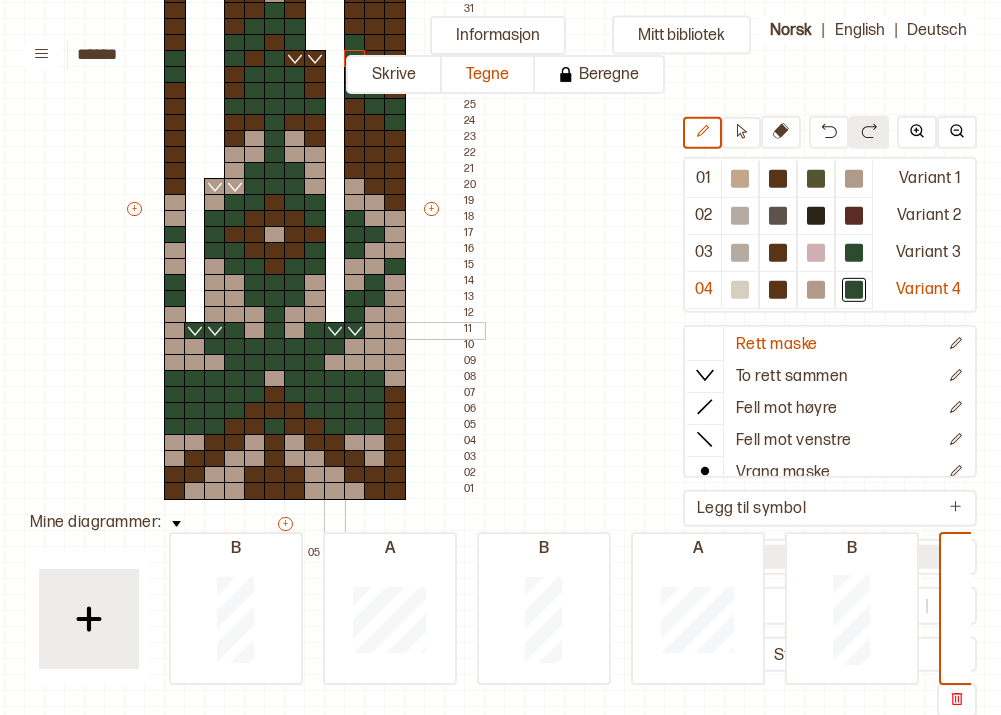 scroll, scrollTop: 302, scrollLeft: 216, axis: both 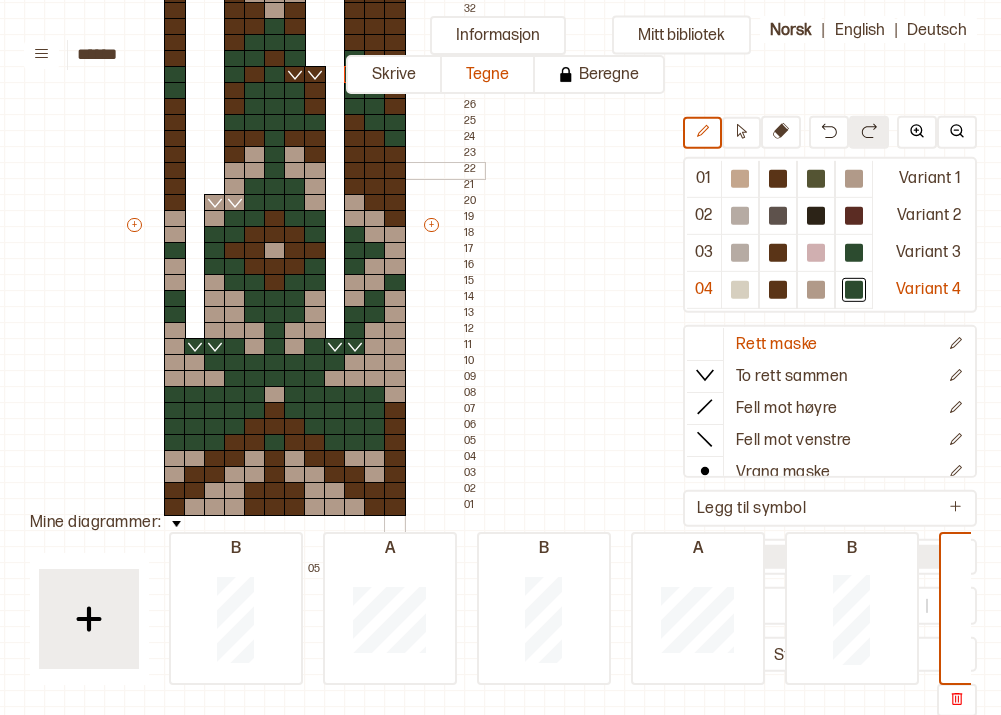 click at bounding box center (395, 171) 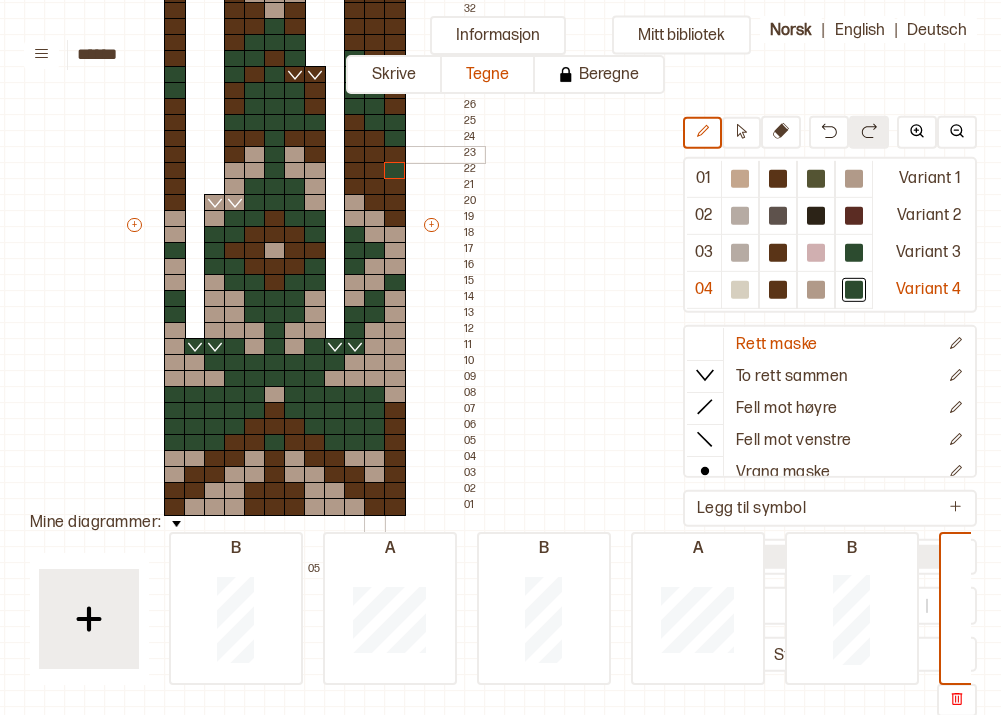 click at bounding box center [375, 155] 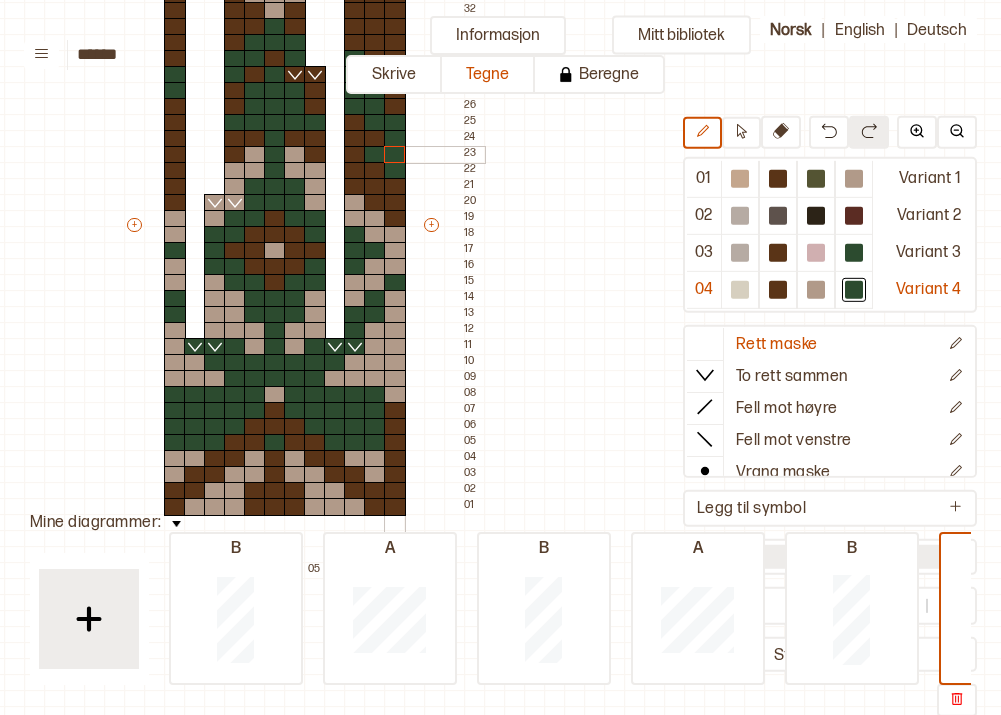 click at bounding box center (395, 155) 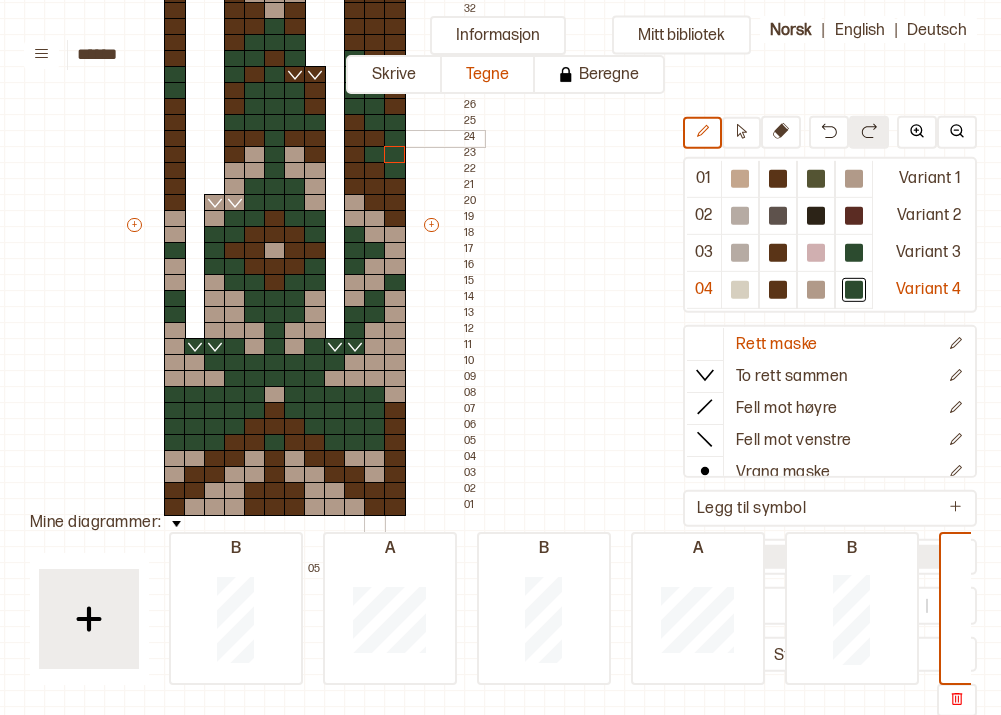 click at bounding box center [375, 139] 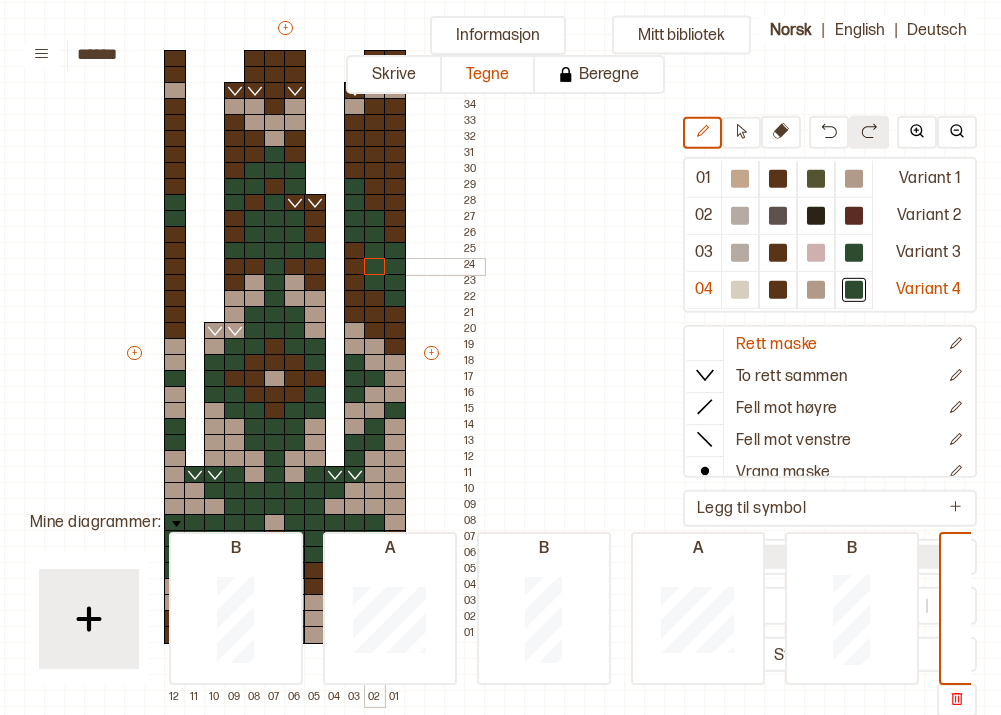 scroll, scrollTop: 172, scrollLeft: 216, axis: both 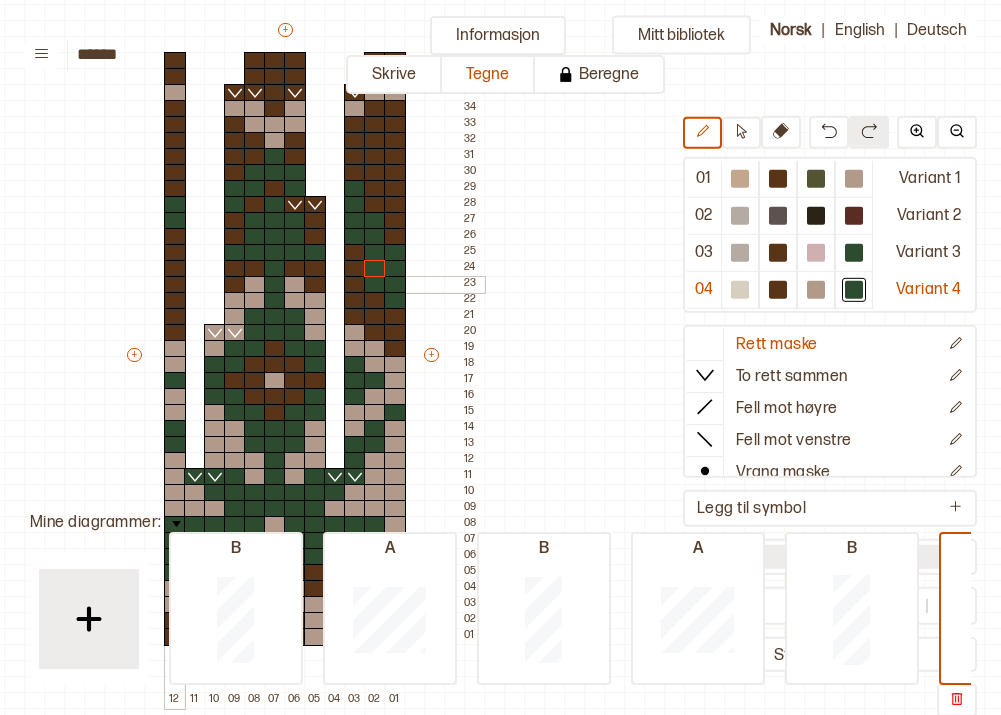 click at bounding box center [175, 285] 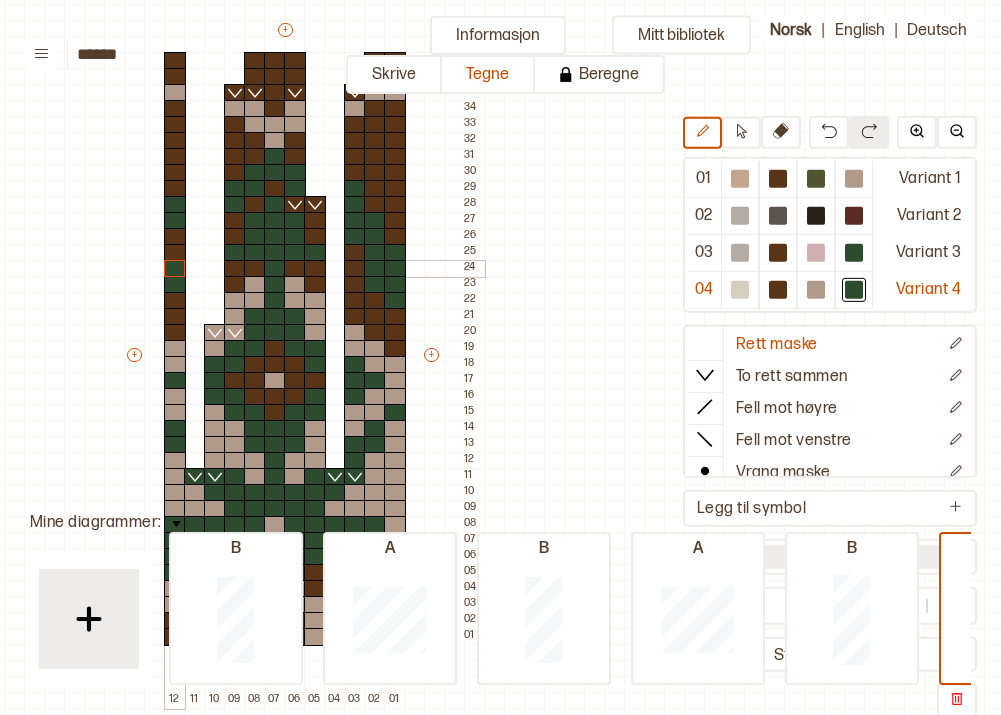 click at bounding box center [175, 269] 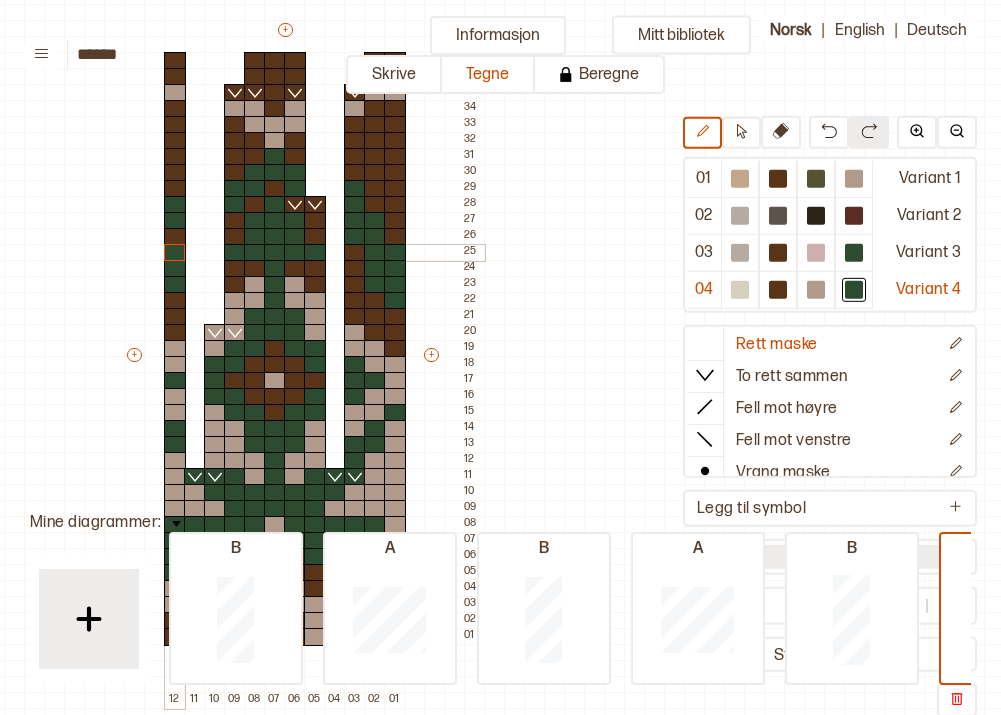 click at bounding box center (175, 253) 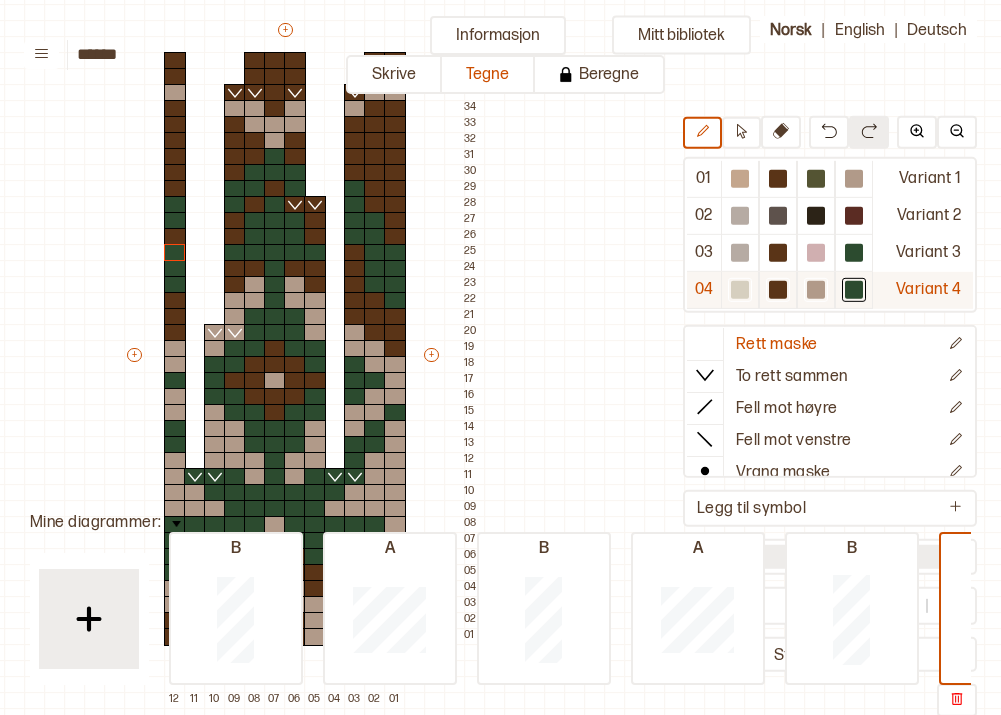 click at bounding box center [740, 179] 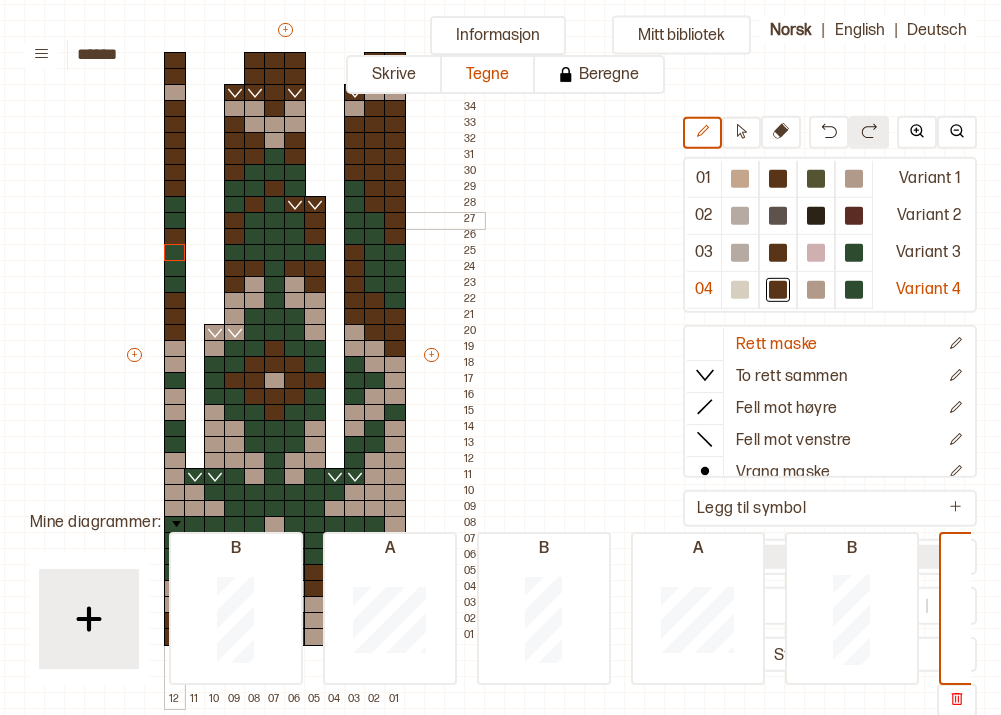 click at bounding box center [175, 221] 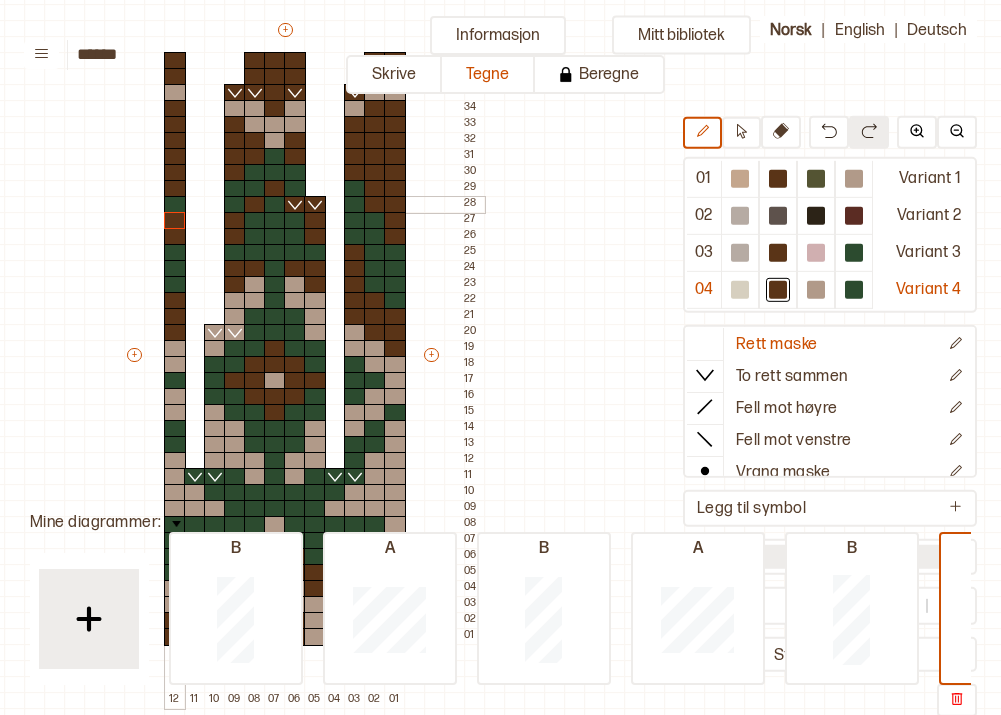 click at bounding box center [175, 205] 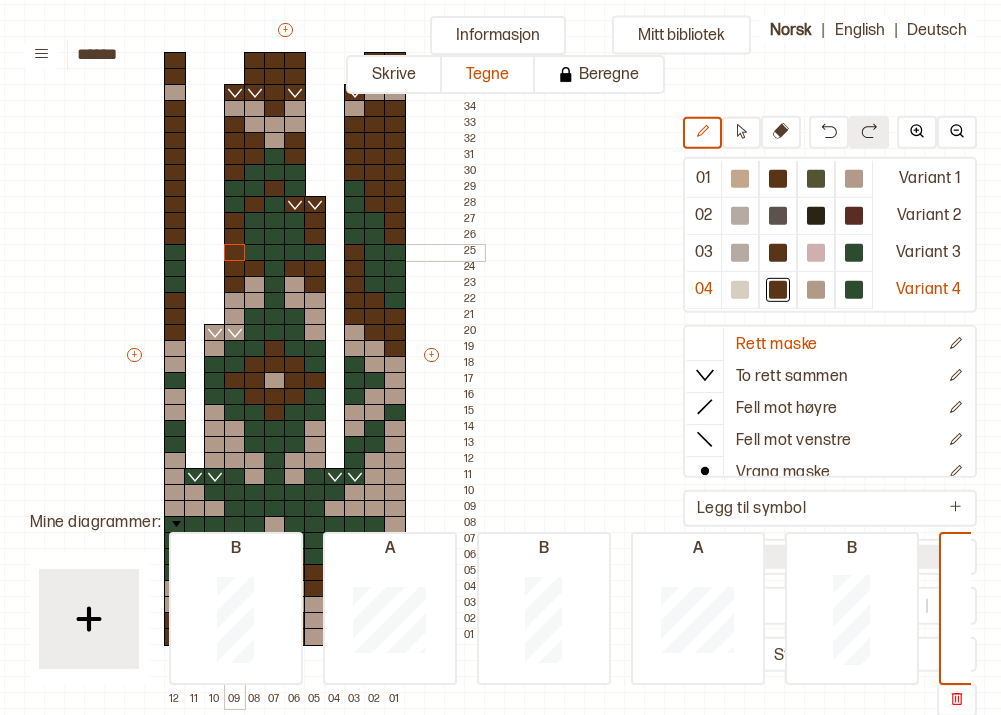 click at bounding box center [235, 253] 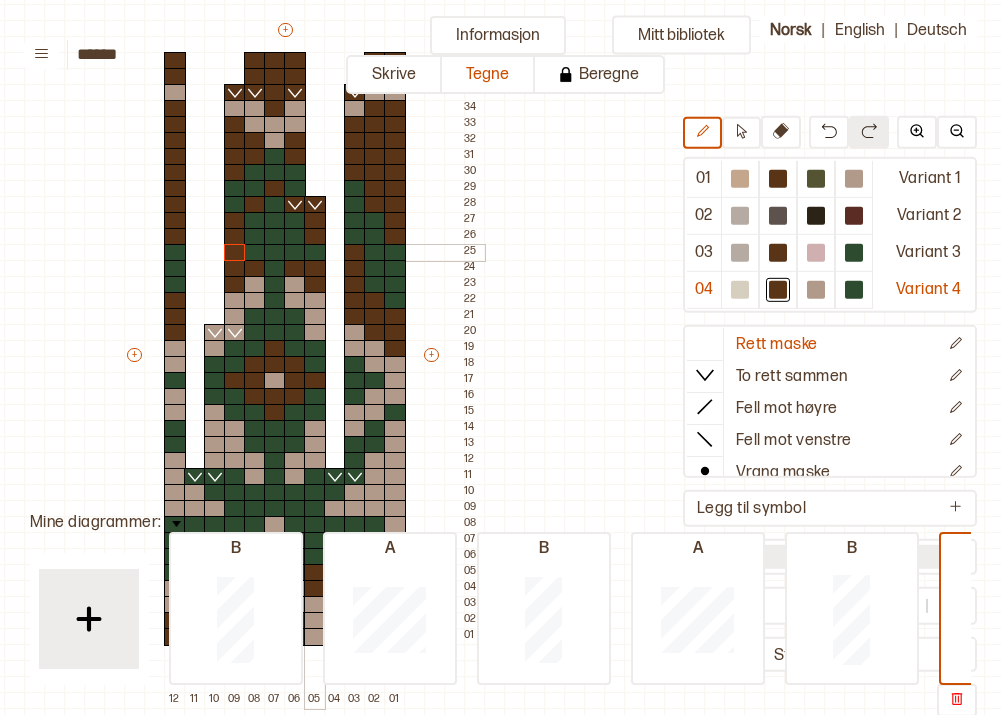 click at bounding box center (315, 253) 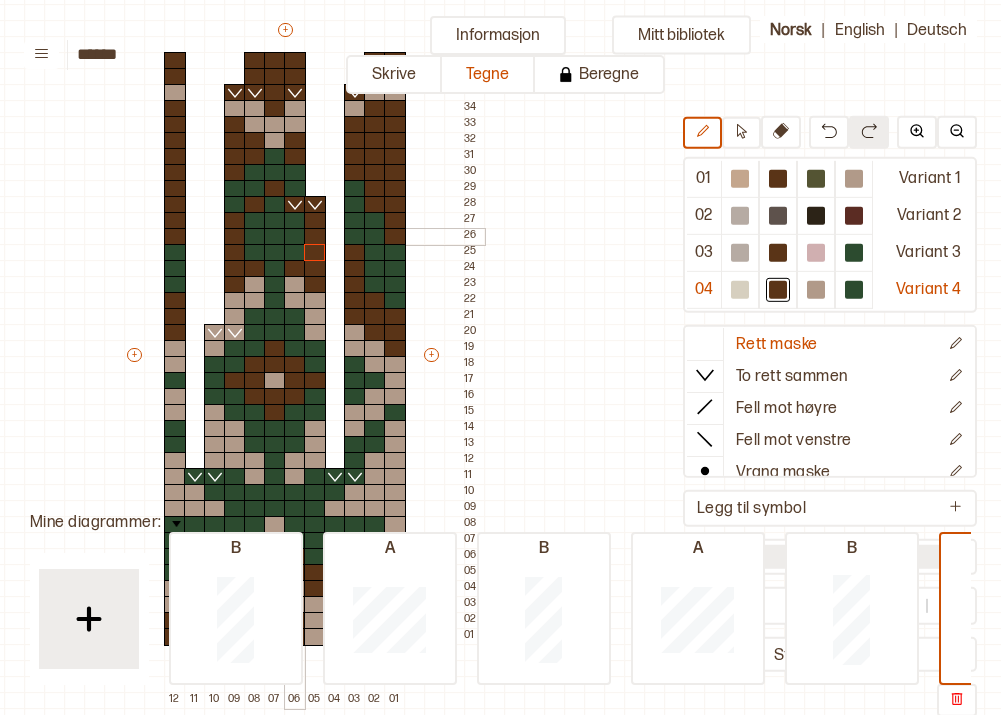 click at bounding box center [295, 237] 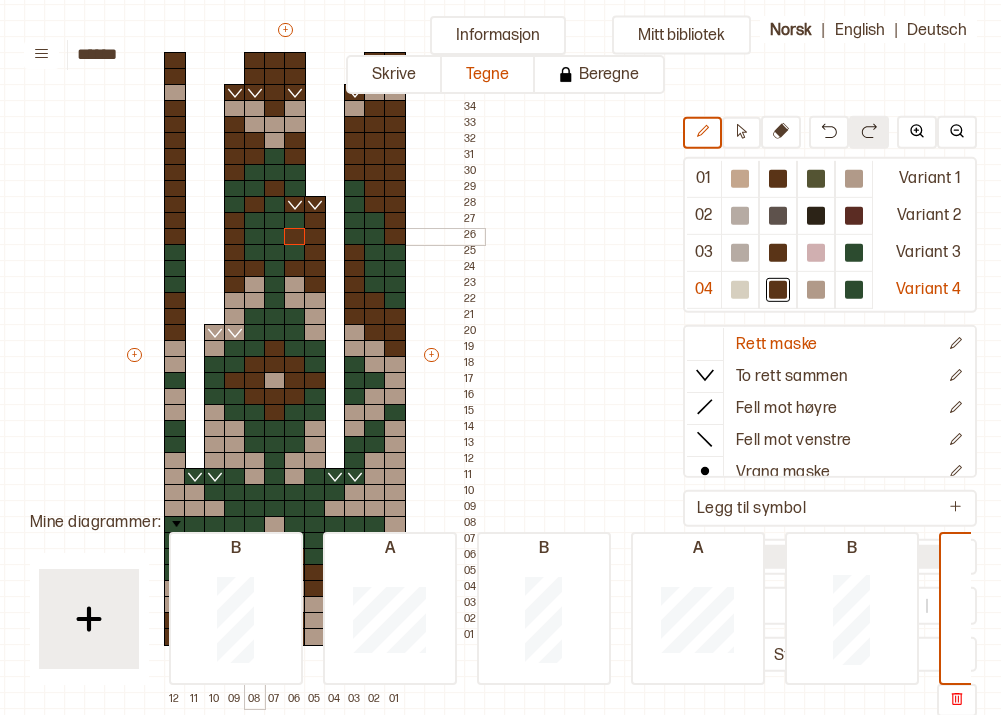 click at bounding box center (255, 237) 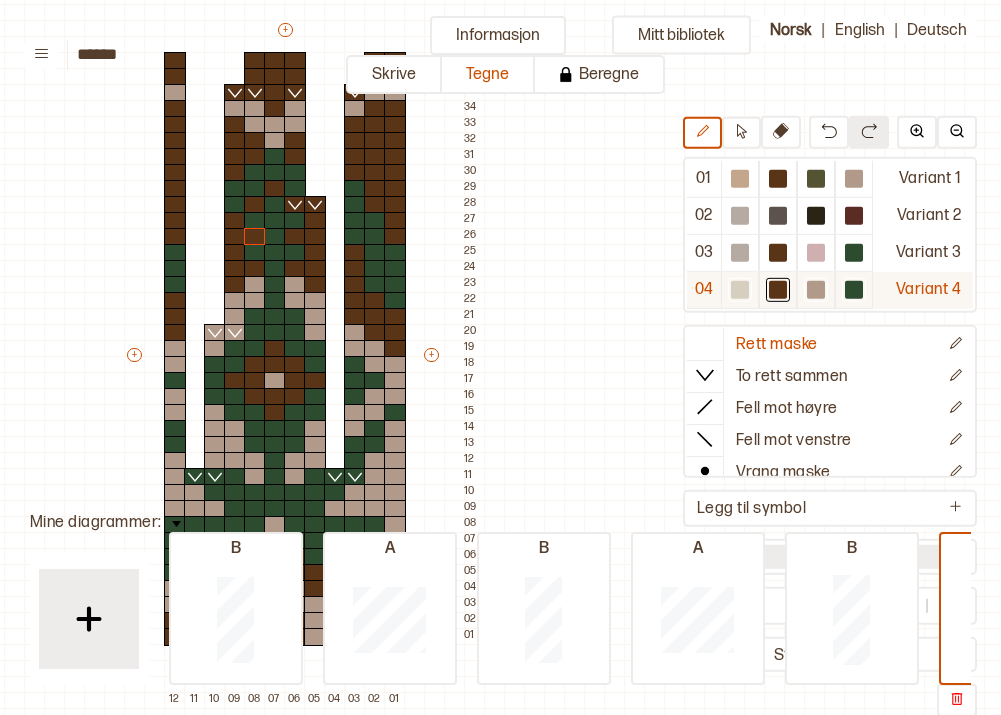 click at bounding box center (740, 179) 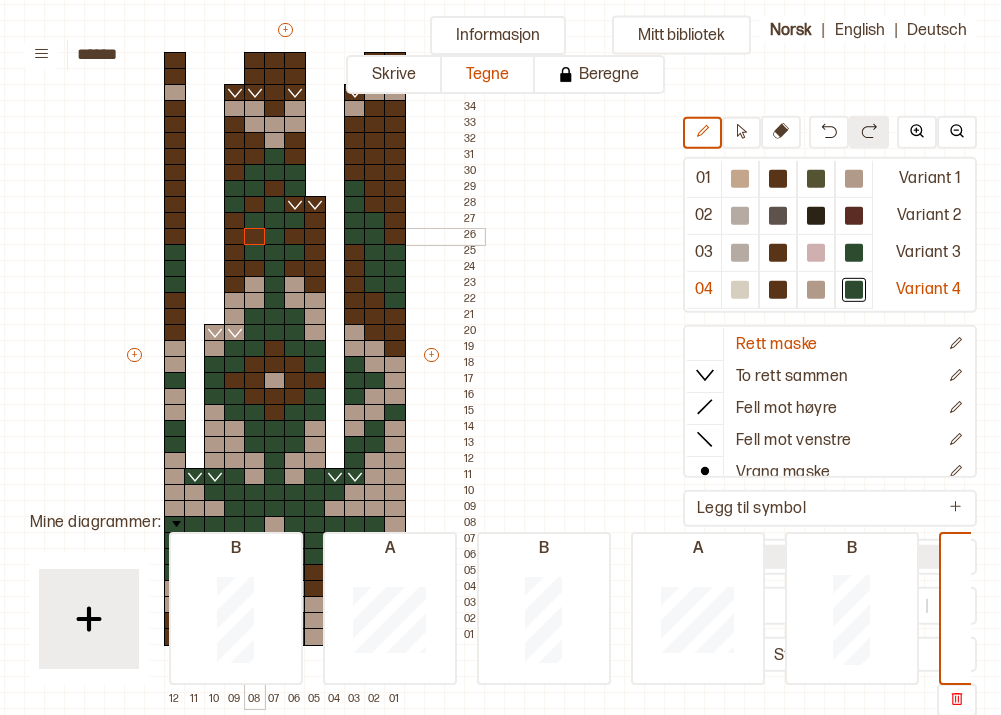 click at bounding box center (255, 237) 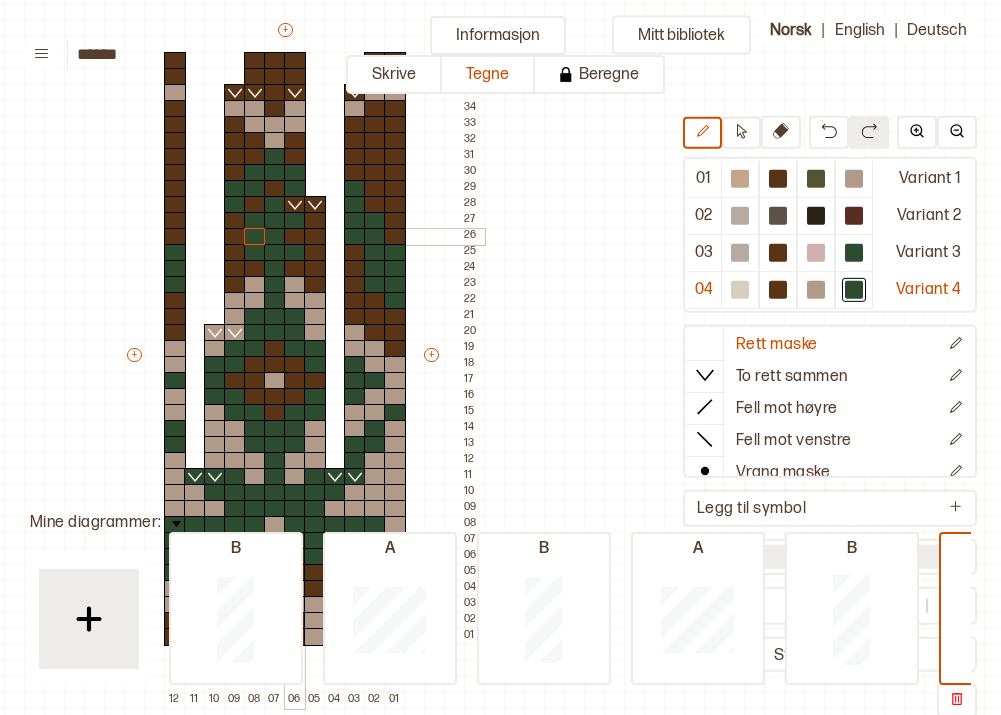 click at bounding box center [295, 237] 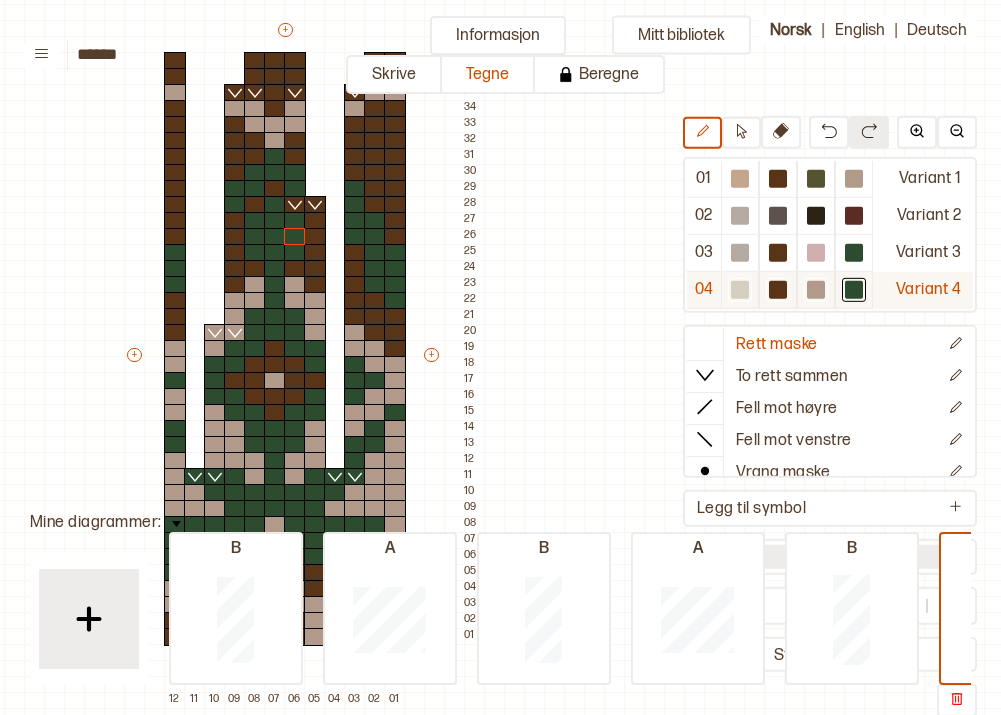 click at bounding box center [740, 179] 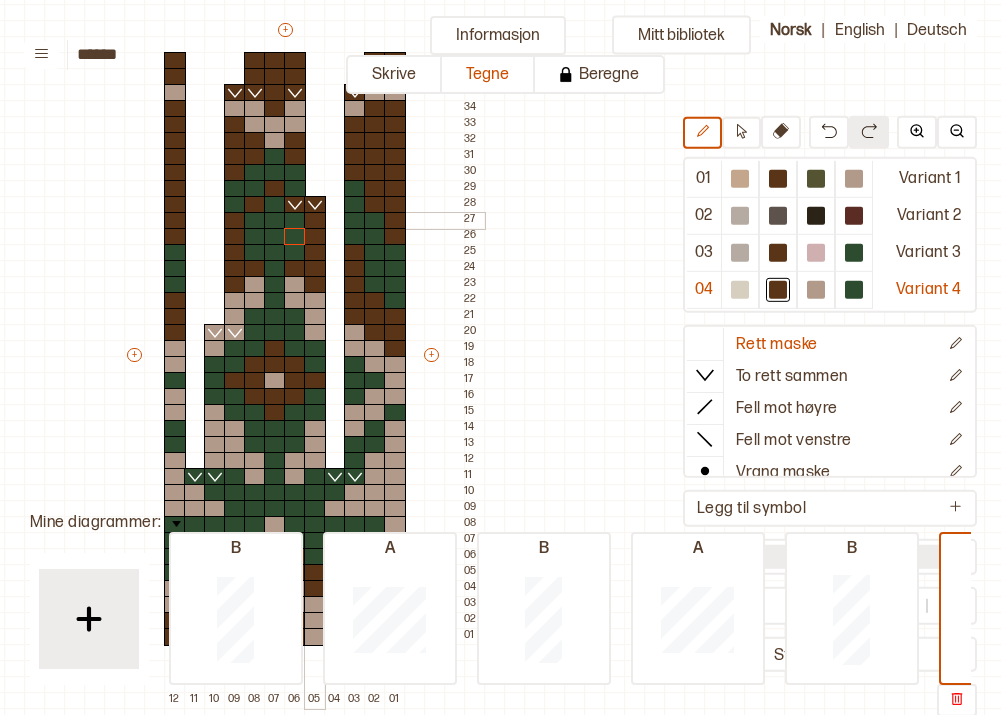 click at bounding box center (295, 221) 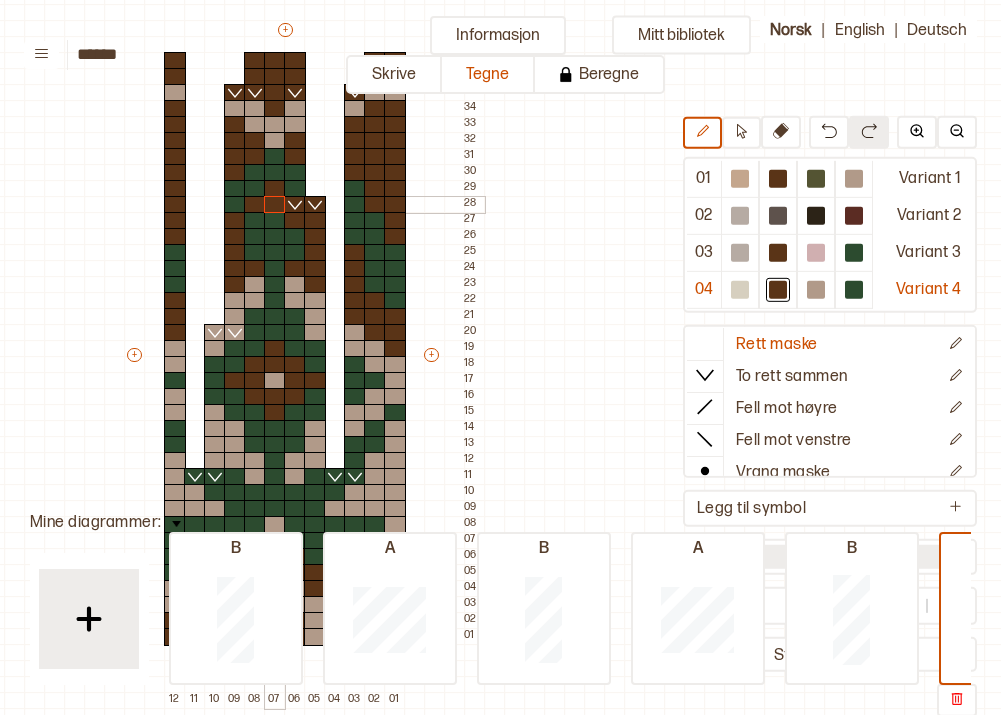 click at bounding box center (275, 205) 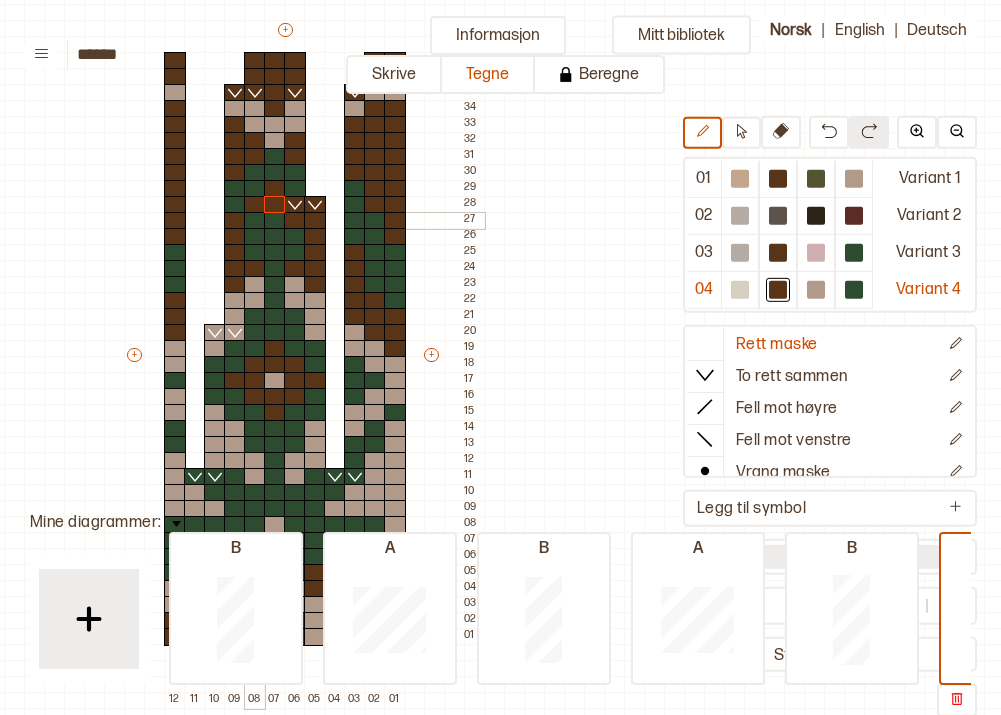 click at bounding box center (255, 221) 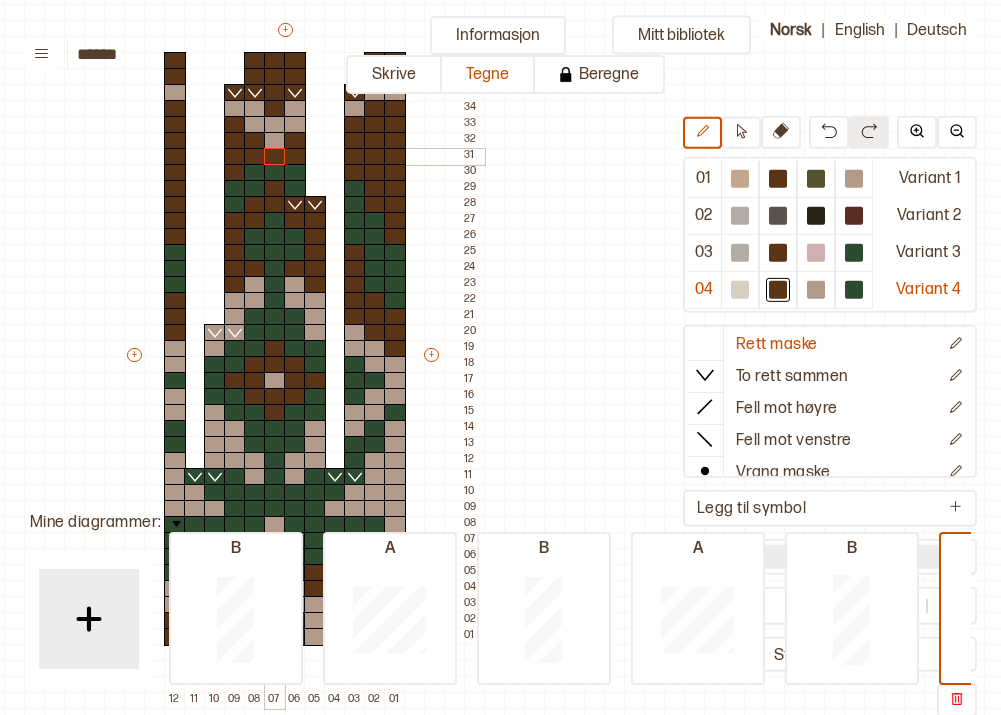 click at bounding box center (275, 157) 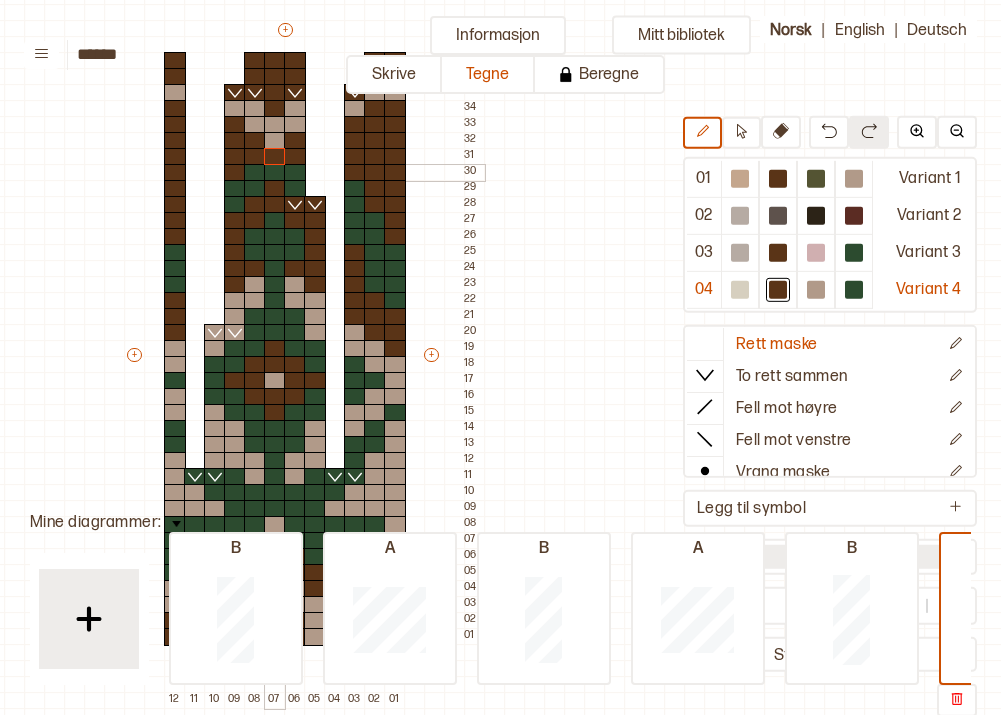 click at bounding box center (275, 173) 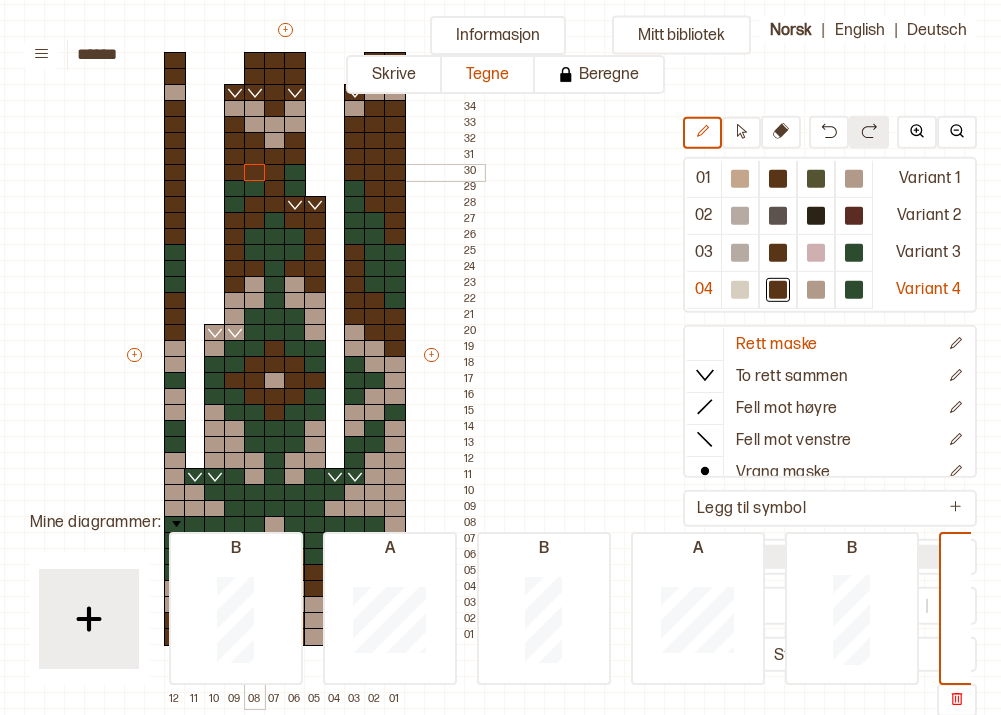 click at bounding box center (255, 173) 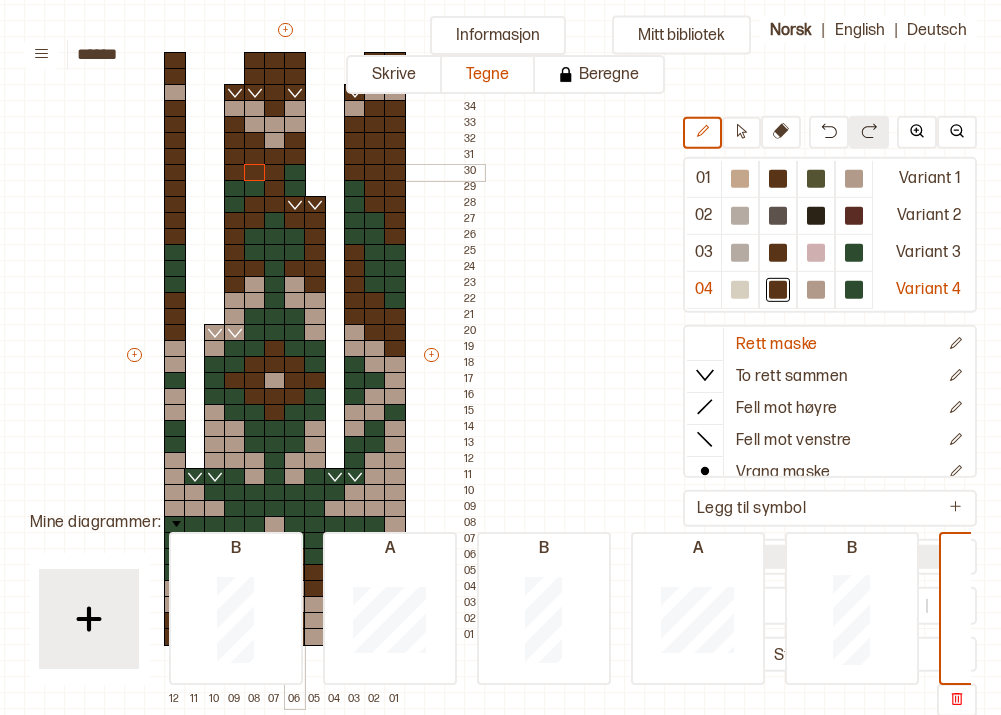 click at bounding box center [295, 173] 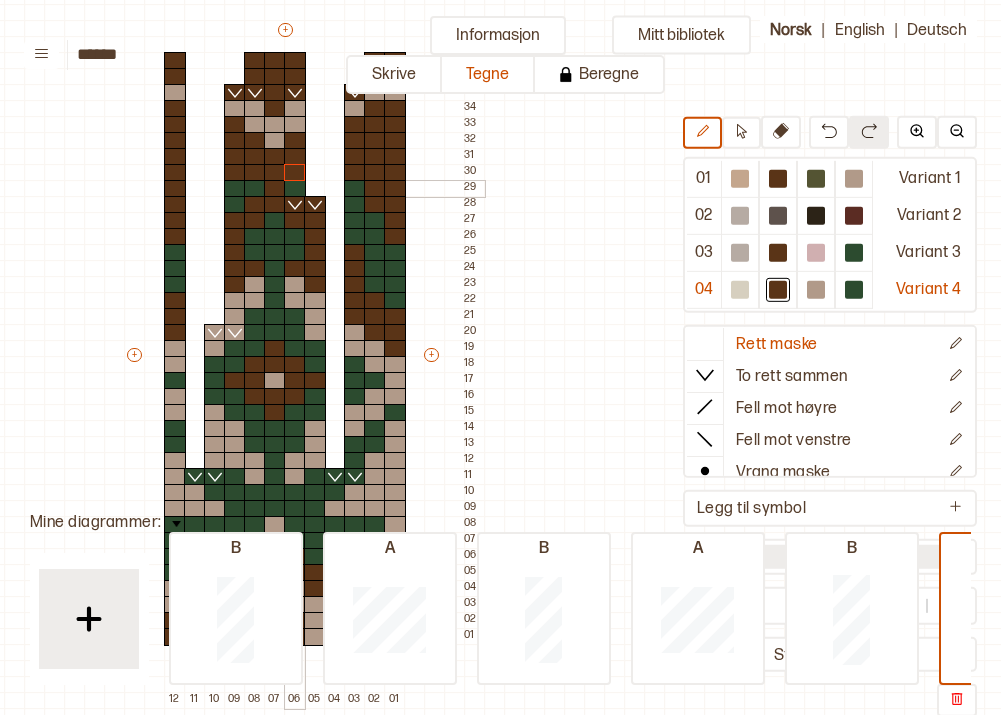 click at bounding box center (295, 189) 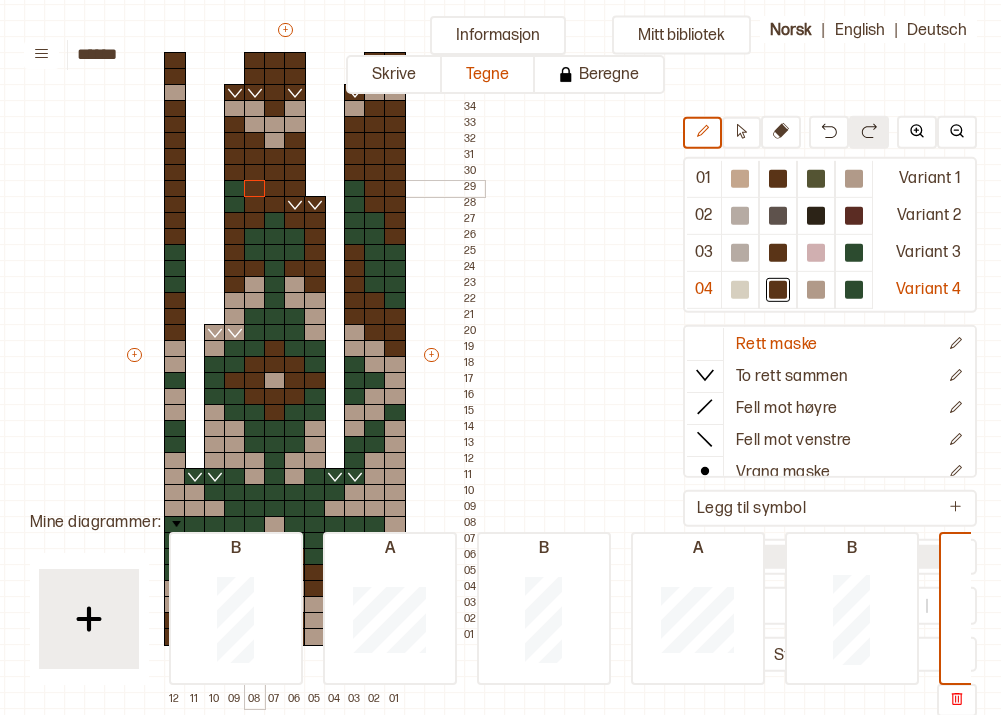 click at bounding box center [255, 189] 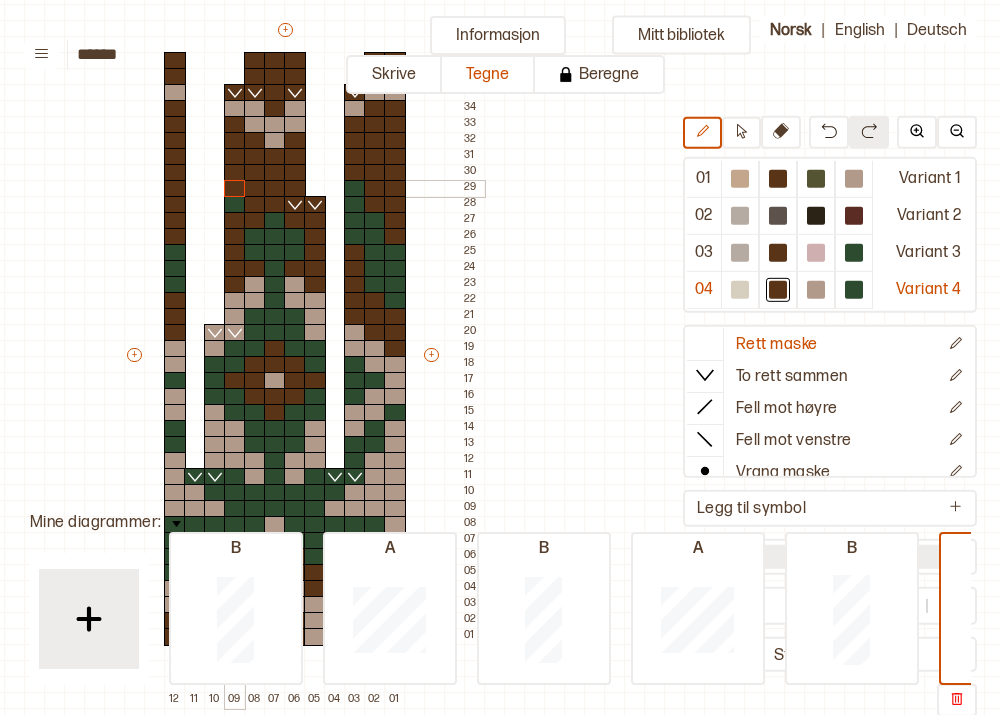 click at bounding box center (235, 189) 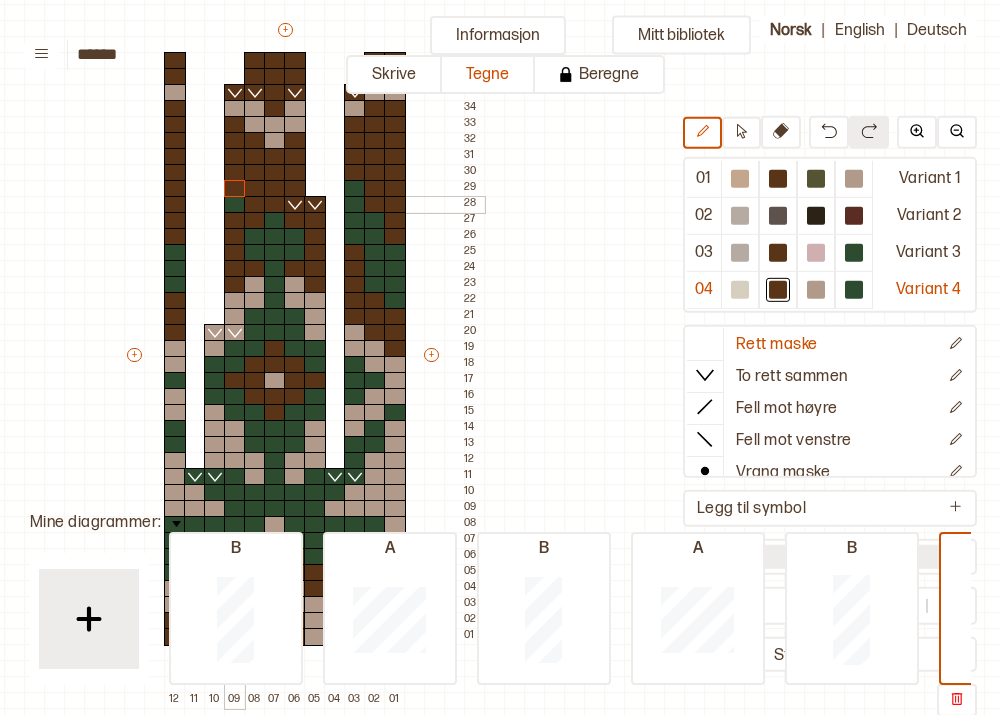click at bounding box center [235, 205] 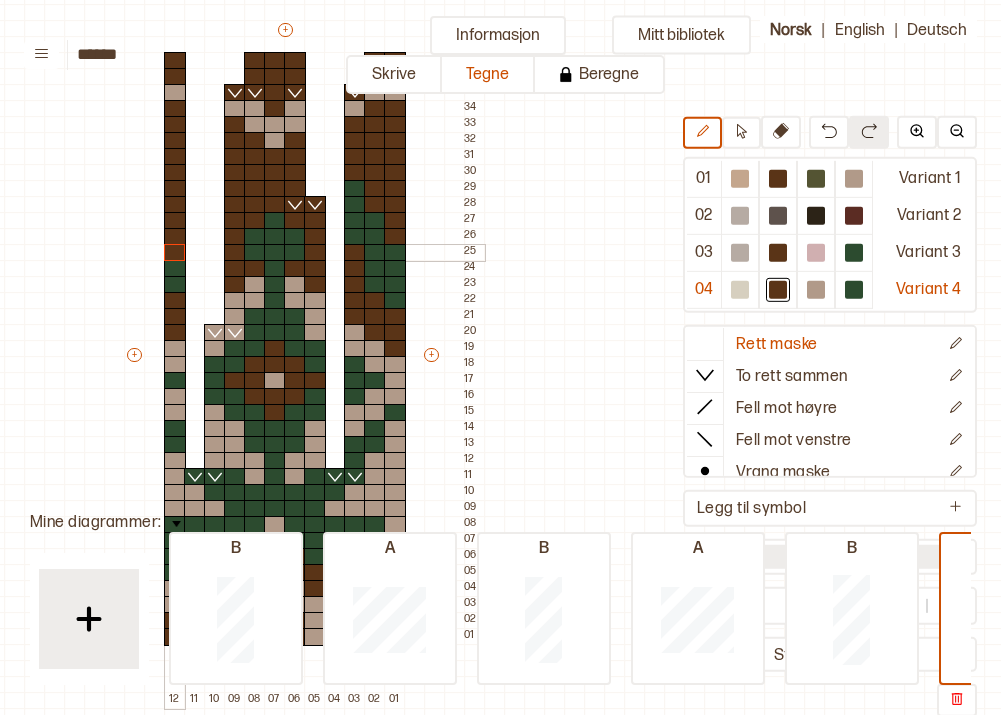 click at bounding box center (175, 253) 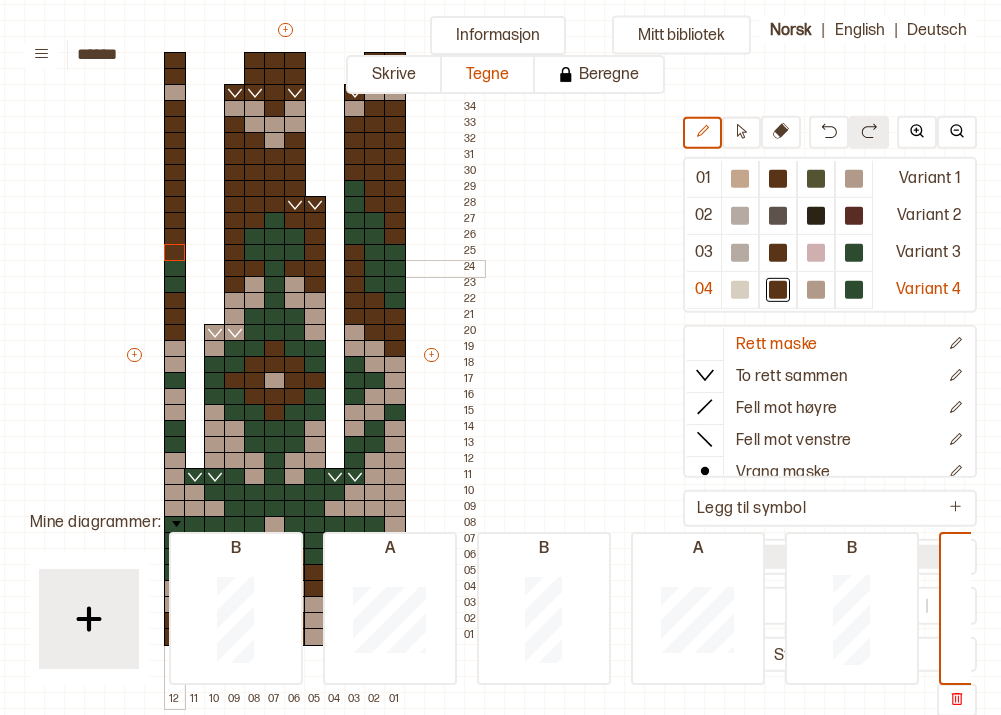 click at bounding box center [175, 269] 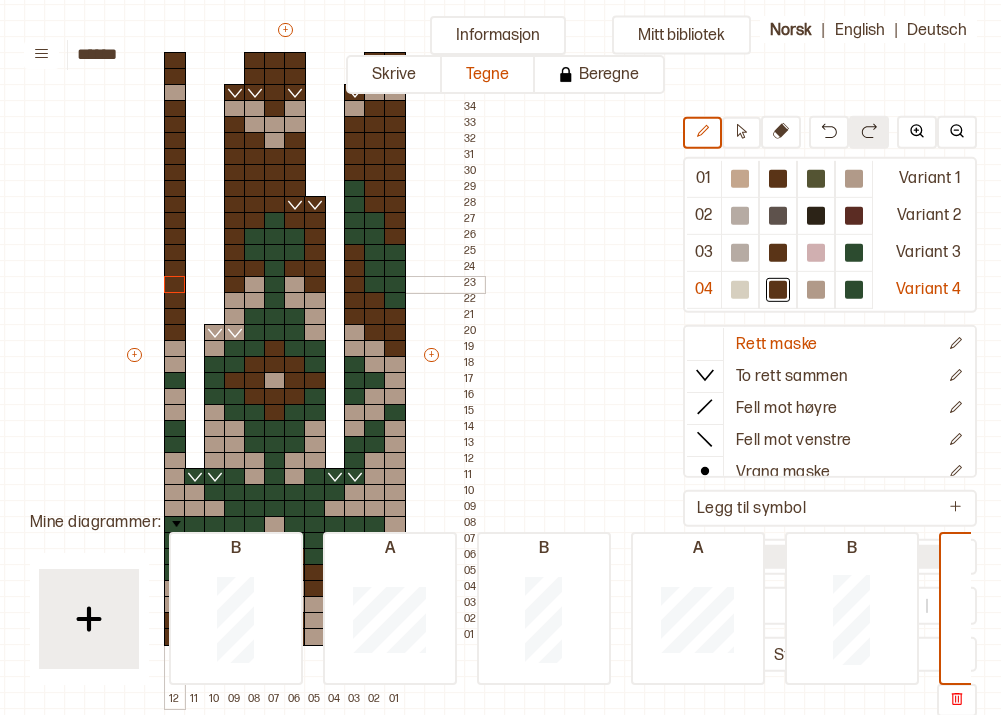 click at bounding box center (175, 285) 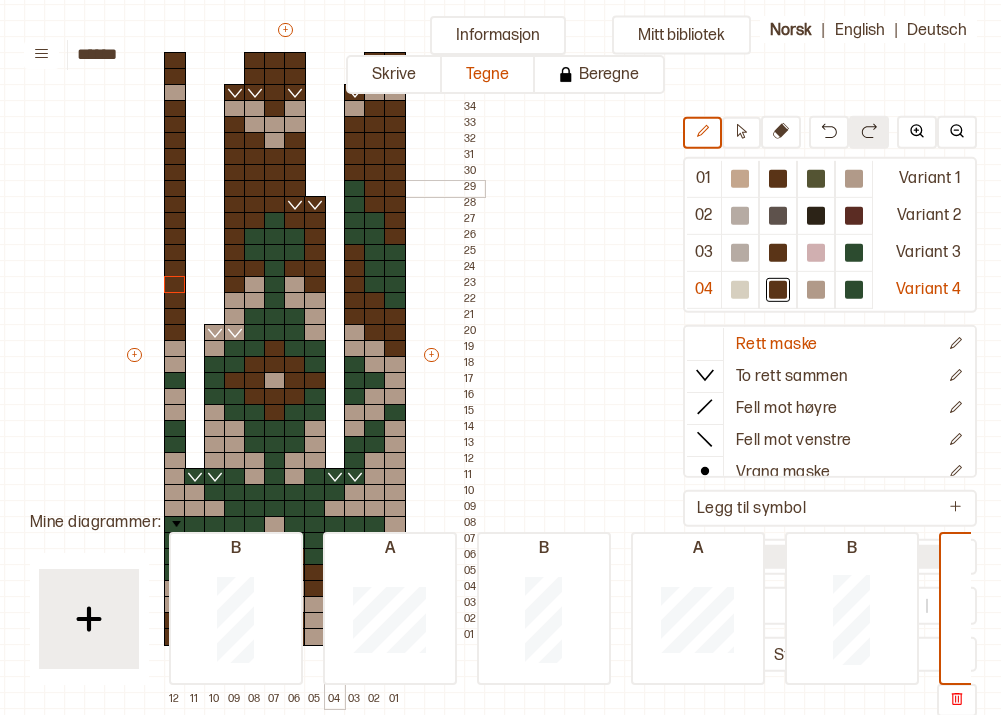 click at bounding box center (355, 189) 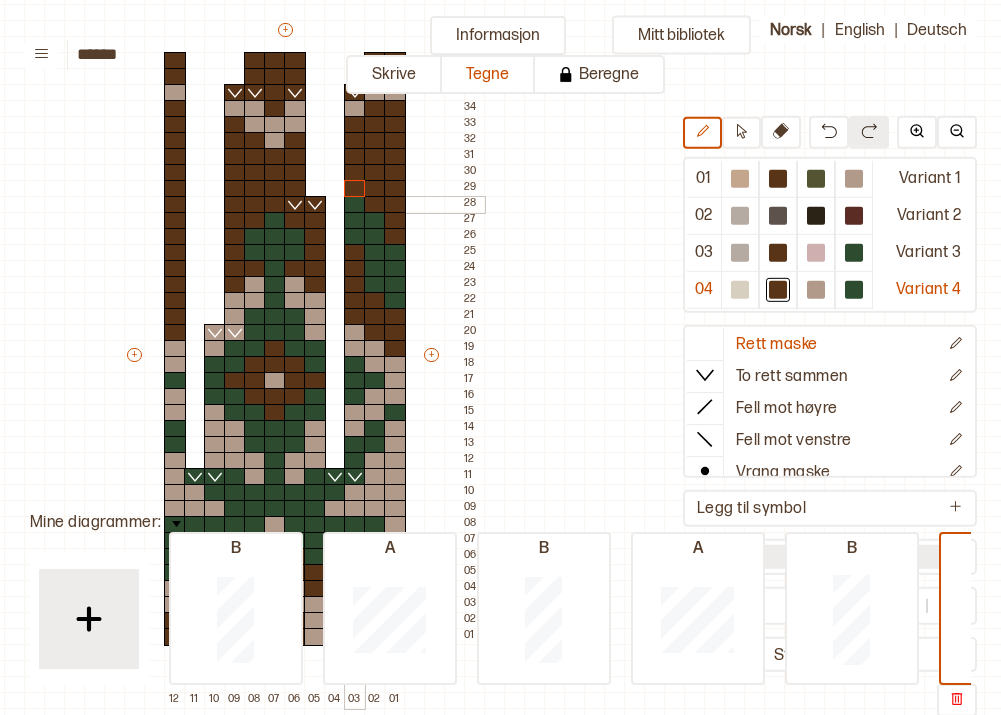 click at bounding box center (355, 205) 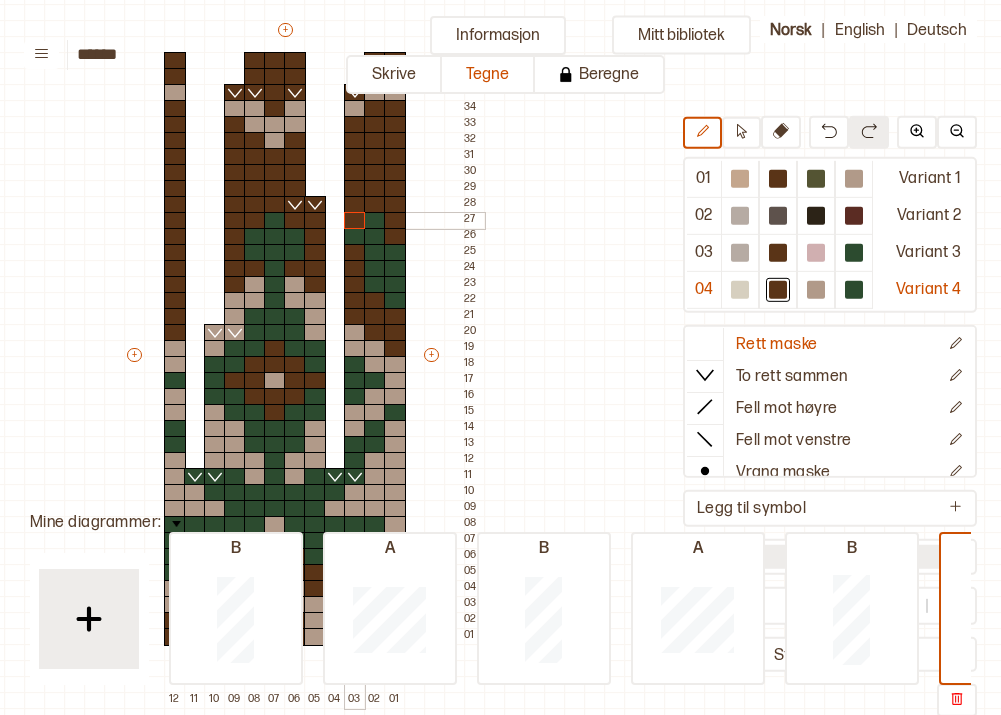 click at bounding box center (355, 221) 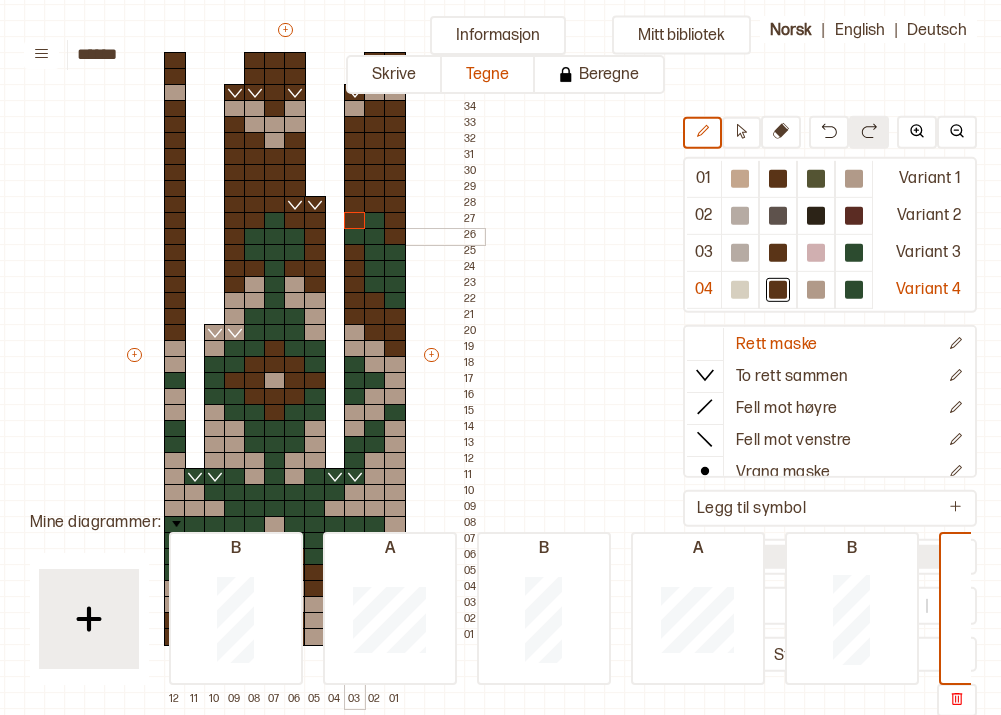 click at bounding box center [355, 237] 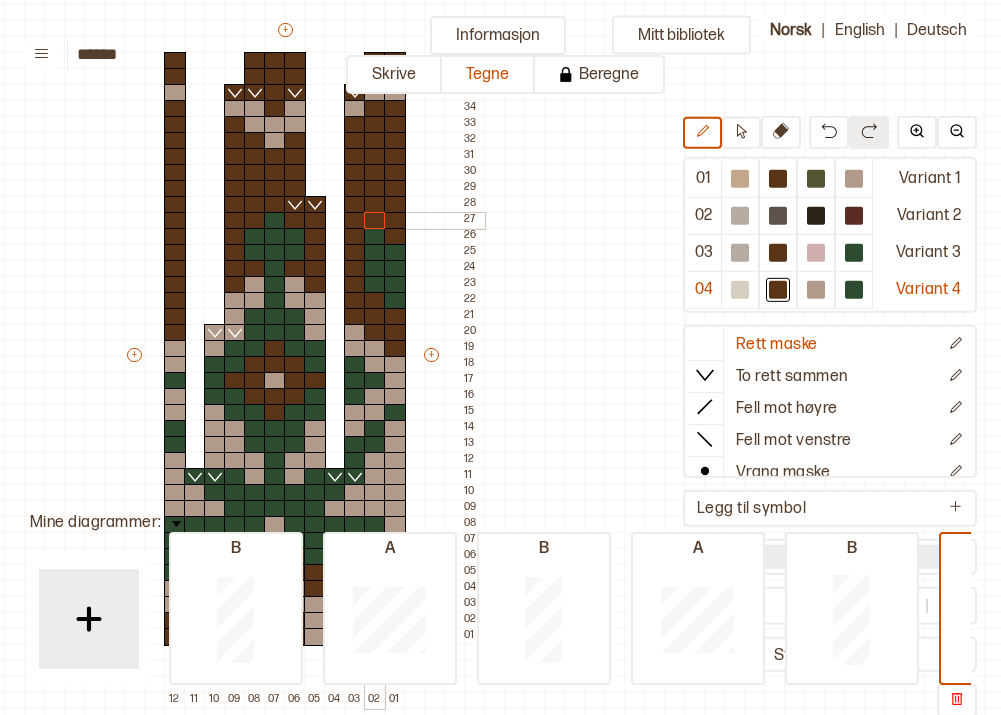 click at bounding box center (375, 221) 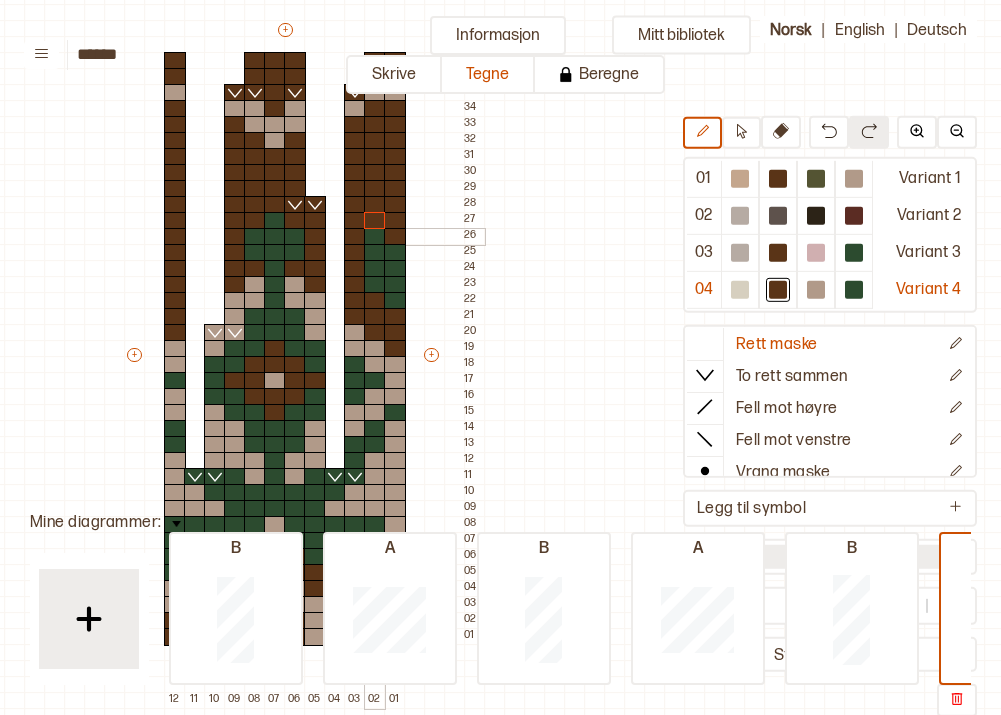click at bounding box center (375, 237) 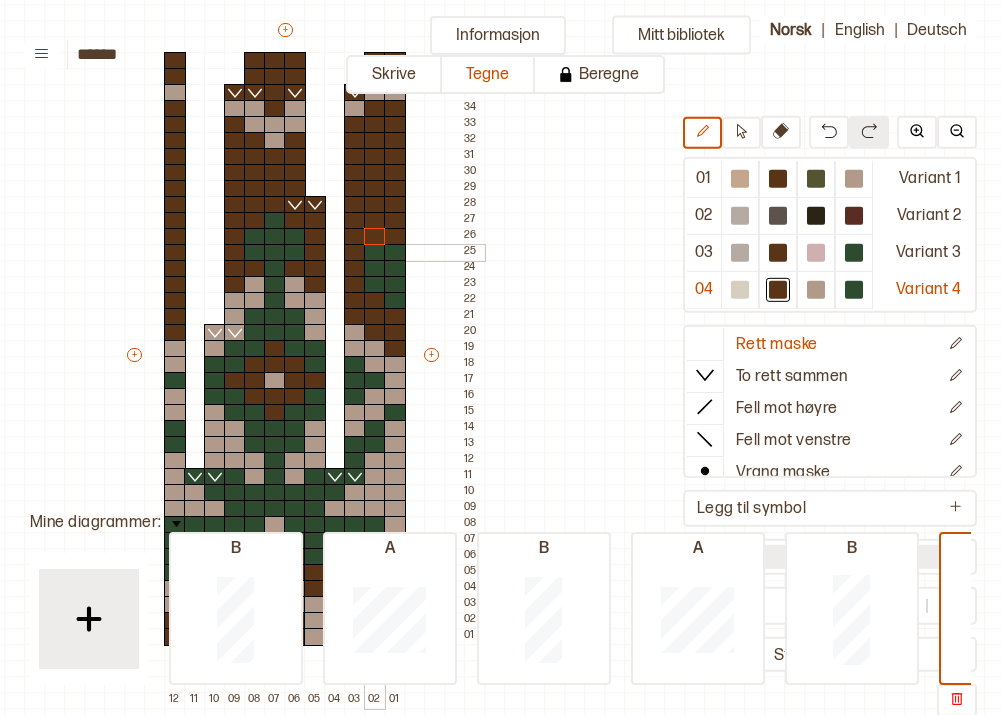 click at bounding box center [375, 253] 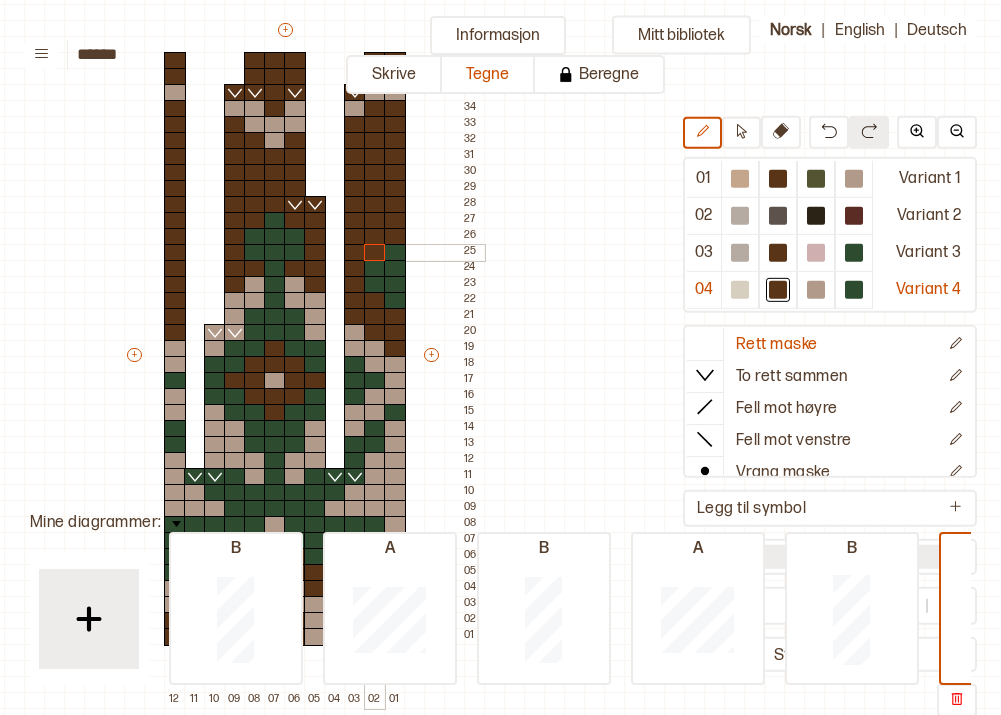 click at bounding box center (395, 253) 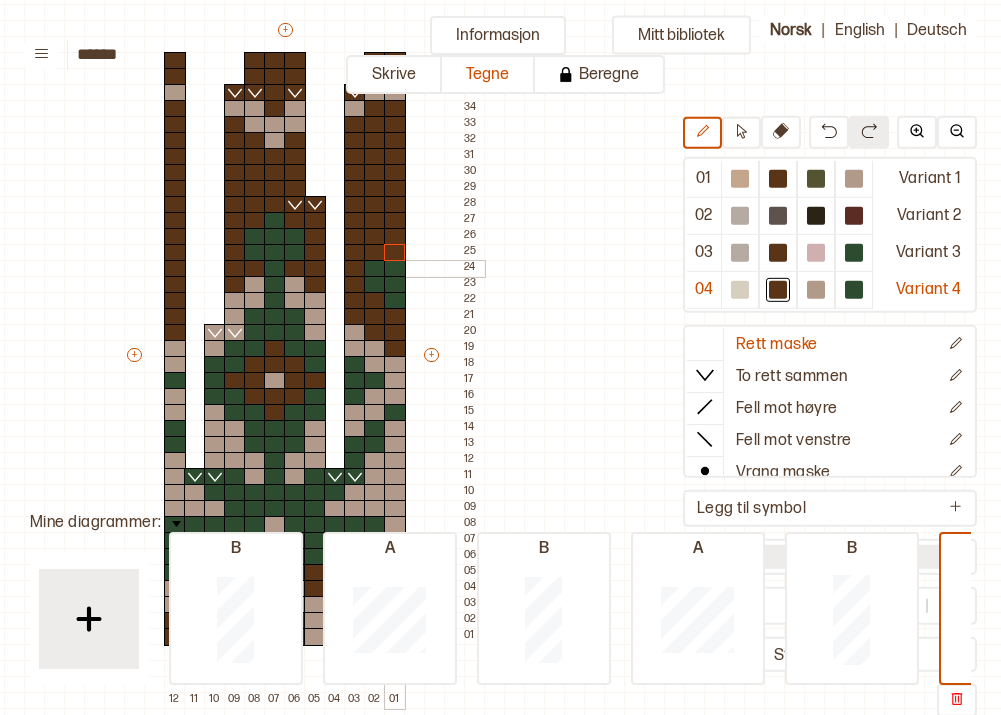 click at bounding box center (395, 269) 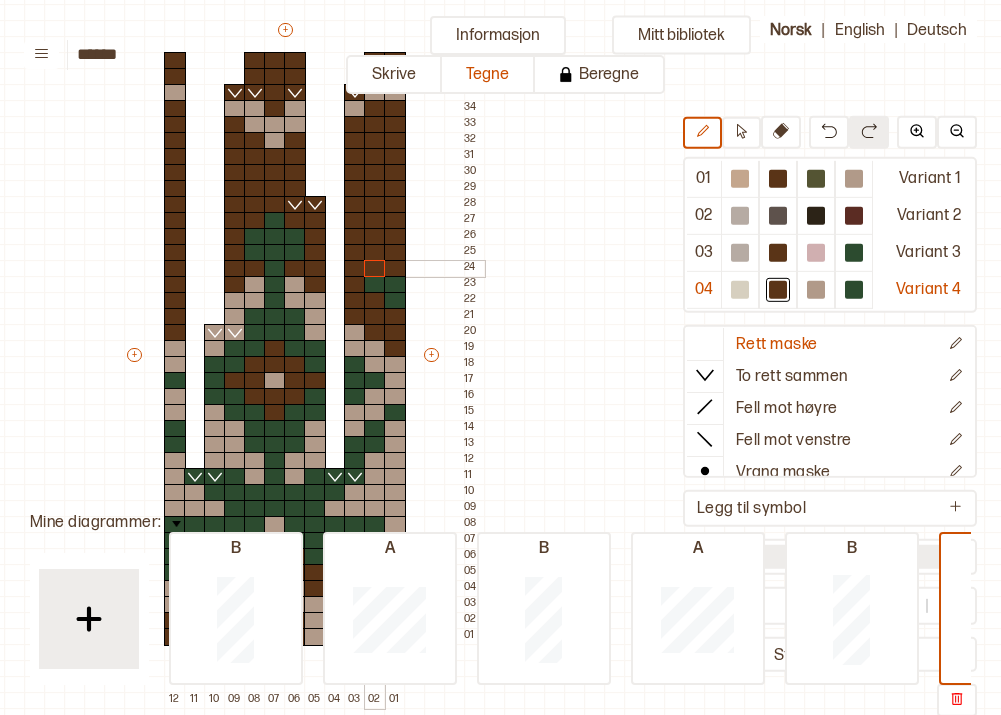 click at bounding box center (375, 269) 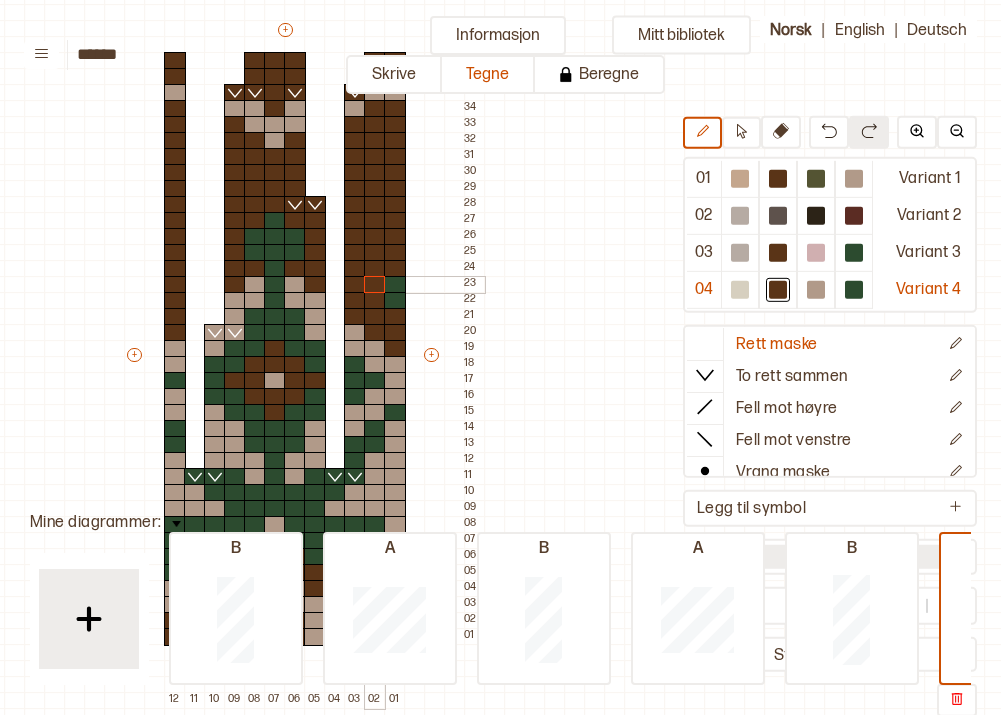 click at bounding box center (375, 285) 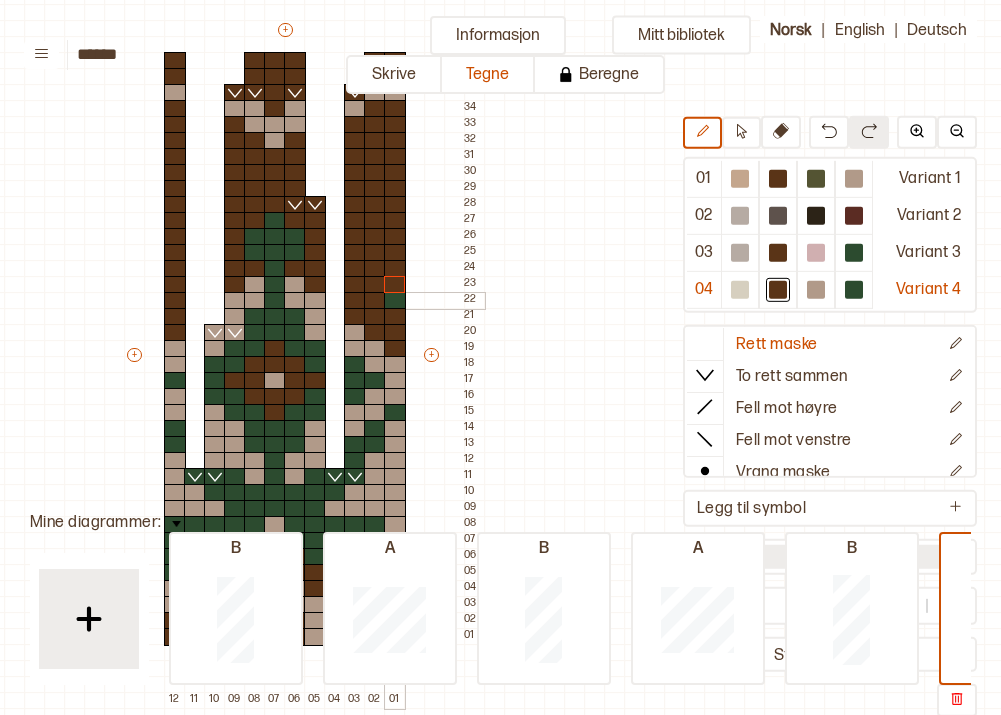 click at bounding box center [395, 301] 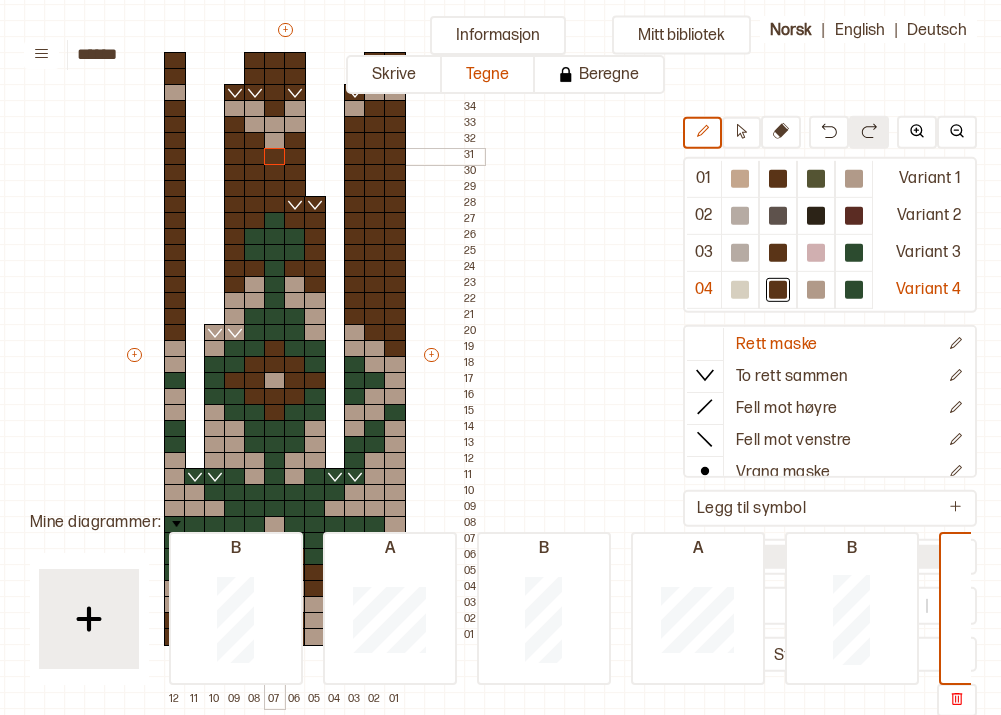 click at bounding box center (275, 157) 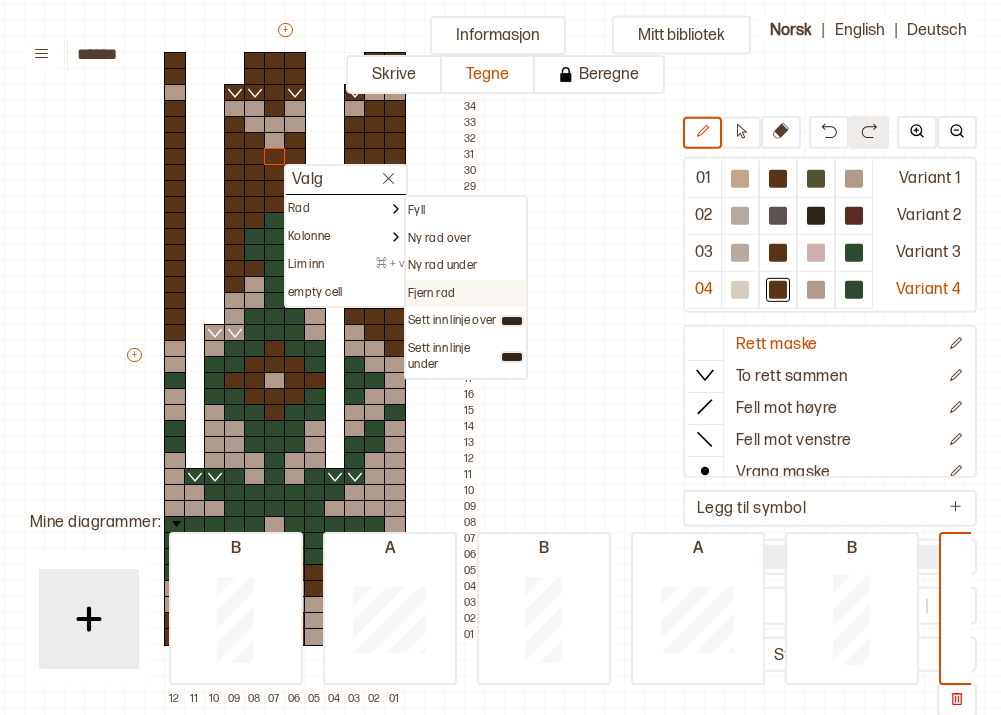 click on "Fjern rad" at bounding box center (416, 211) 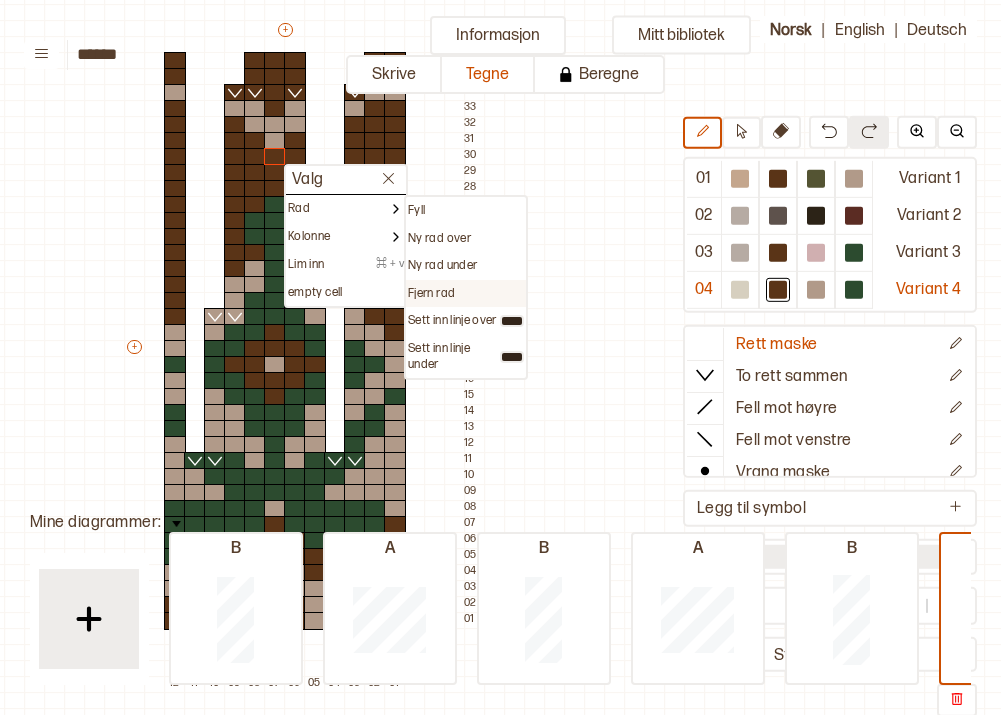 click on "Fjern rad" at bounding box center [416, 211] 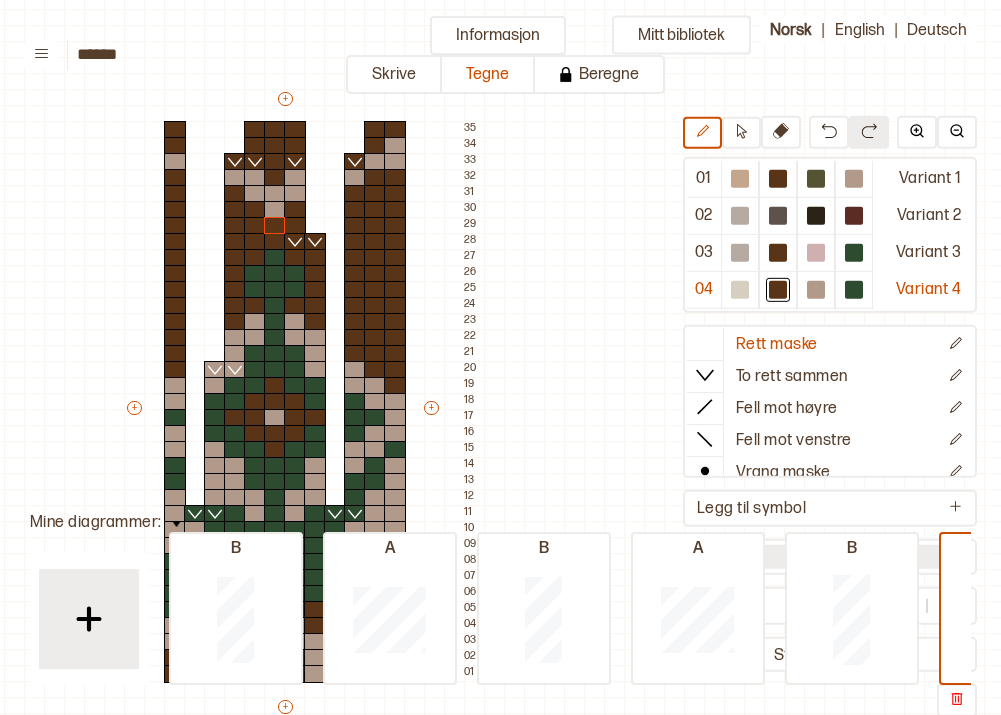 scroll, scrollTop: 105, scrollLeft: 216, axis: both 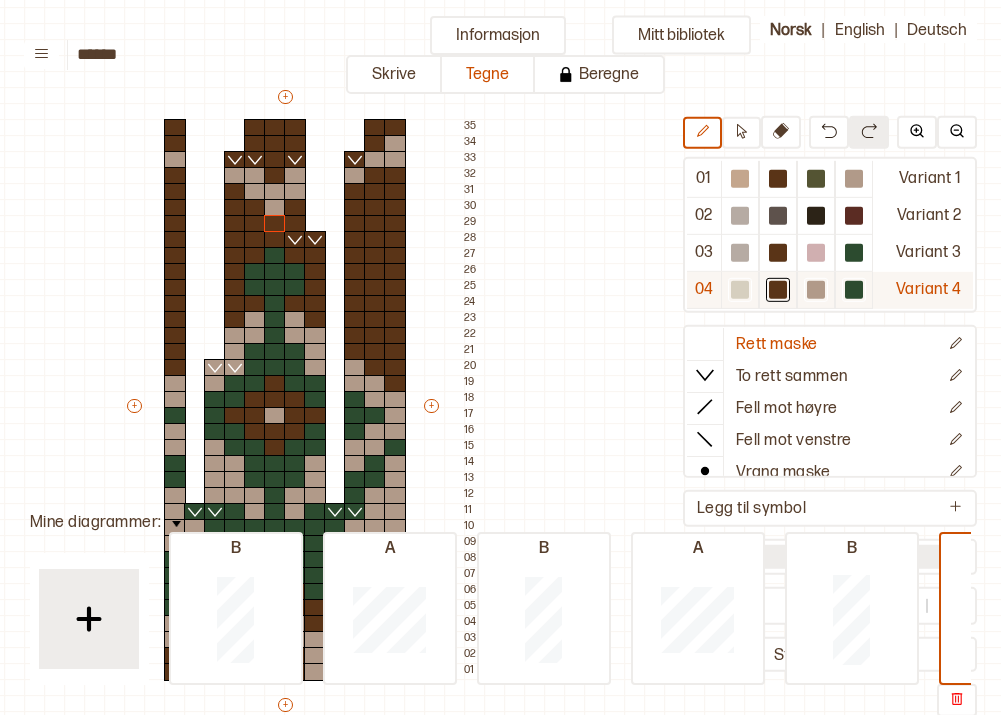 click at bounding box center (740, 179) 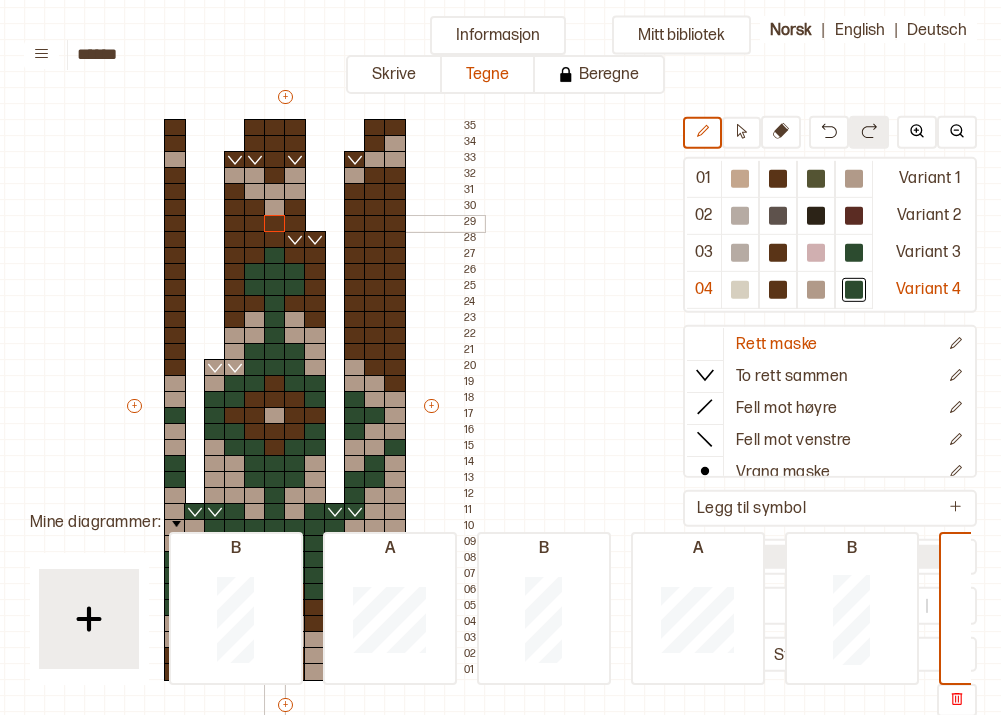 click at bounding box center [275, 224] 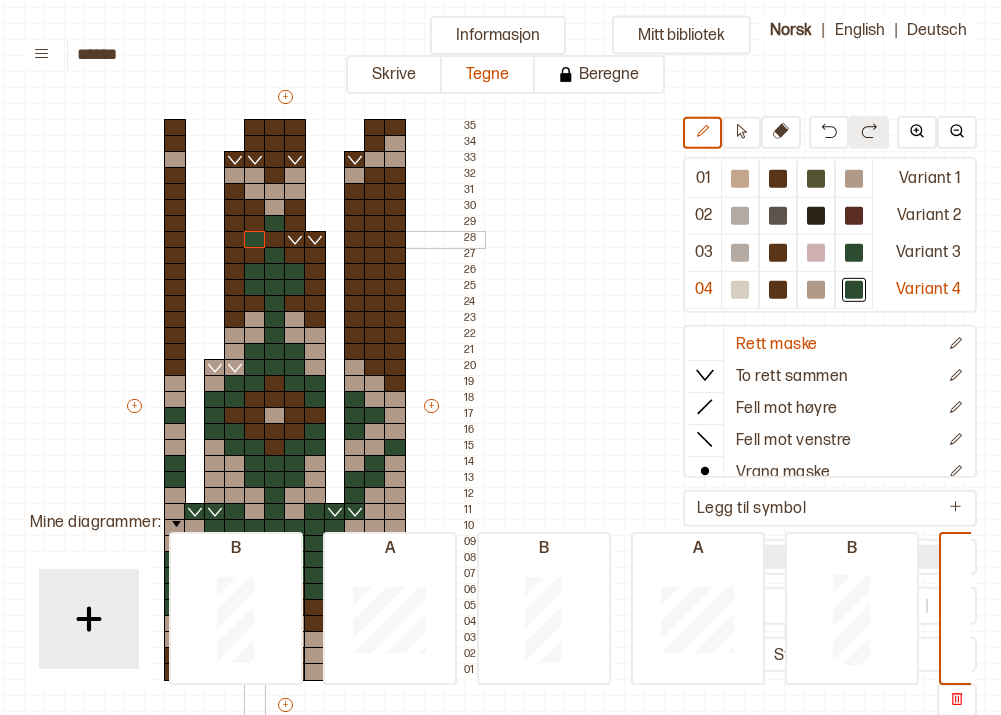 click at bounding box center [255, 240] 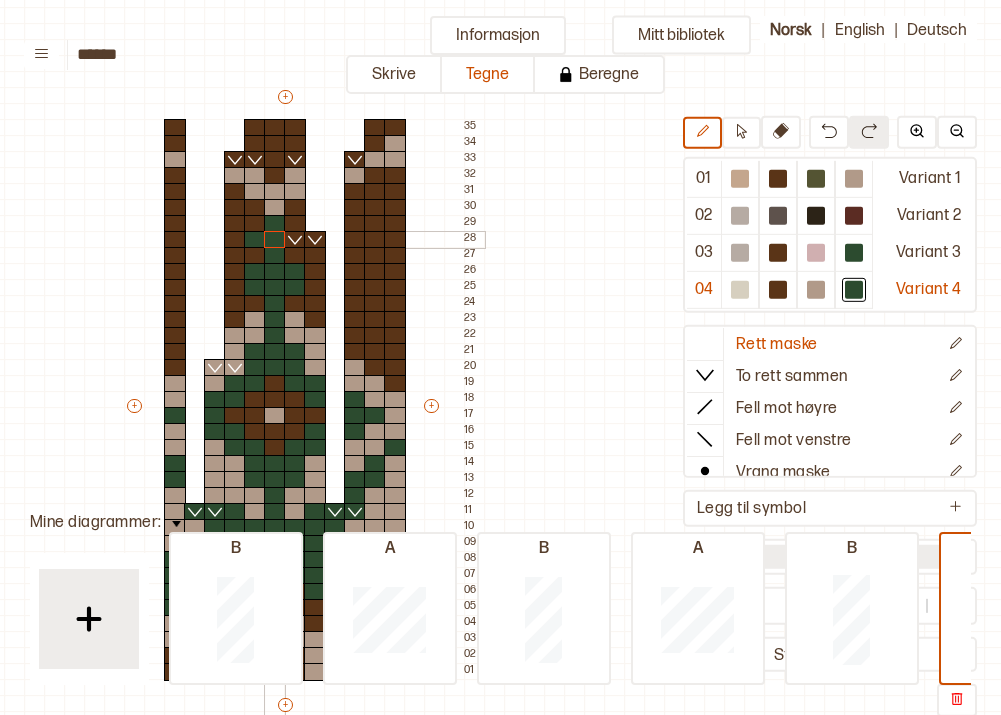 click at bounding box center (275, 240) 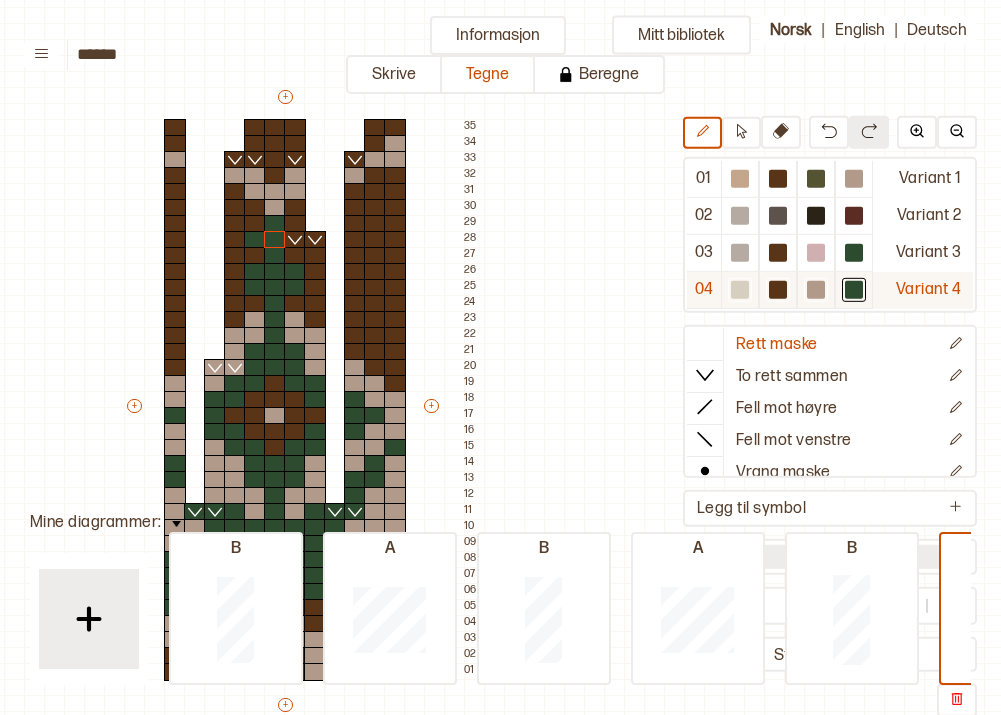 click at bounding box center [740, 179] 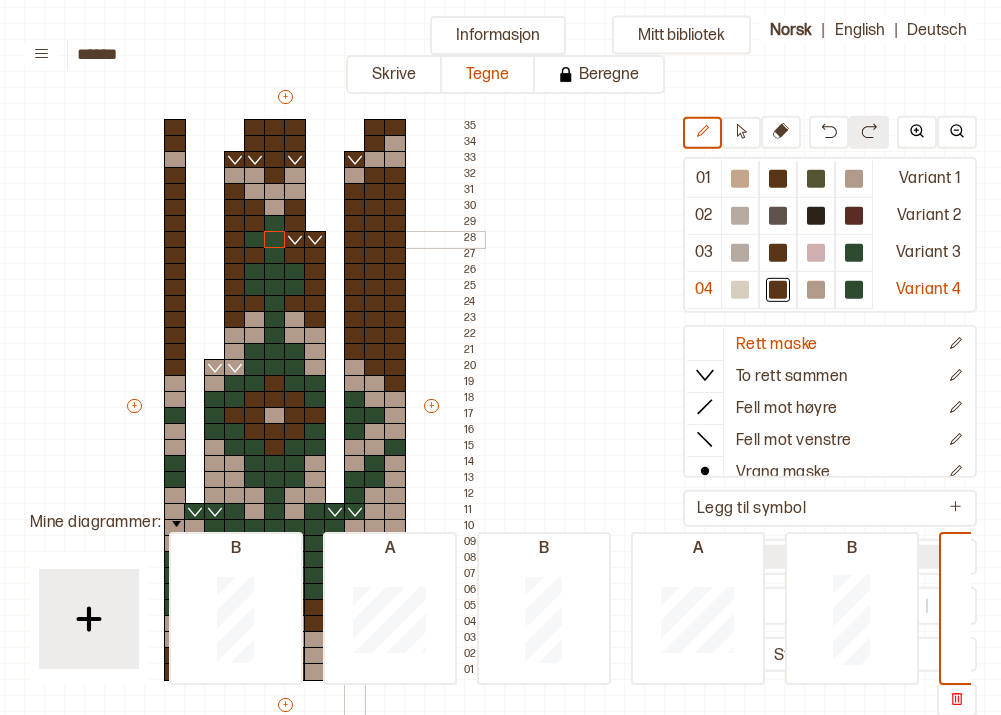 click at bounding box center (355, 240) 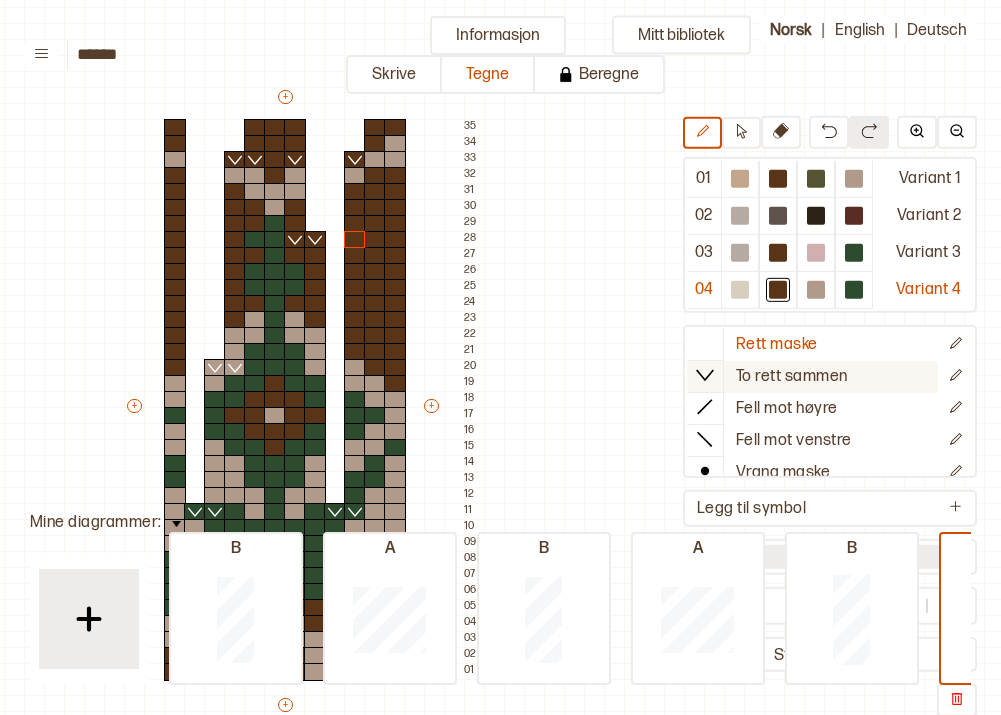 click on "To rett sammen" at bounding box center (777, 344) 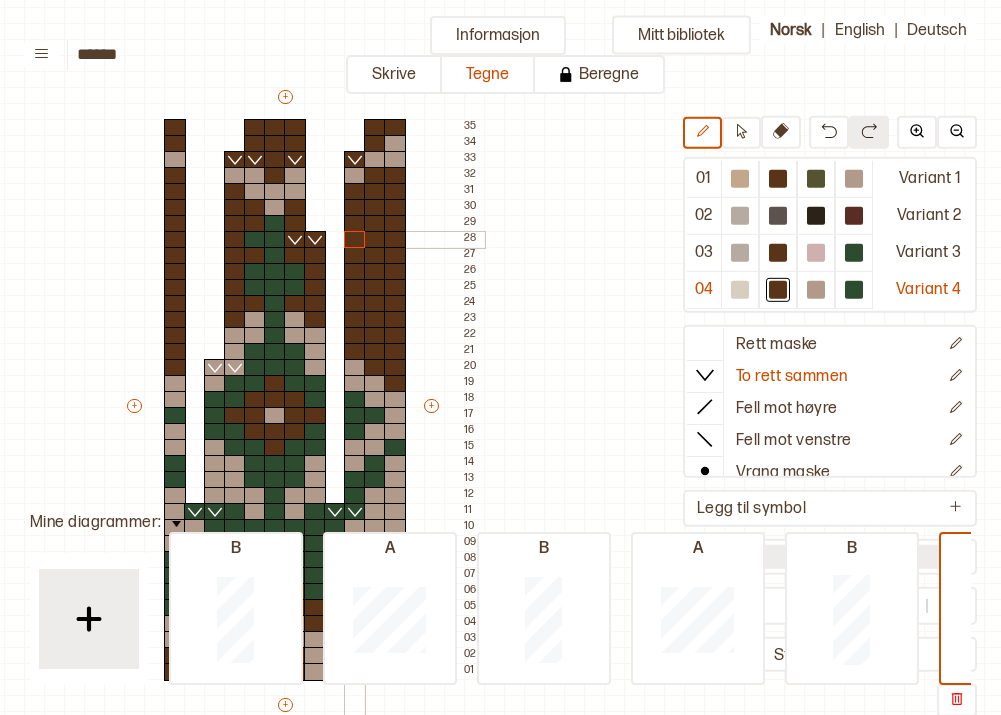 click at bounding box center (355, 240) 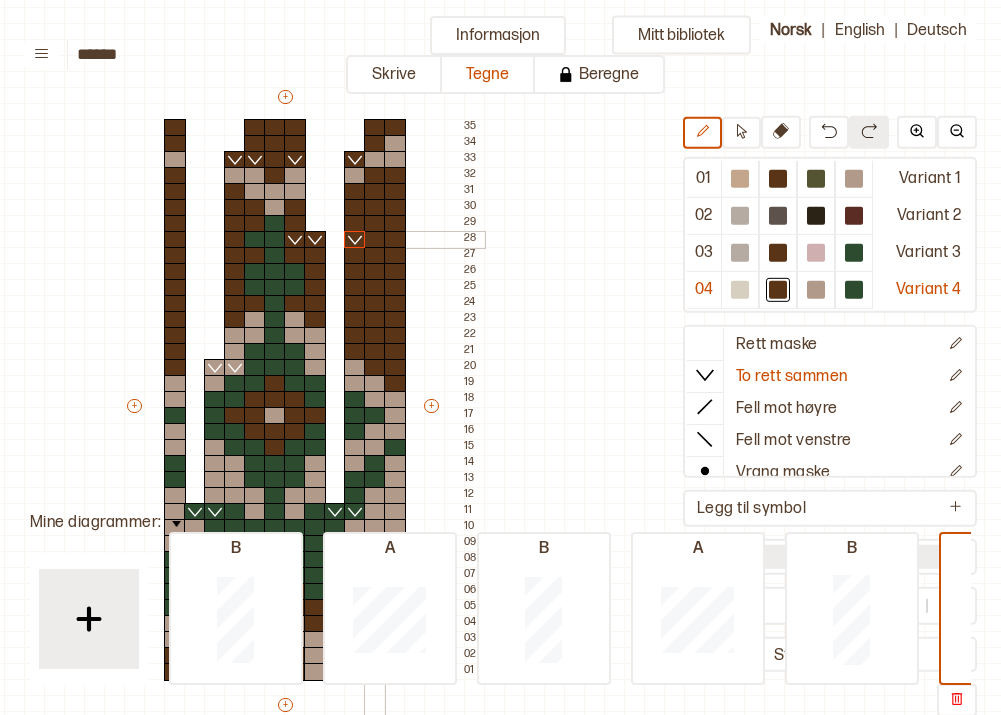 click at bounding box center (375, 240) 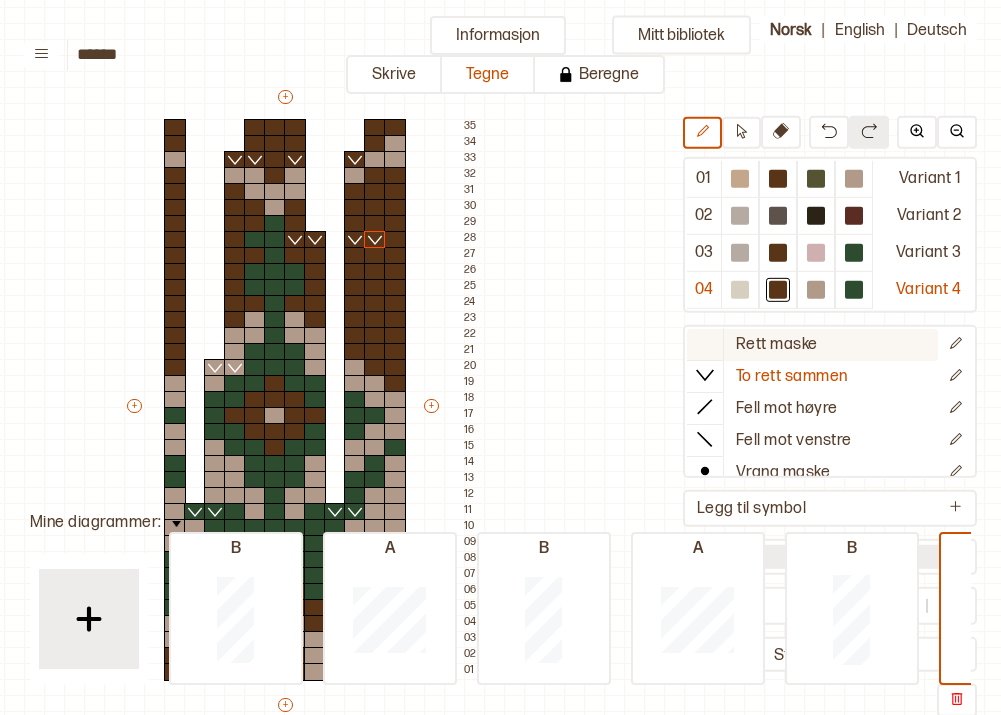 click on "Rett maske" at bounding box center (777, 344) 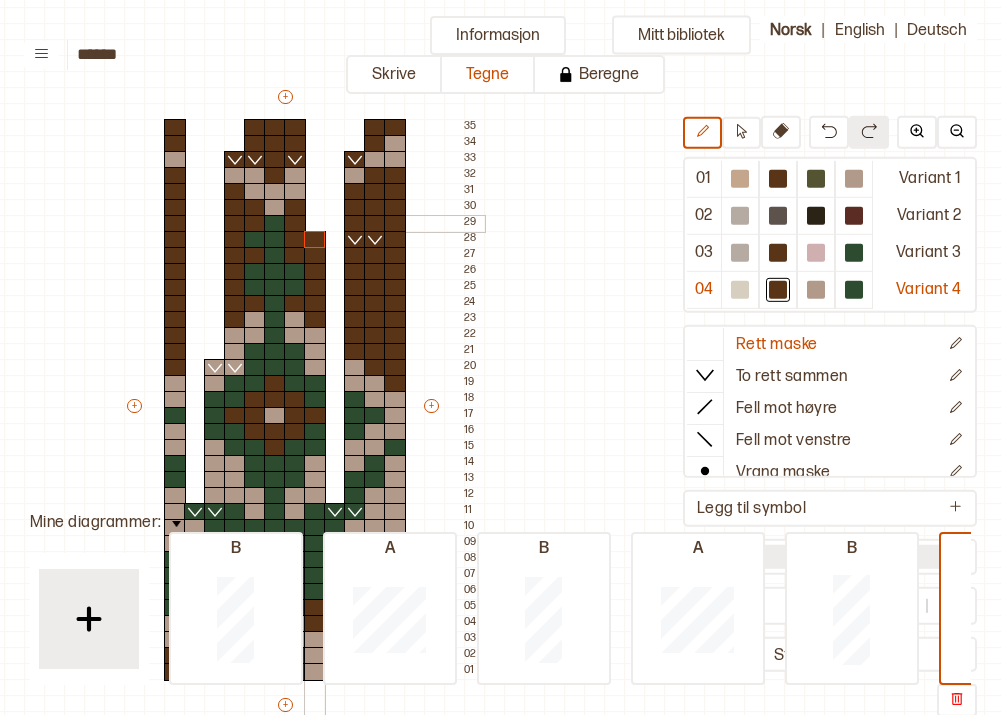click at bounding box center (315, 224) 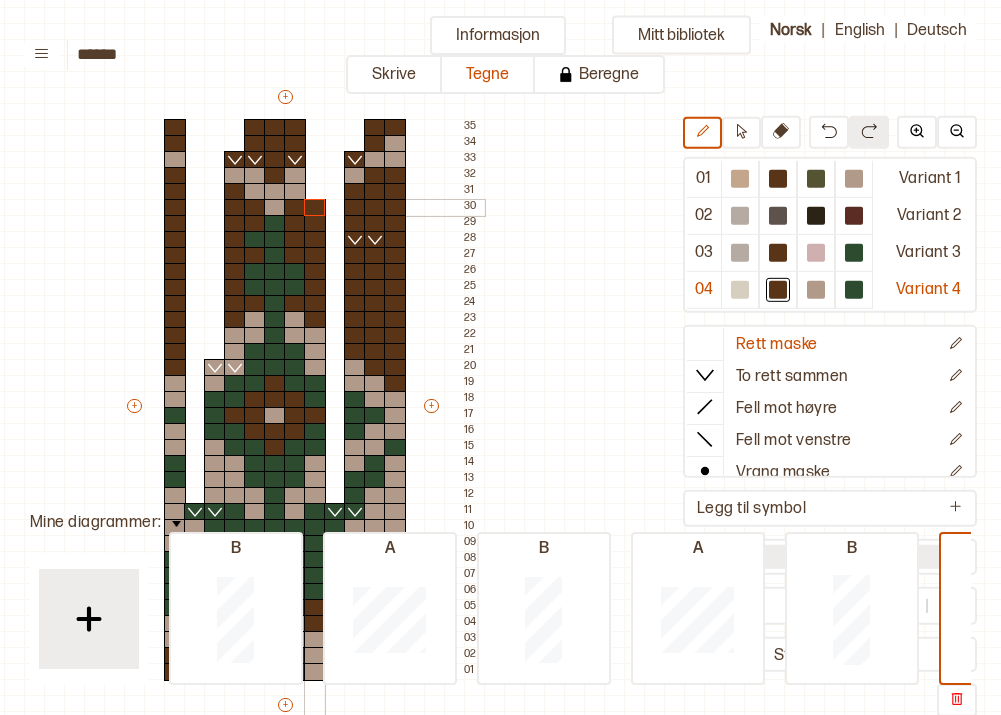 click at bounding box center (315, 208) 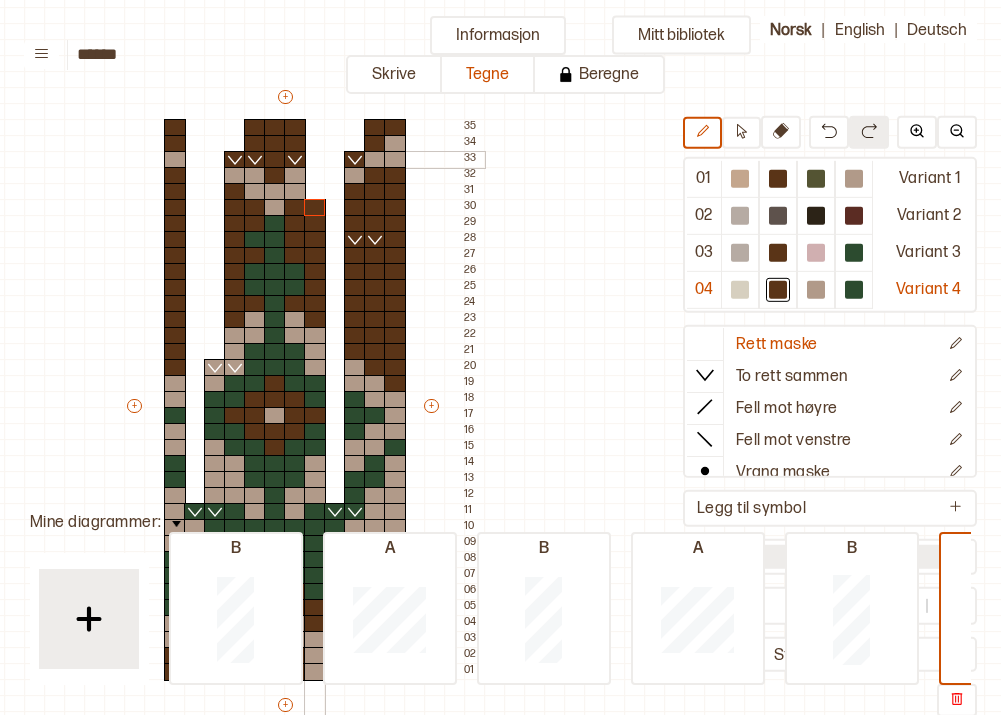 click at bounding box center (315, 160) 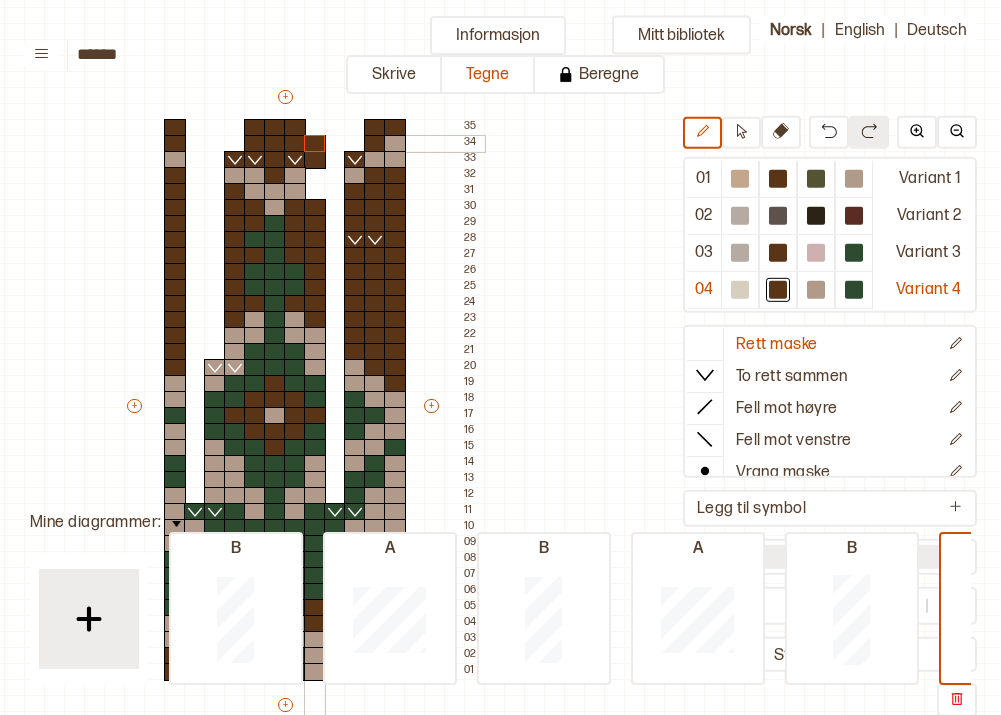 click at bounding box center (315, 144) 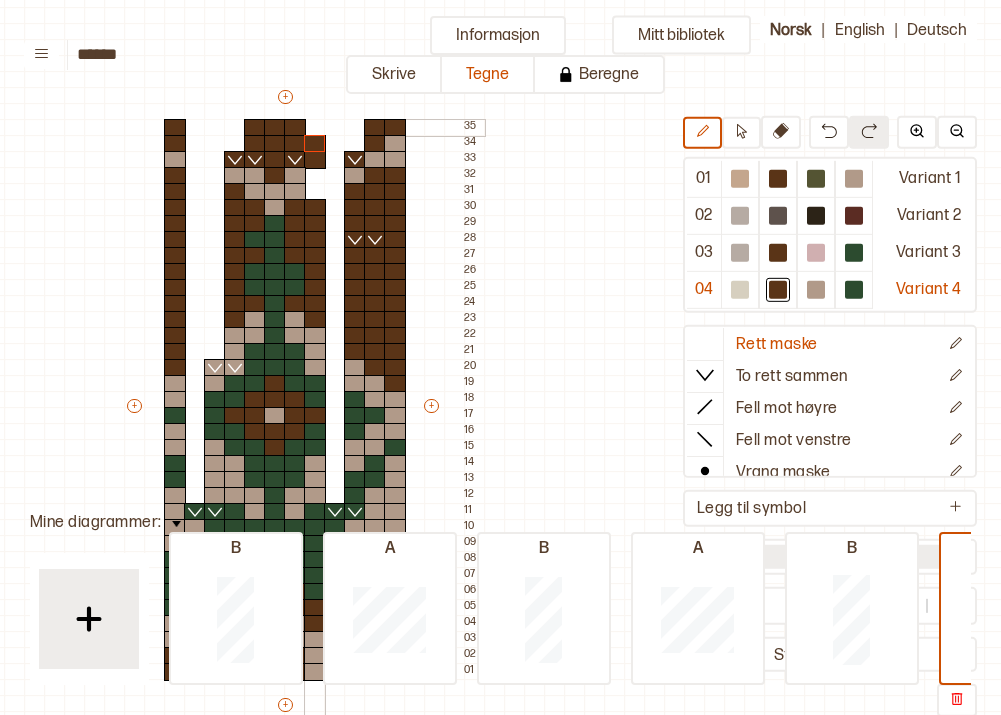 click at bounding box center [315, 128] 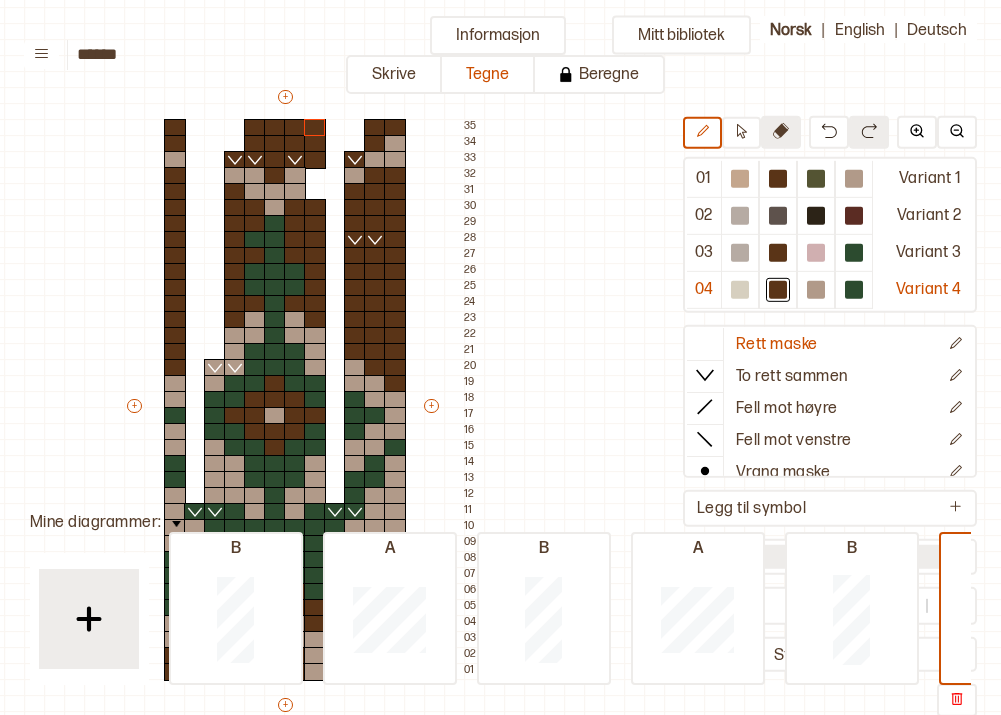 click at bounding box center (781, 131) 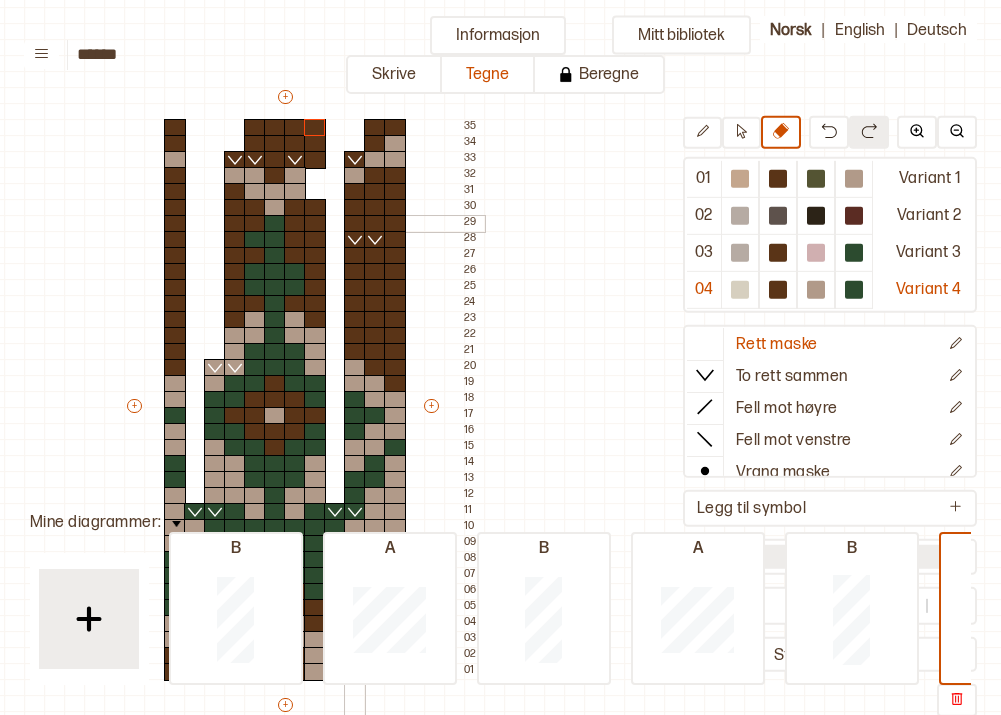 click at bounding box center (355, 224) 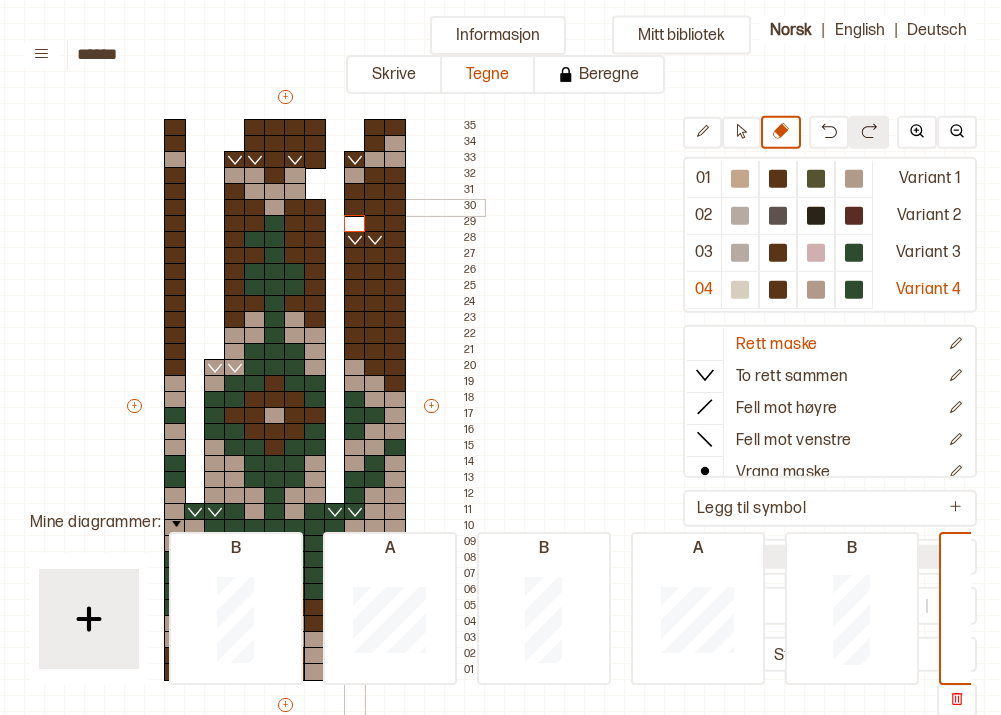 click at bounding box center (355, 208) 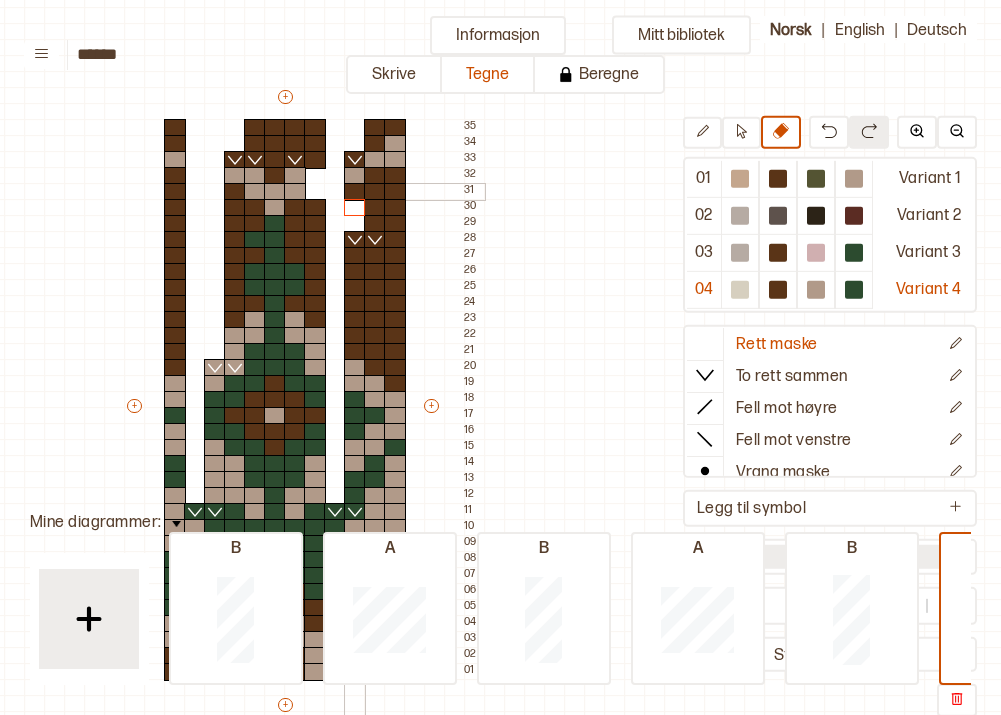click at bounding box center [355, 192] 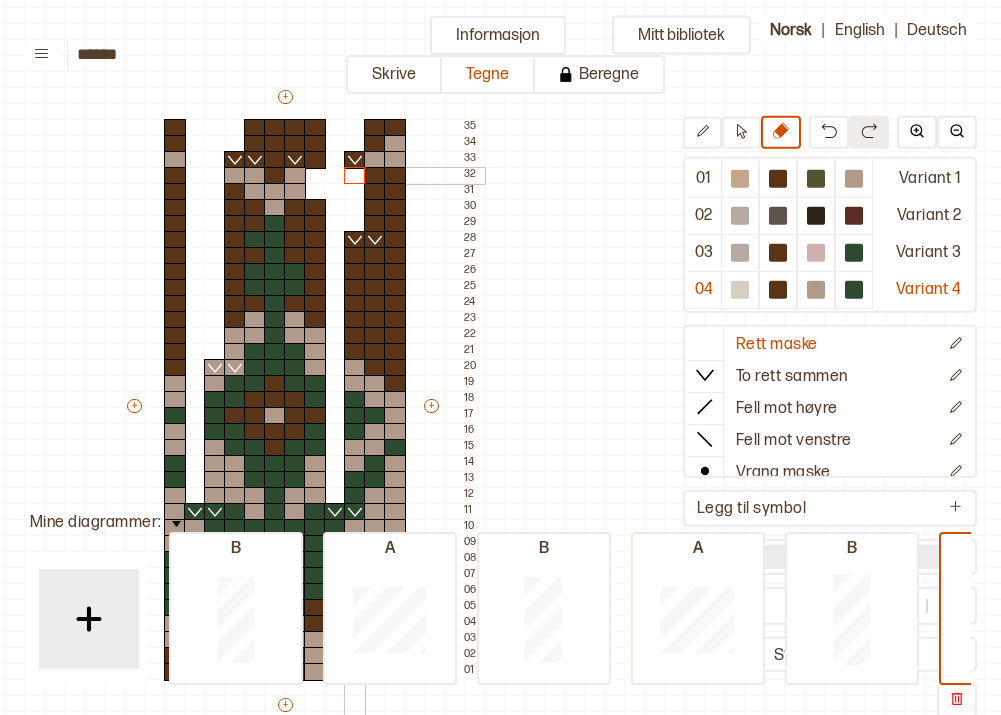 click at bounding box center [355, 176] 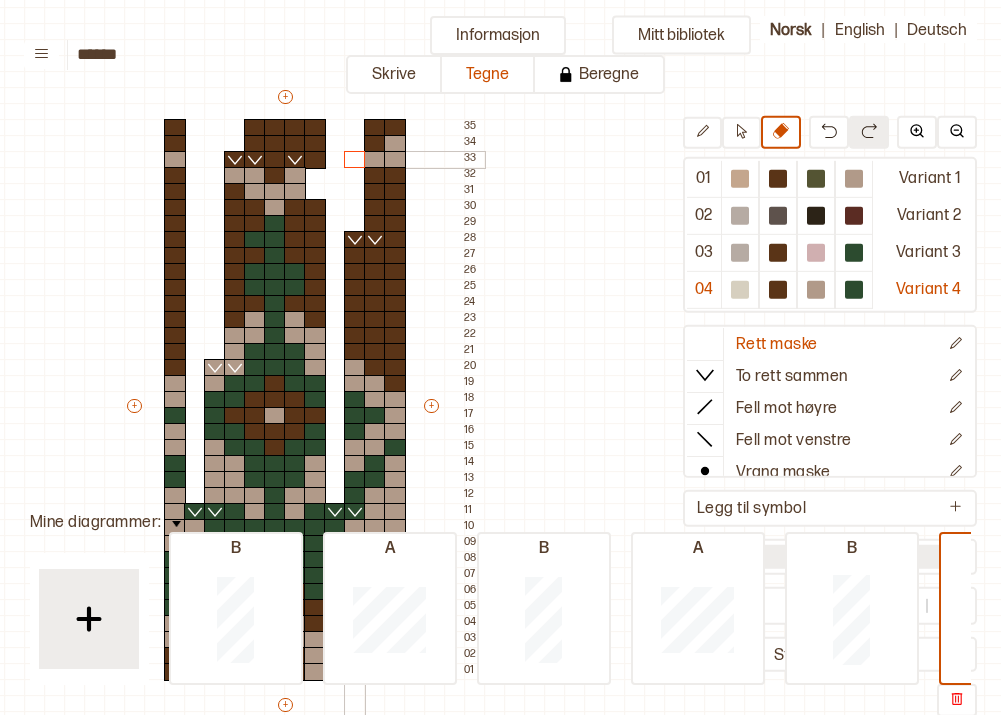 click at bounding box center (355, 160) 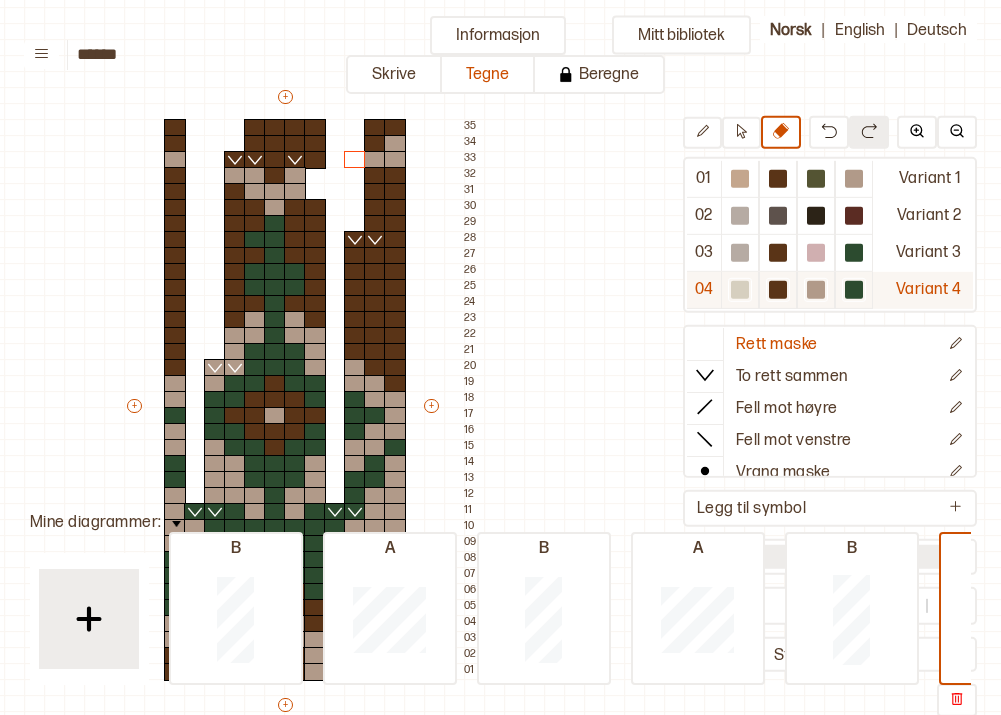 click at bounding box center (740, 179) 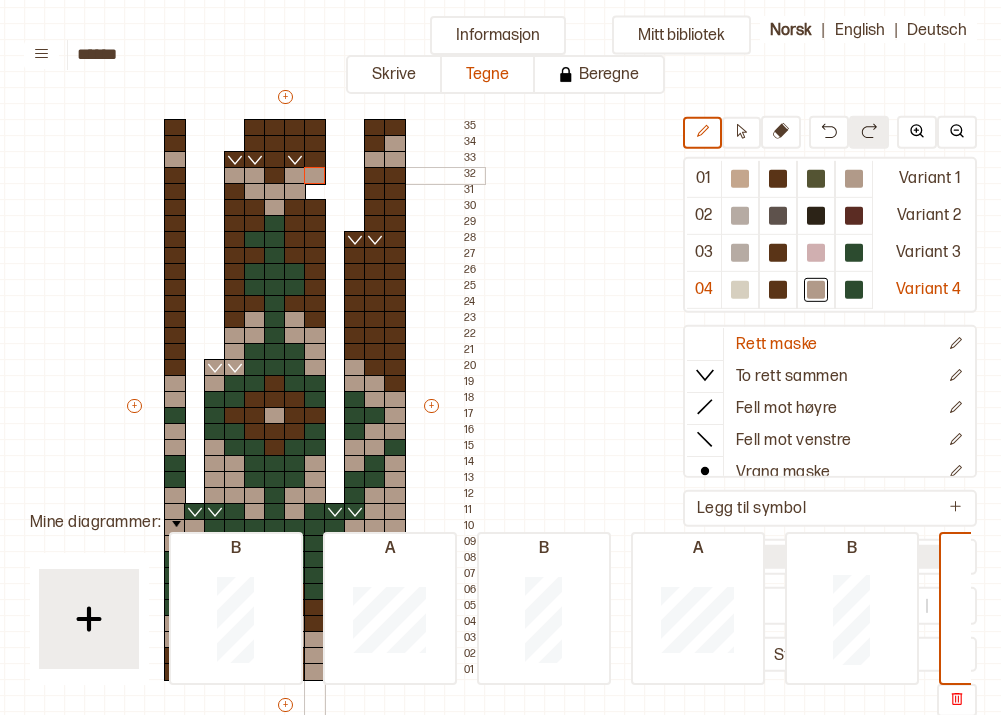 click at bounding box center (315, 176) 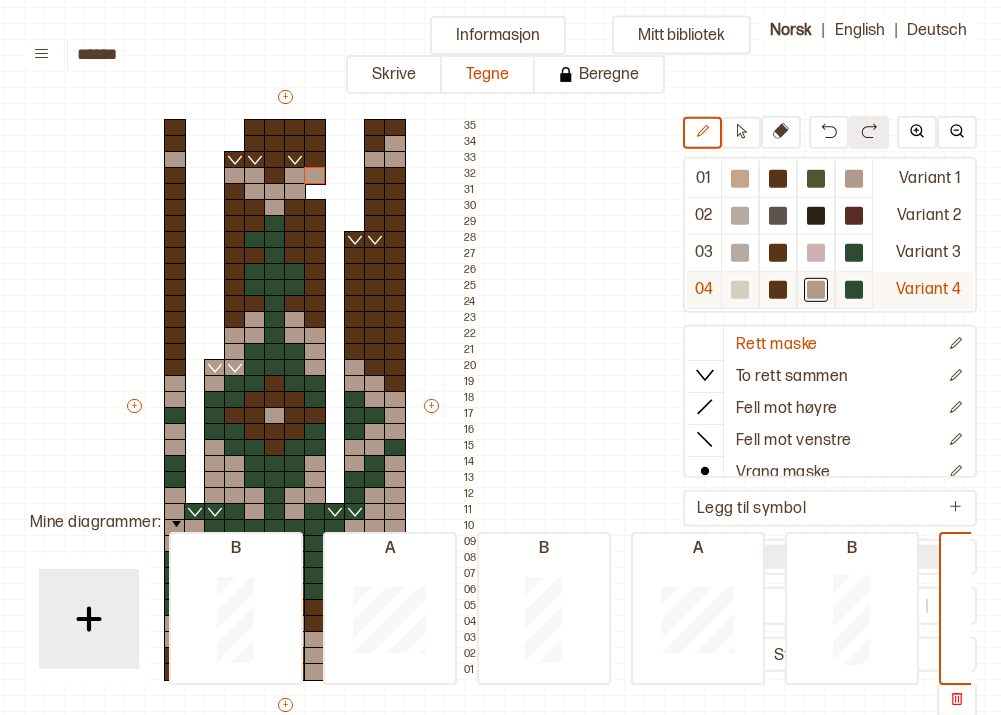 click at bounding box center (740, 179) 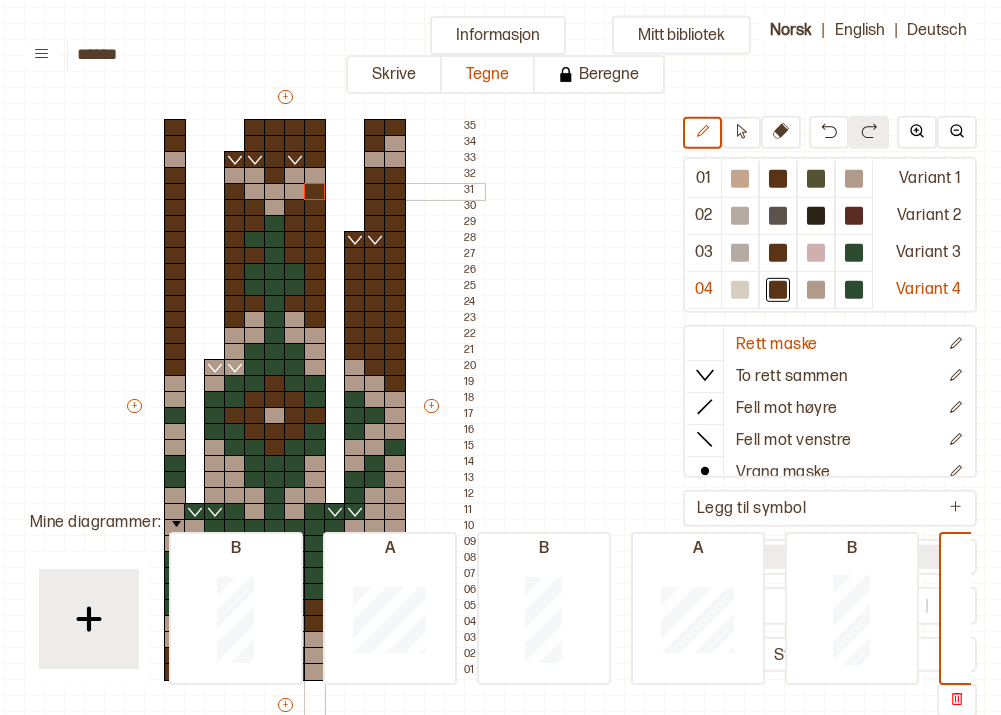 click at bounding box center [315, 192] 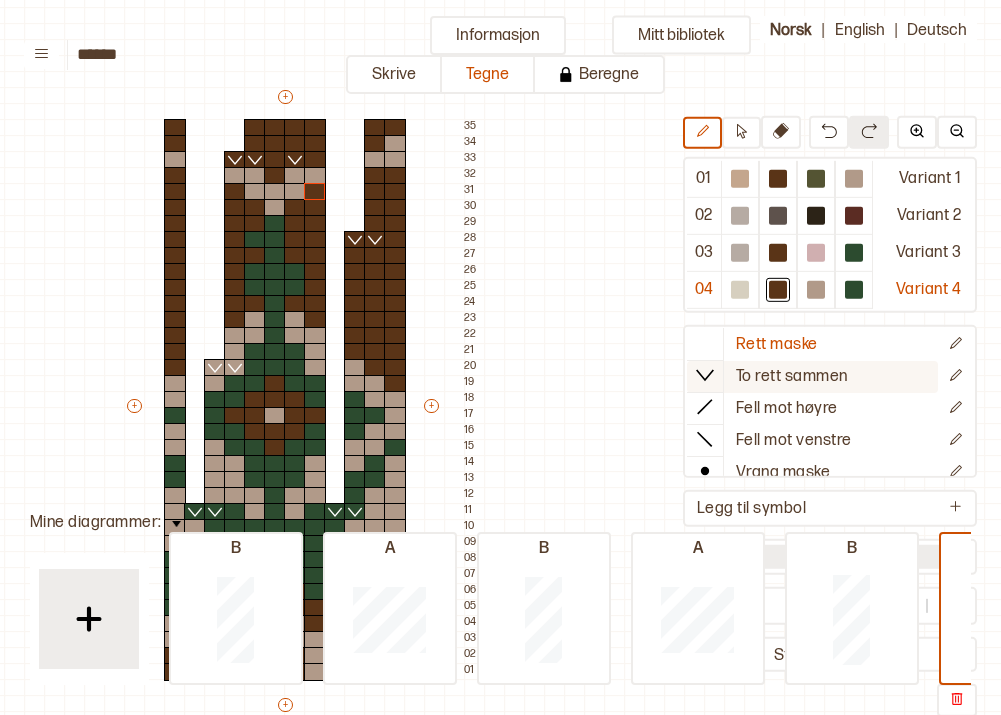 click on "To rett sammen" at bounding box center (777, 344) 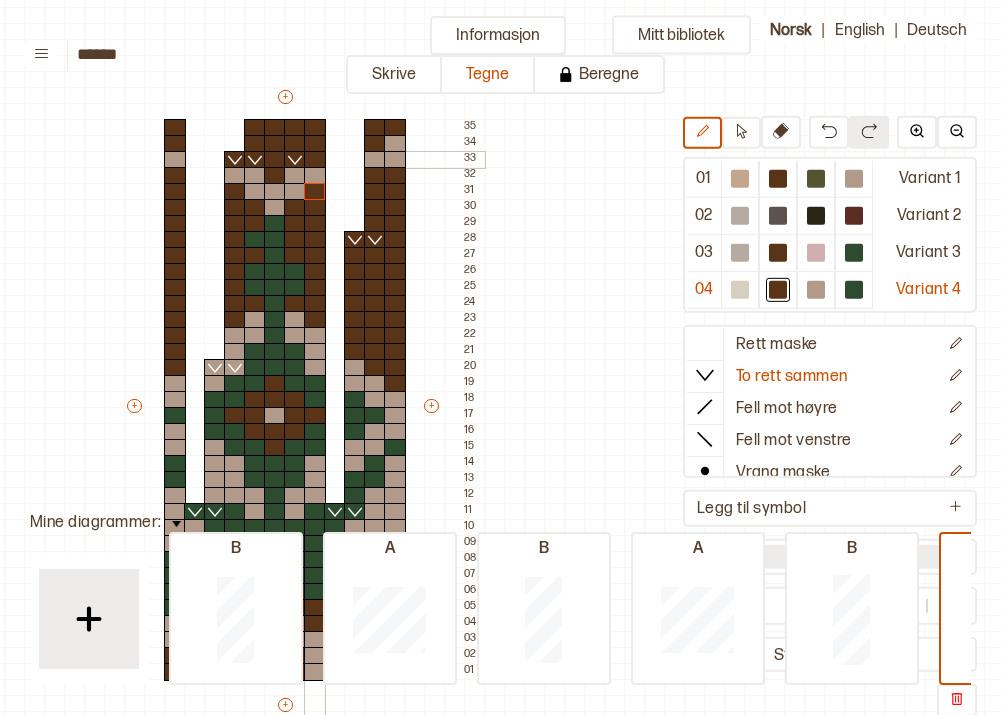 click at bounding box center (315, 160) 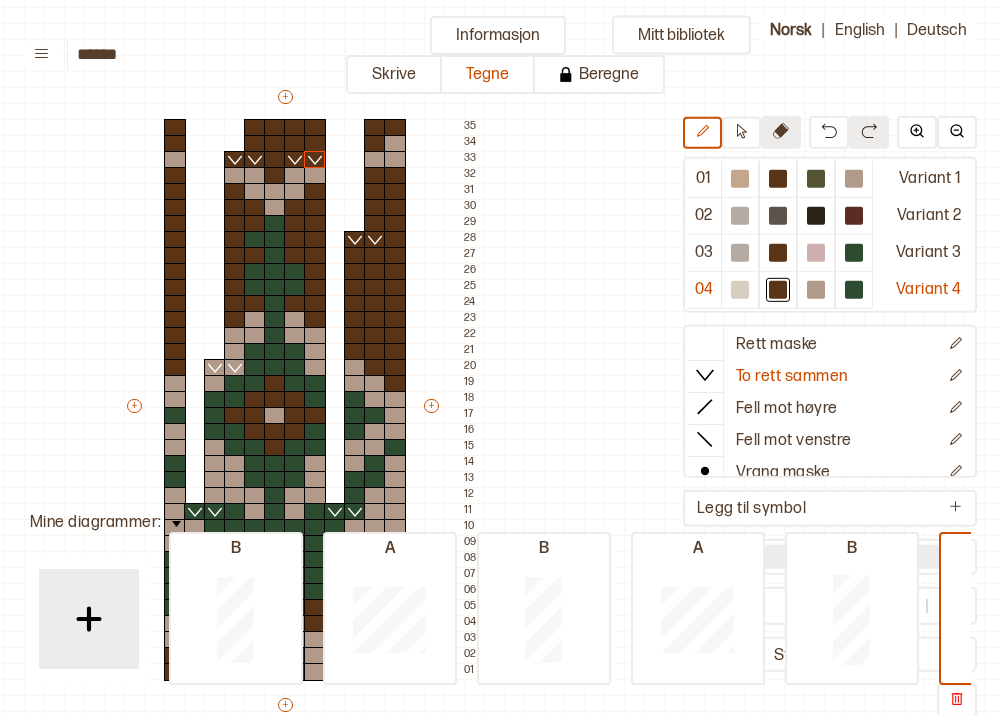 click at bounding box center [781, 131] 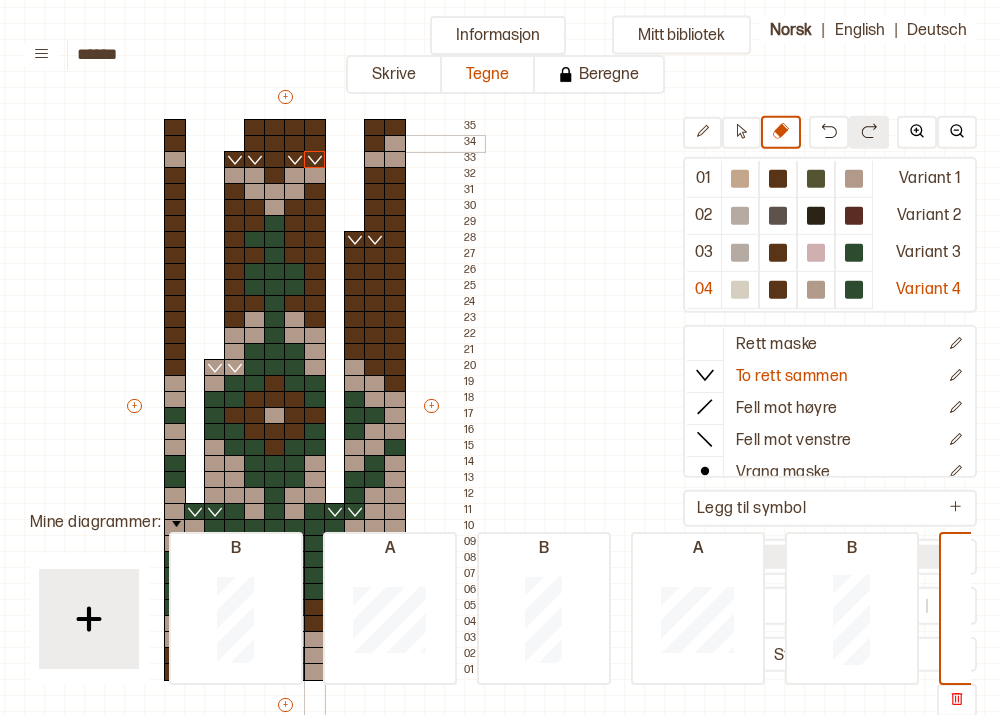 click at bounding box center [315, 144] 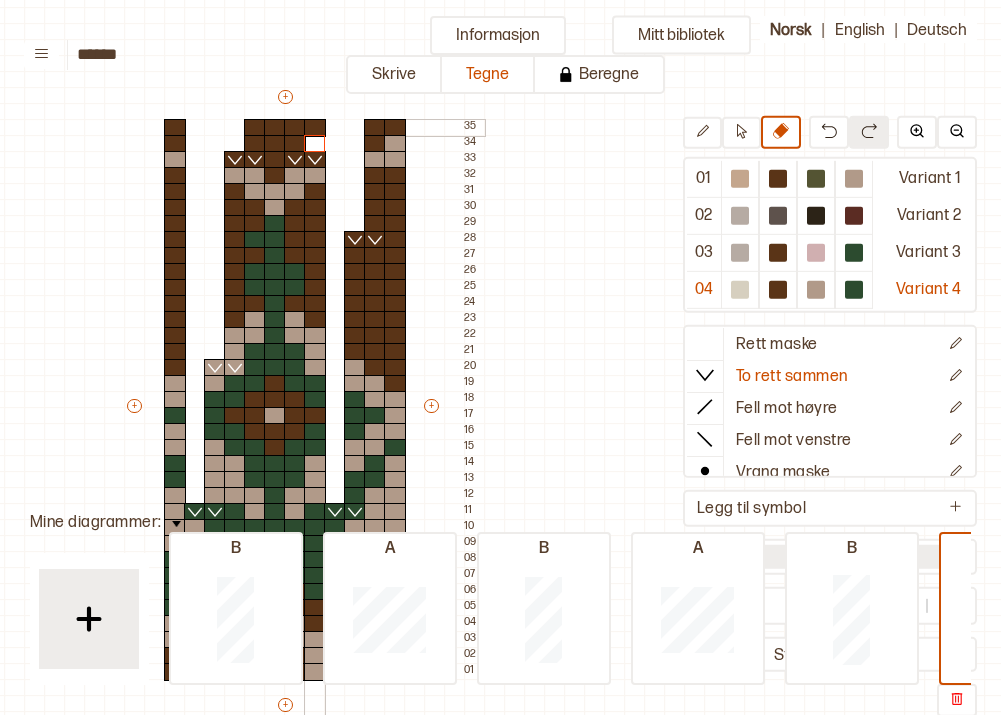 click at bounding box center (315, 128) 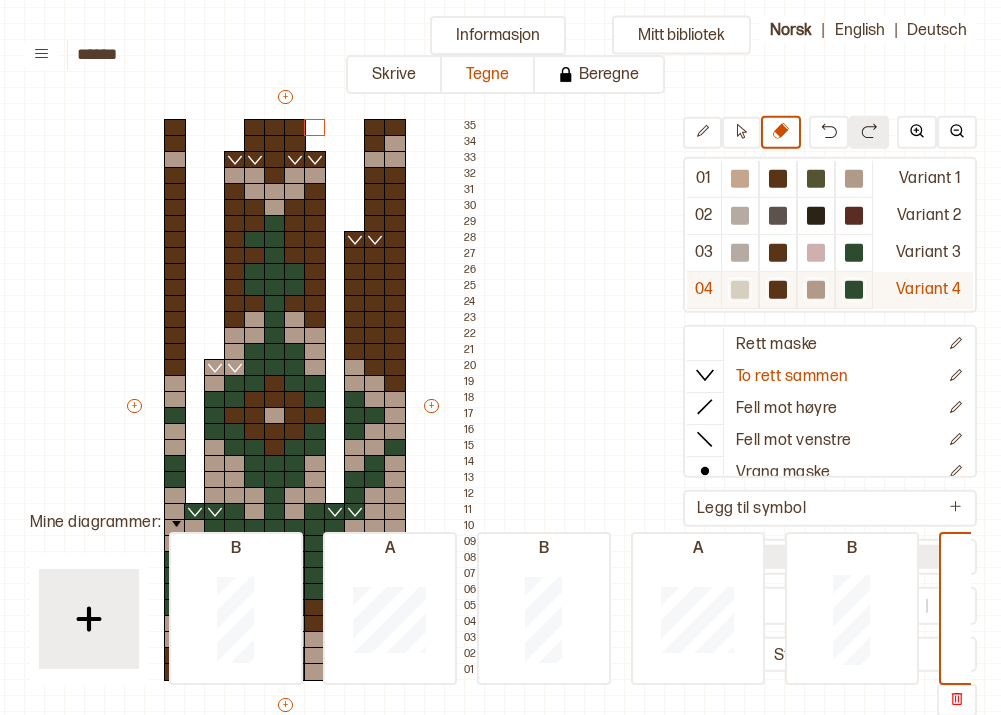 click at bounding box center (740, 179) 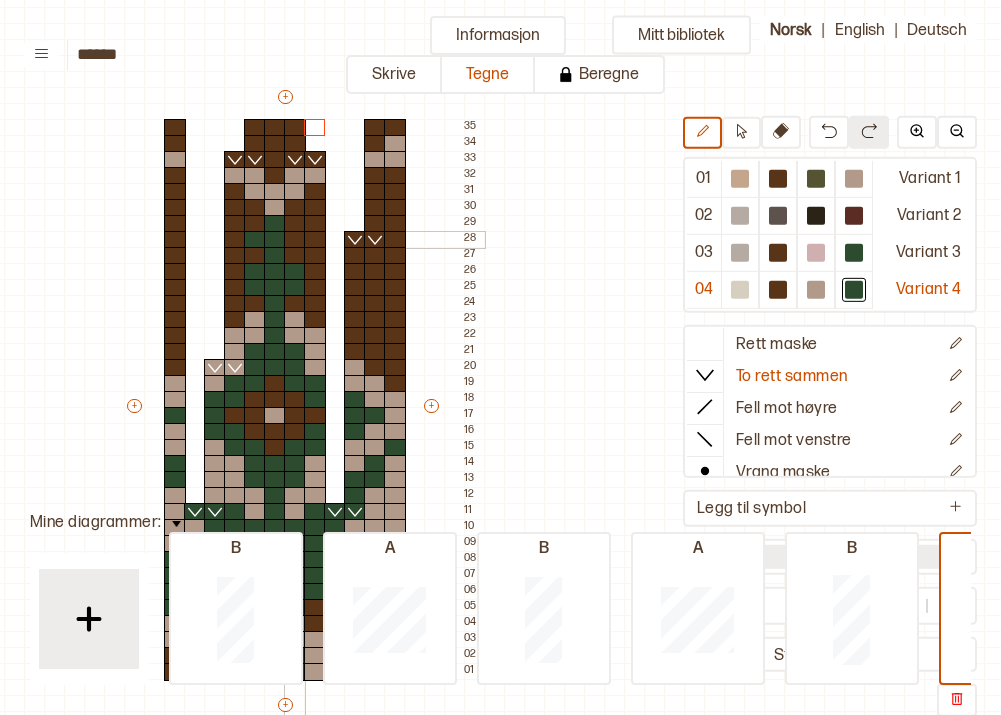 click at bounding box center (295, 240) 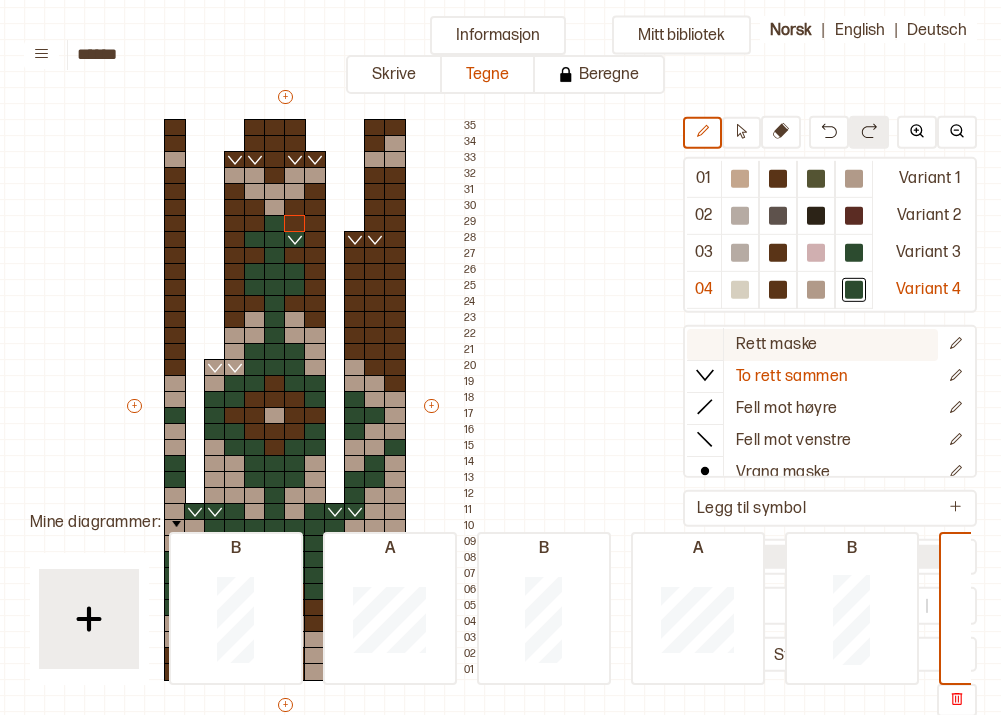 click on "Rett maske" at bounding box center [812, 345] 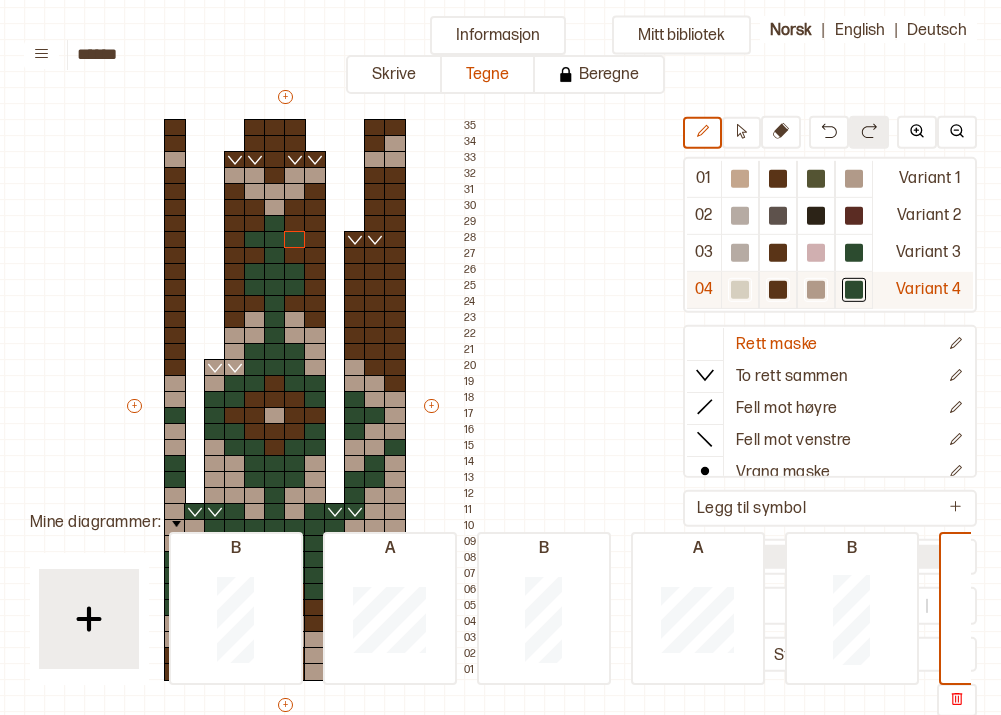 click at bounding box center [740, 179] 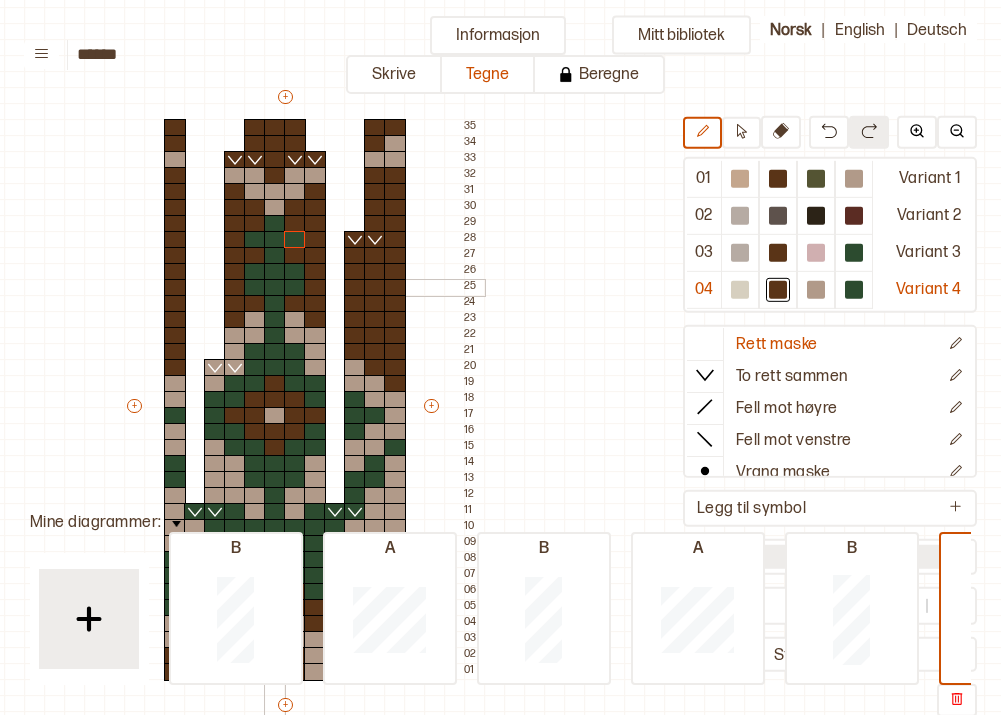 click at bounding box center (295, 288) 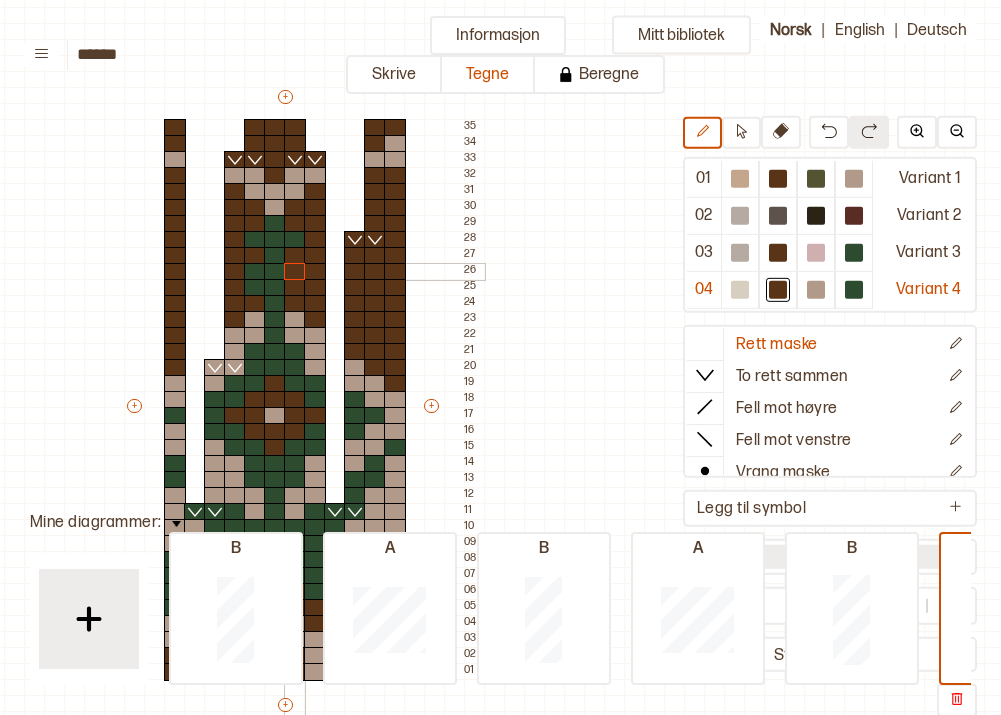 click at bounding box center [295, 272] 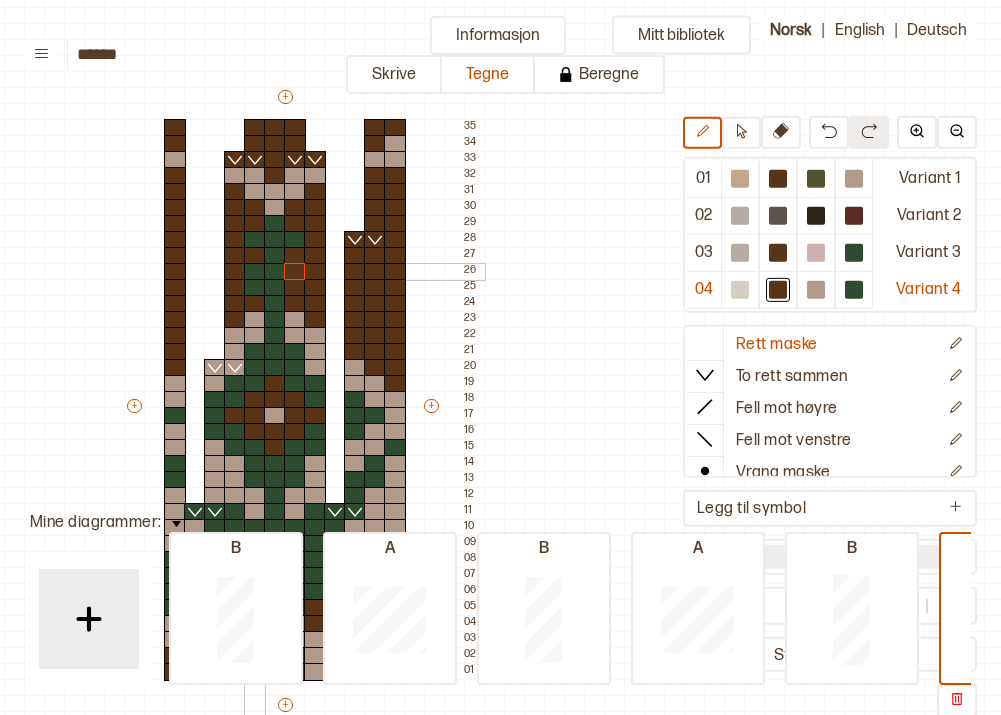click at bounding box center (255, 272) 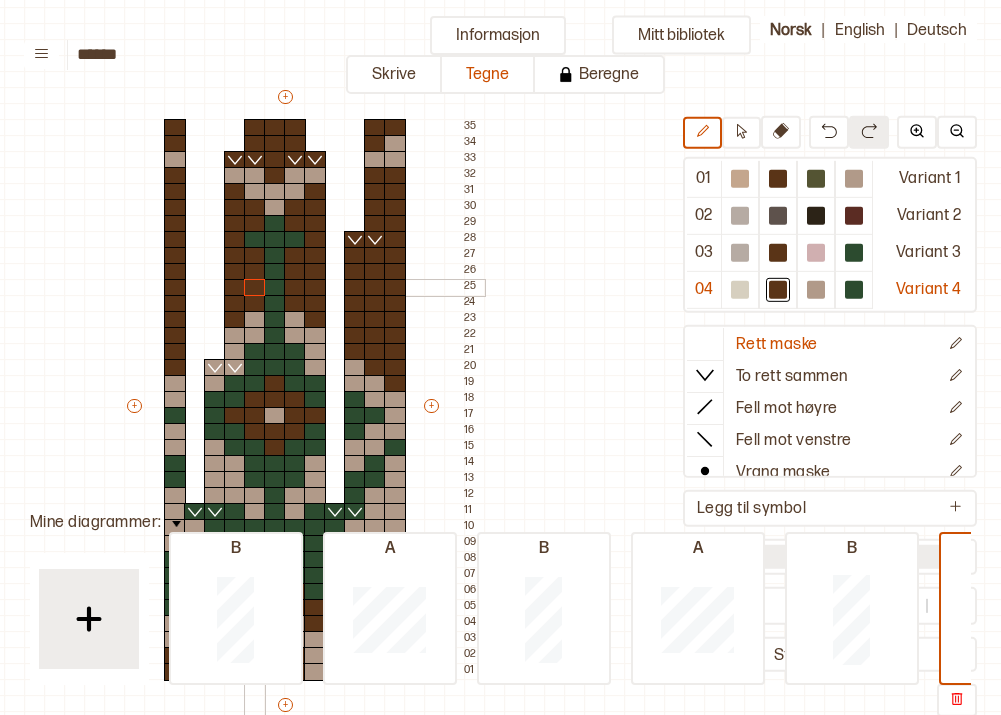 click at bounding box center [255, 288] 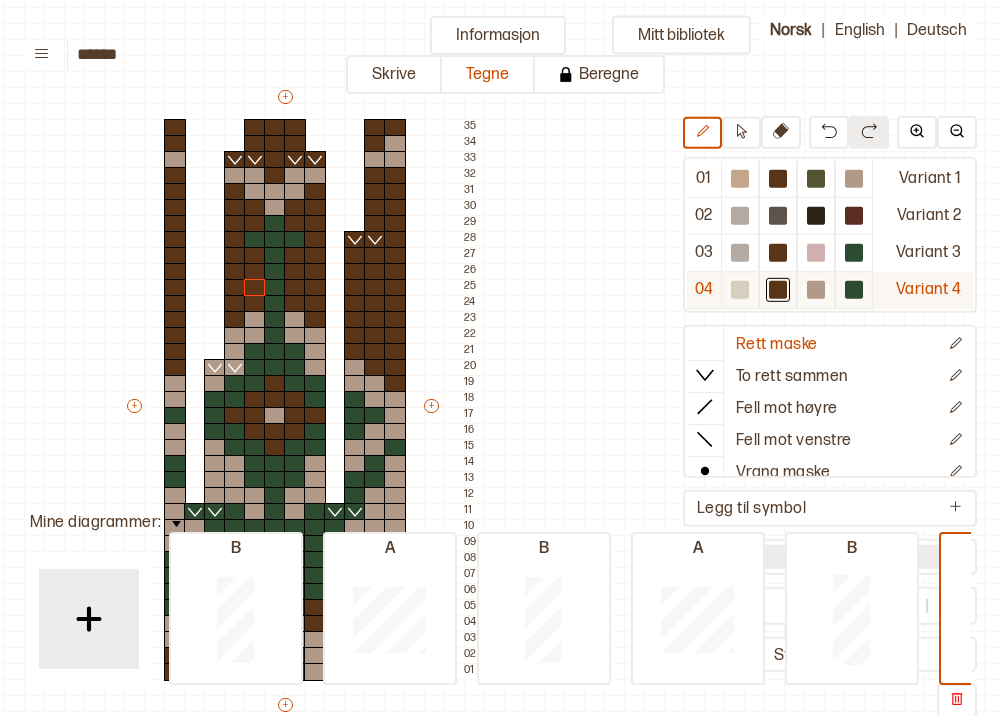 click at bounding box center (740, 179) 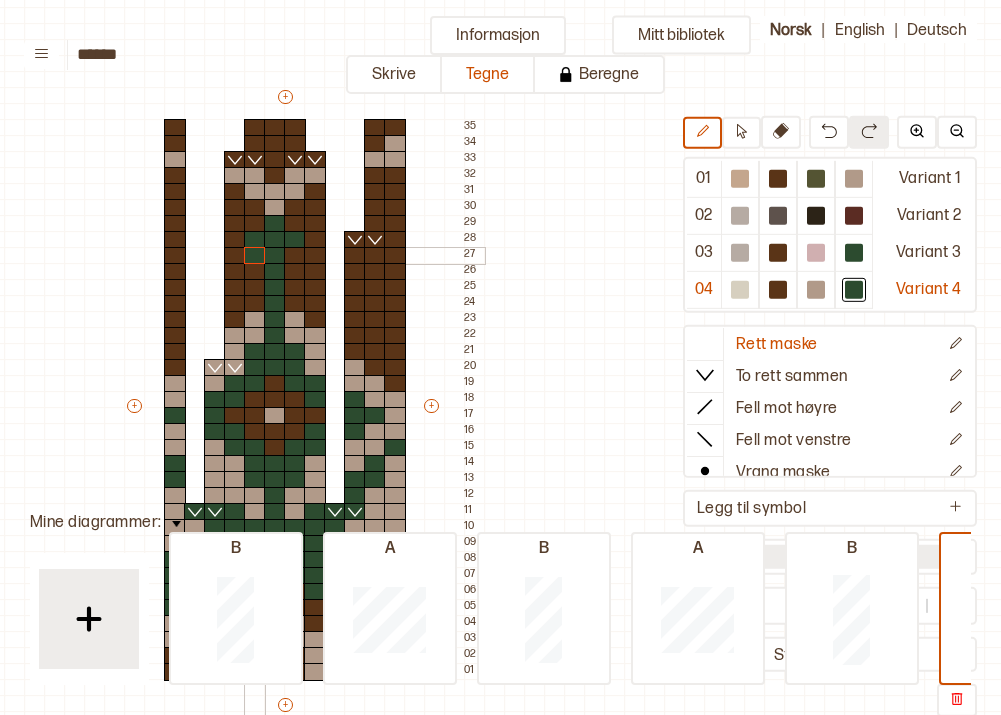 click at bounding box center (255, 256) 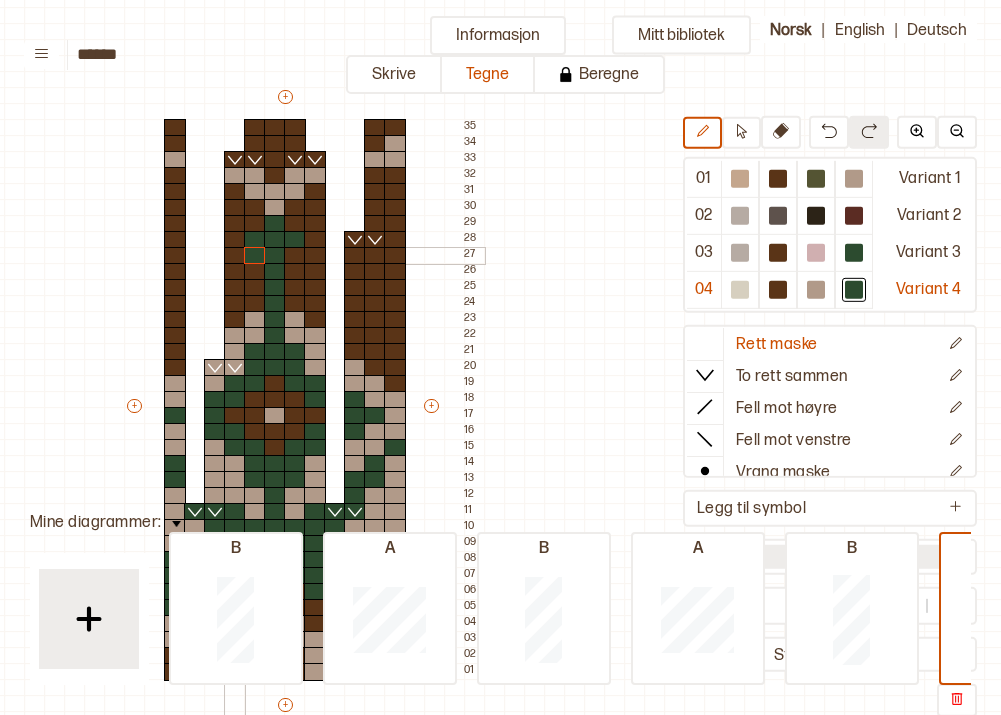 click at bounding box center [235, 256] 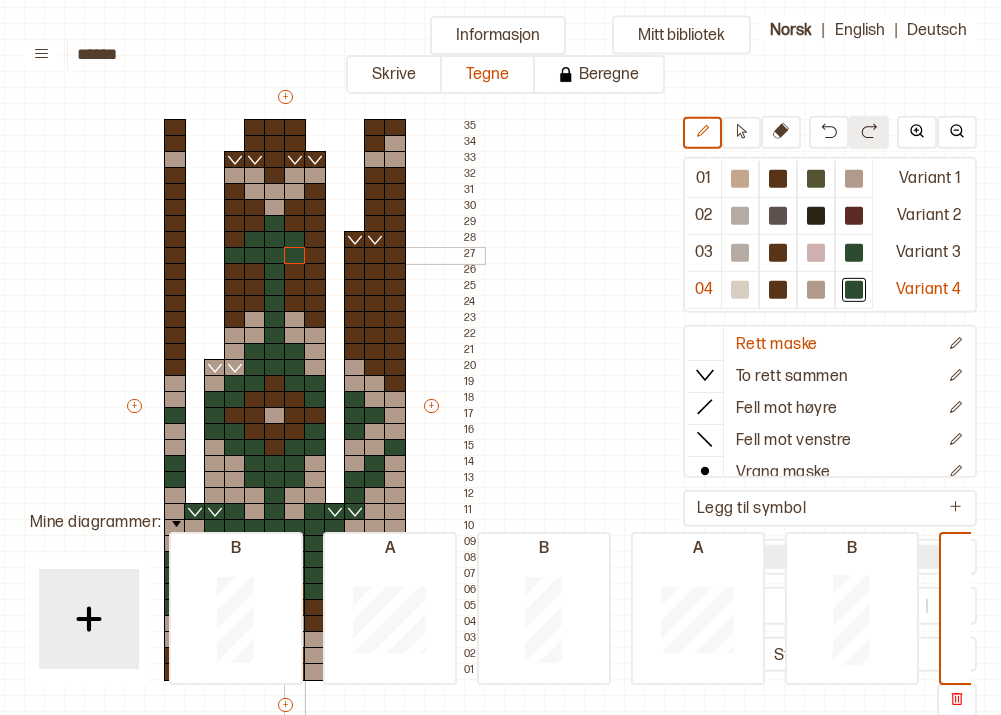 click at bounding box center [295, 256] 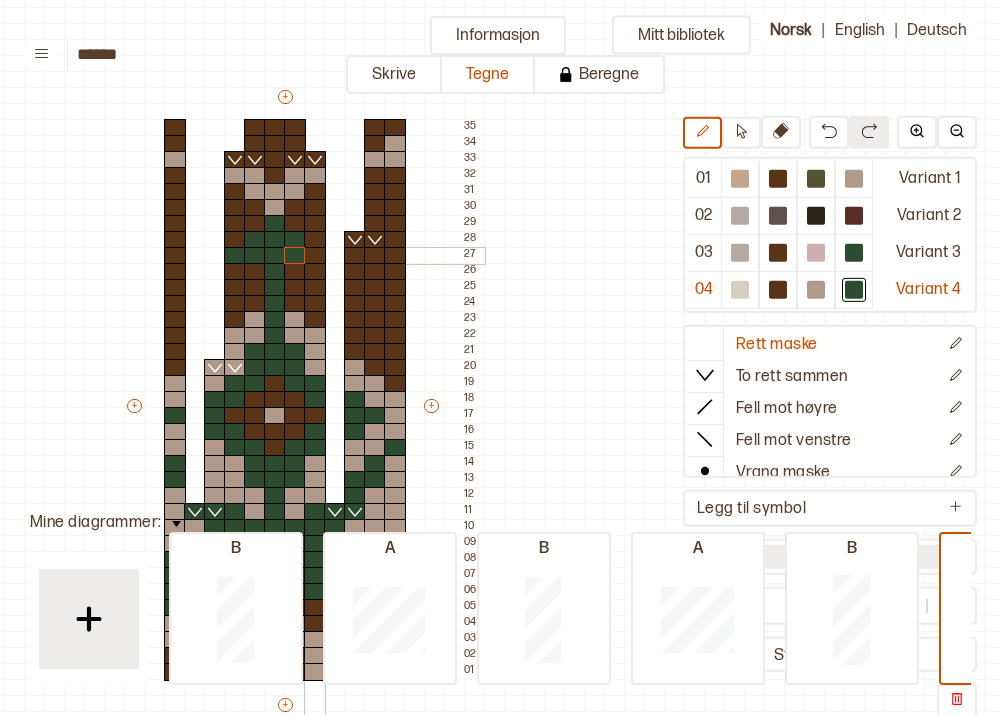 click at bounding box center (315, 256) 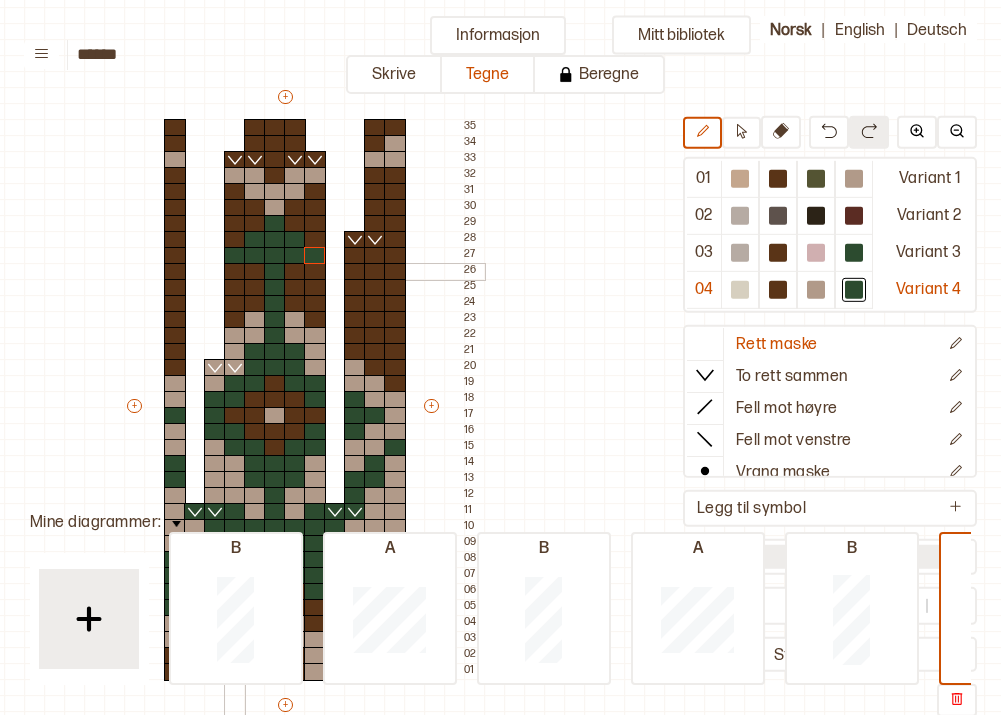 click at bounding box center (235, 272) 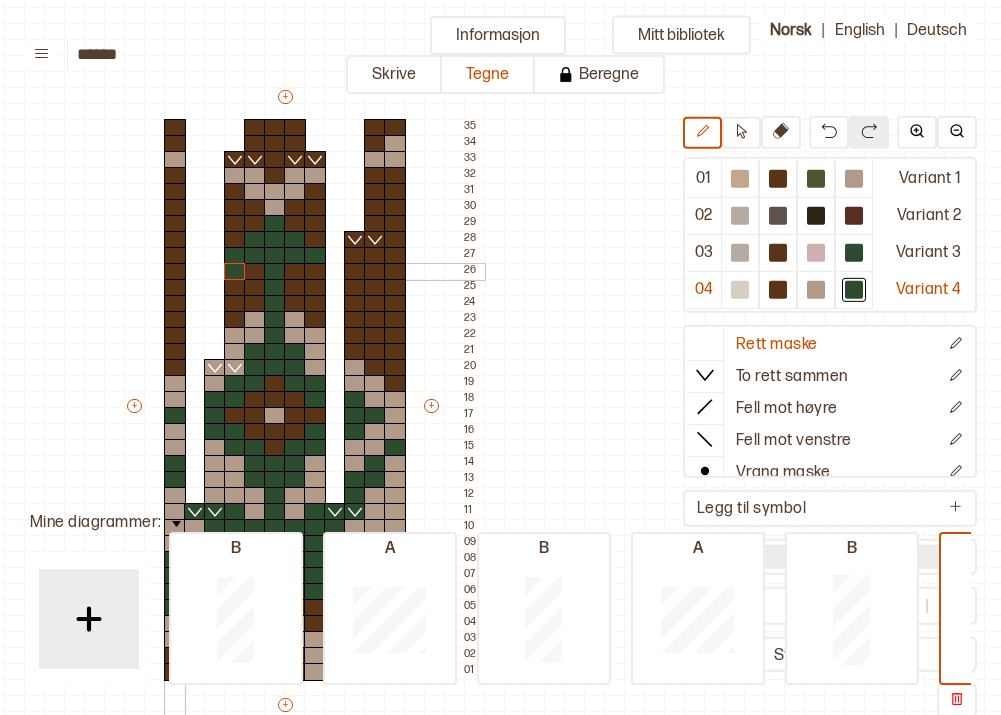 click at bounding box center [175, 272] 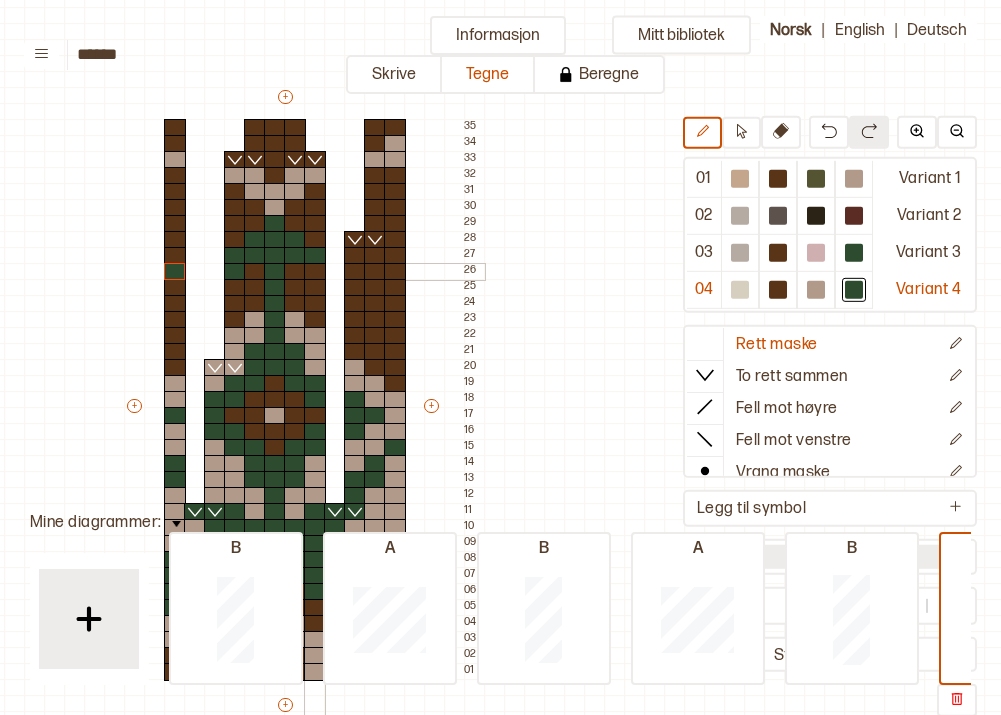 click at bounding box center (315, 272) 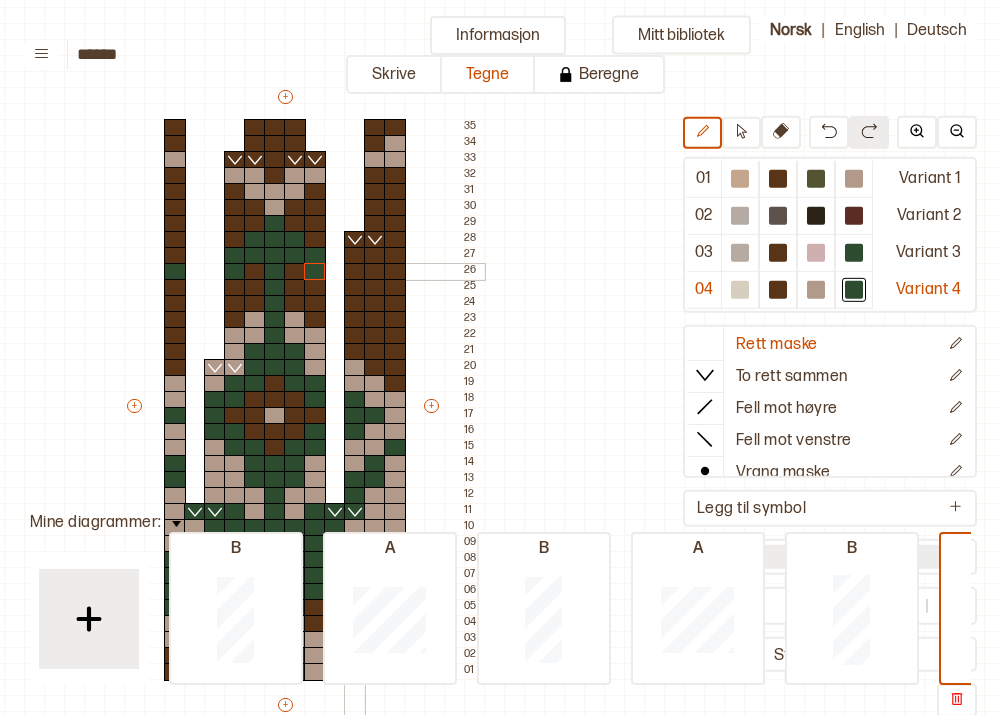 click at bounding box center [355, 272] 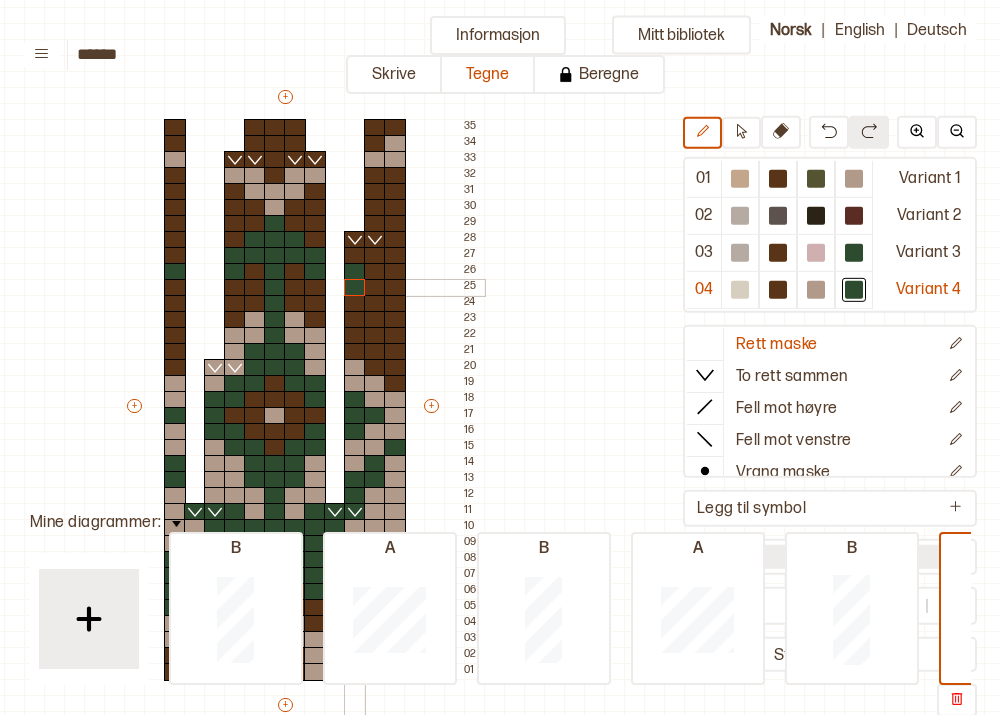 click at bounding box center [355, 288] 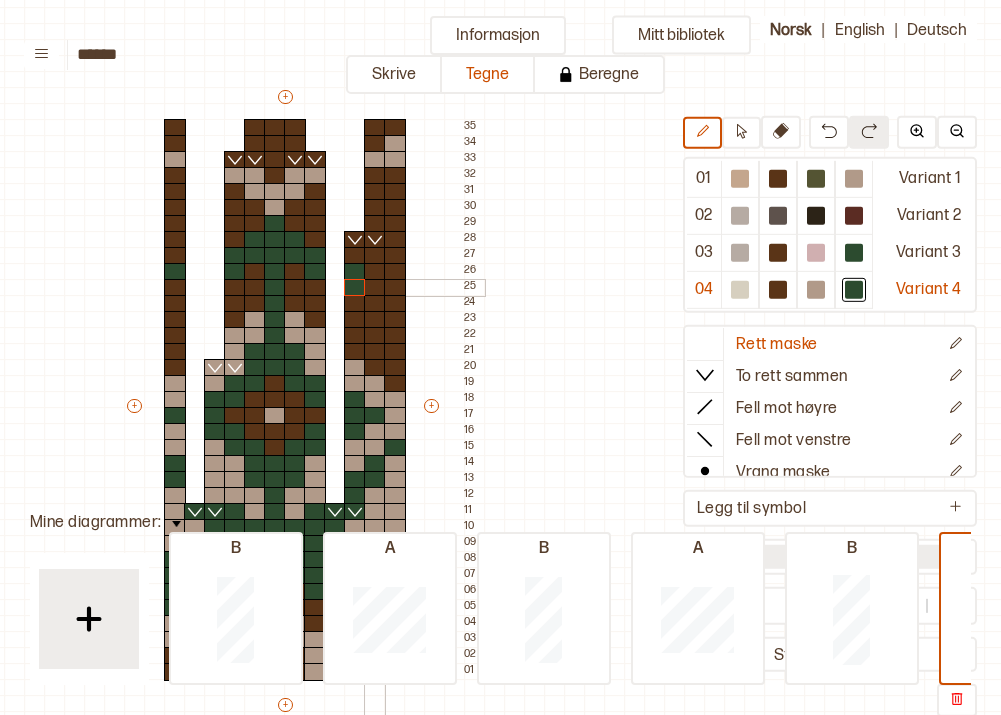 click at bounding box center [375, 288] 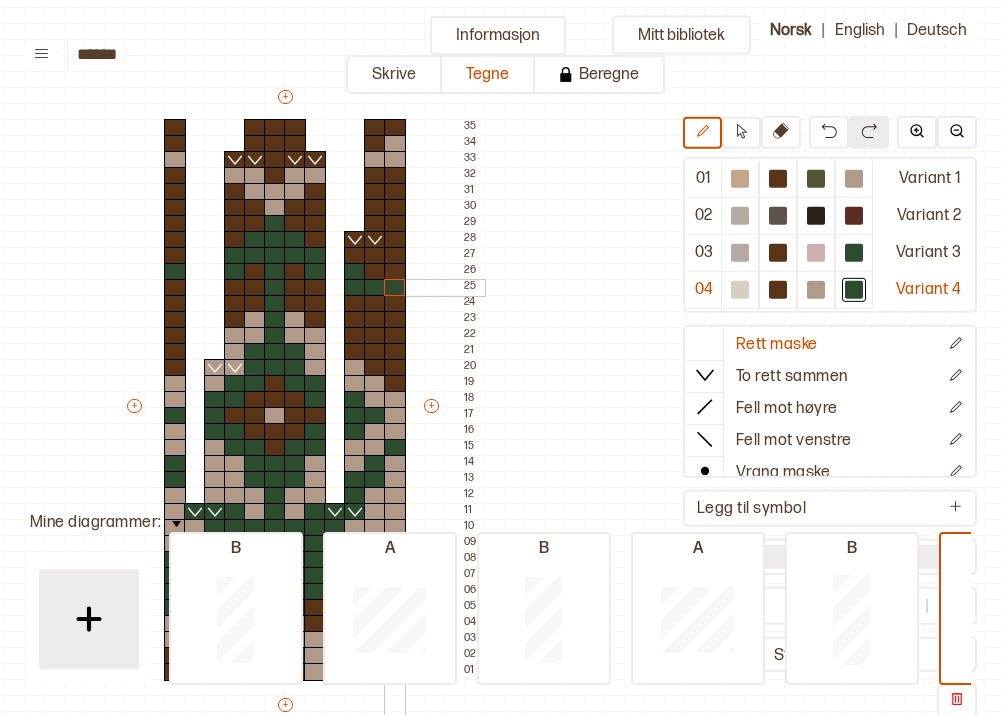 click at bounding box center (395, 288) 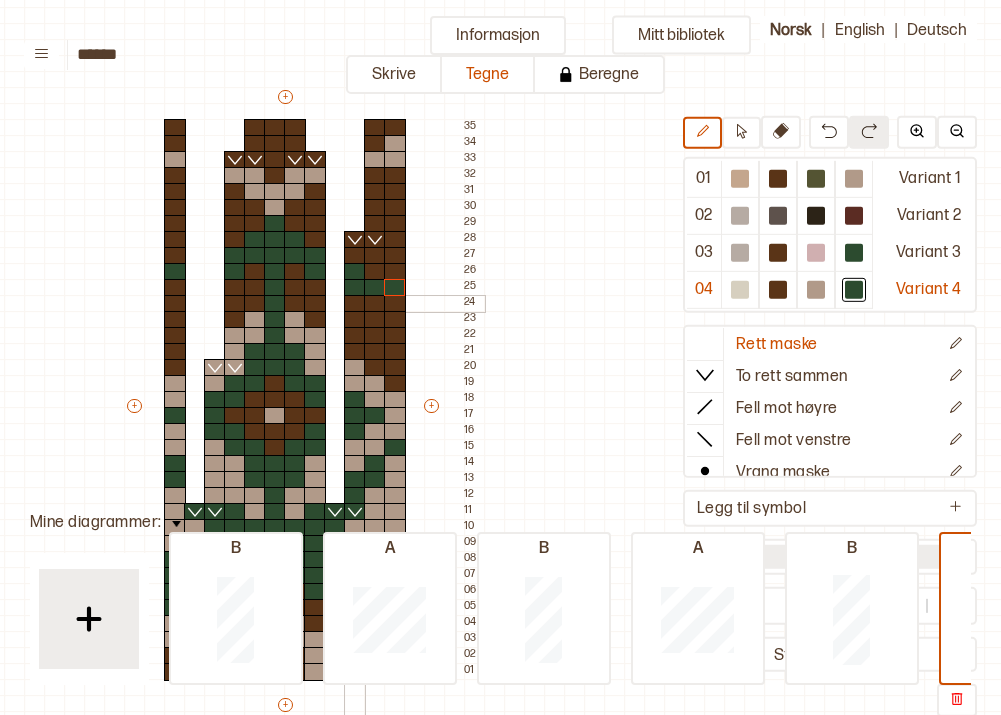 click at bounding box center [355, 304] 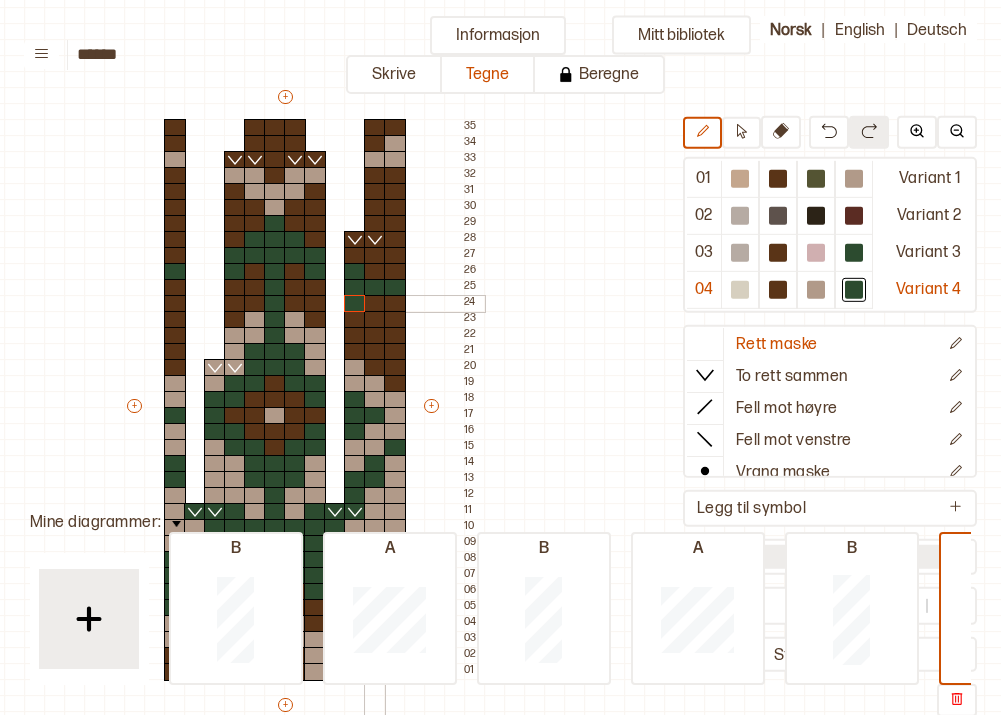 click at bounding box center (375, 304) 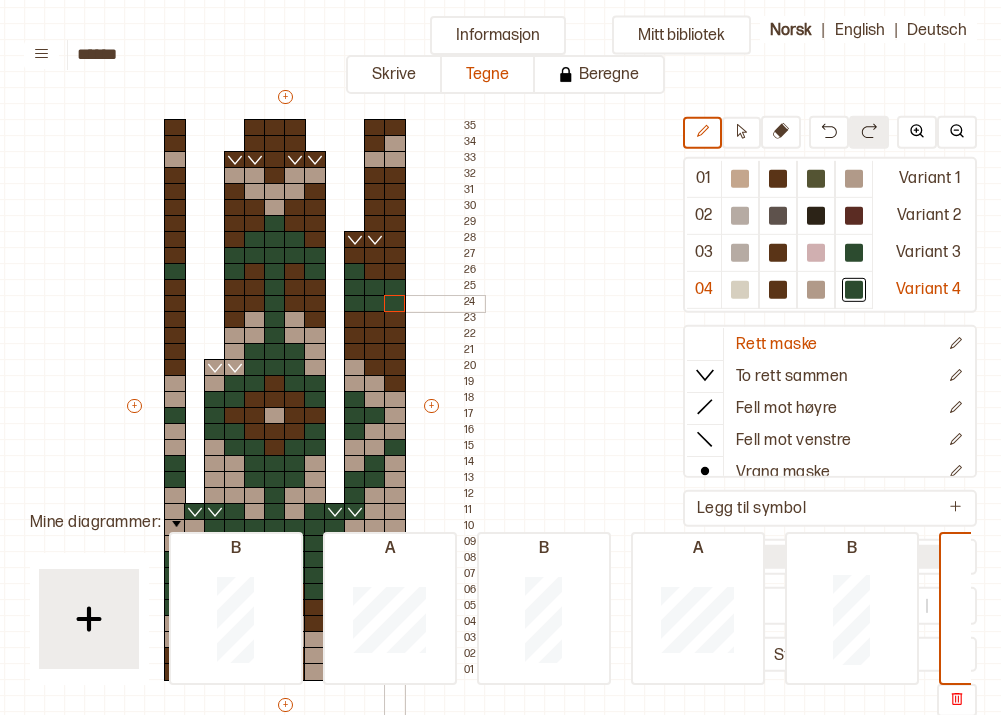 click at bounding box center (395, 304) 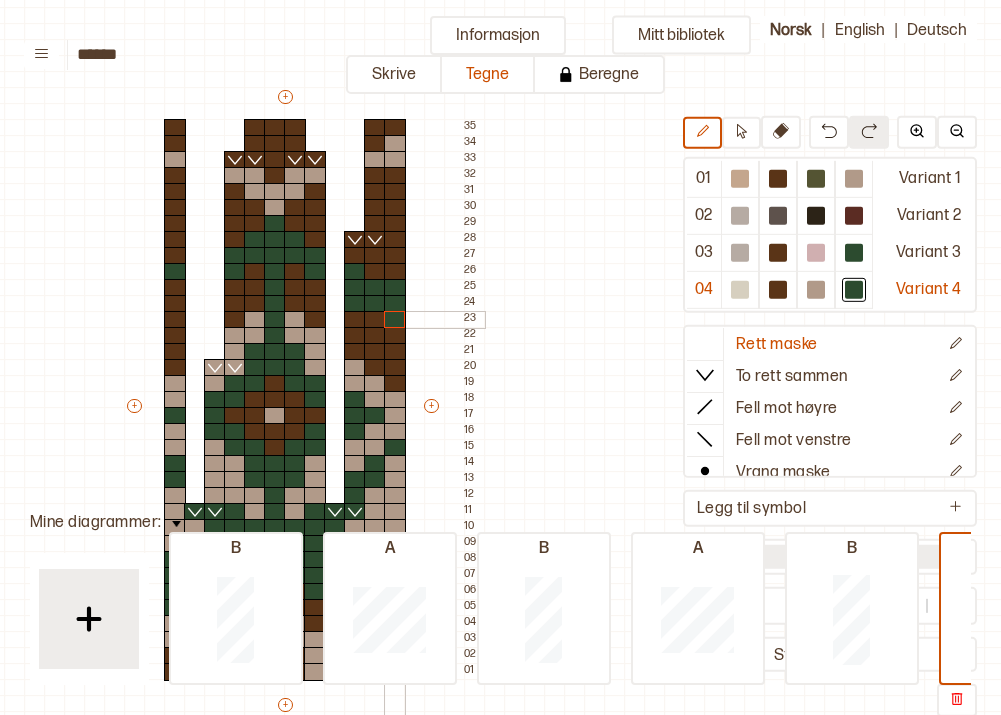 click at bounding box center (395, 320) 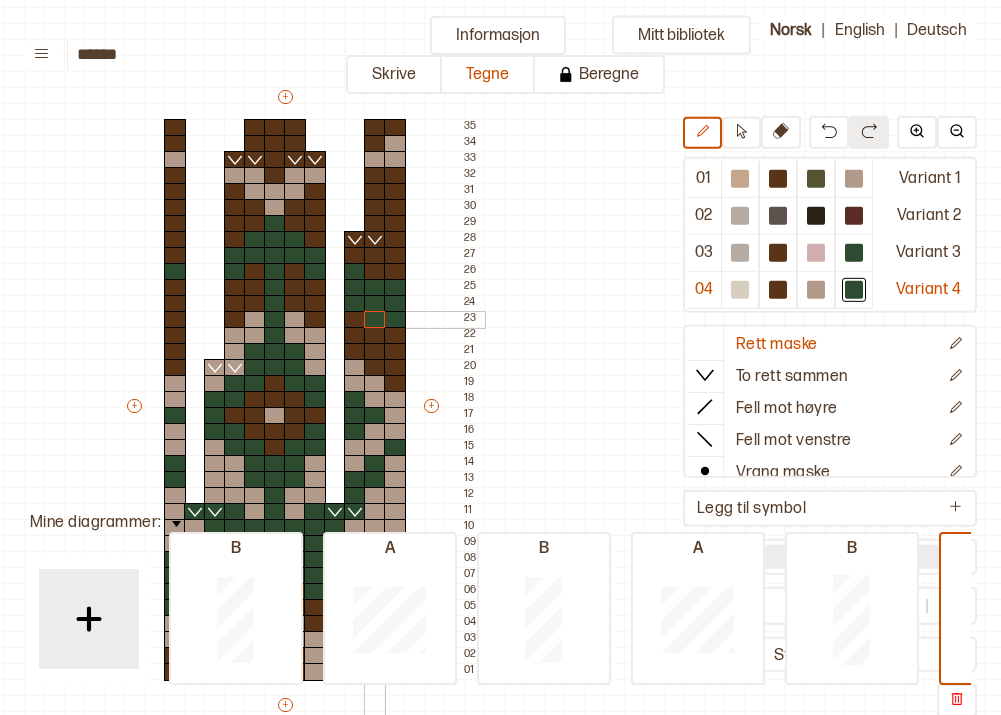 click at bounding box center [375, 320] 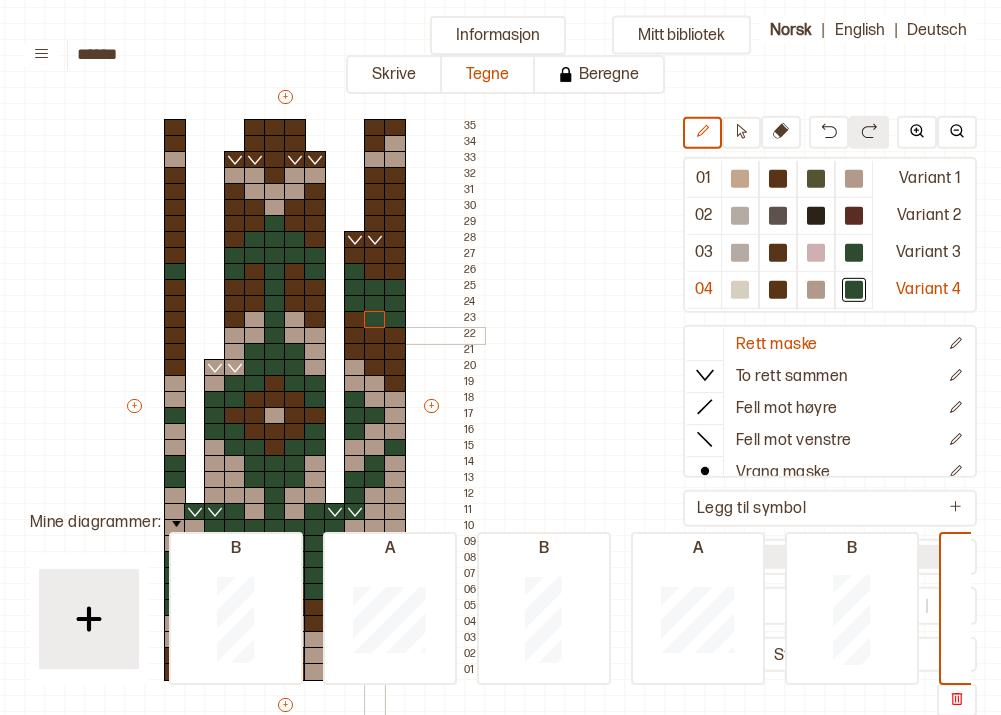 click at bounding box center [375, 336] 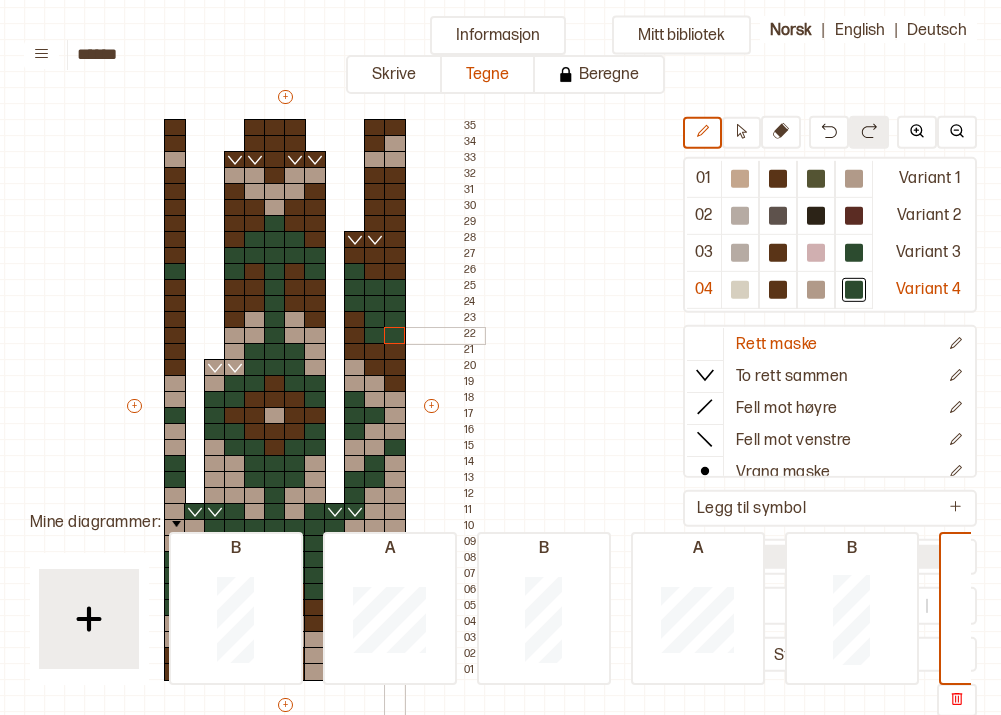 click at bounding box center (395, 336) 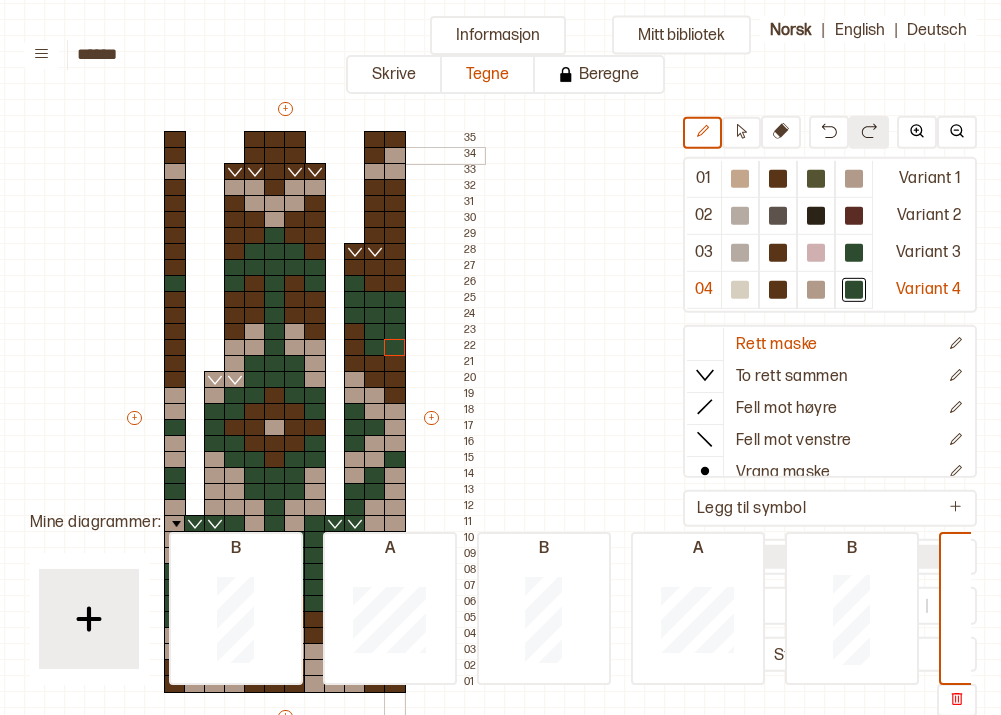 scroll, scrollTop: 107, scrollLeft: 216, axis: both 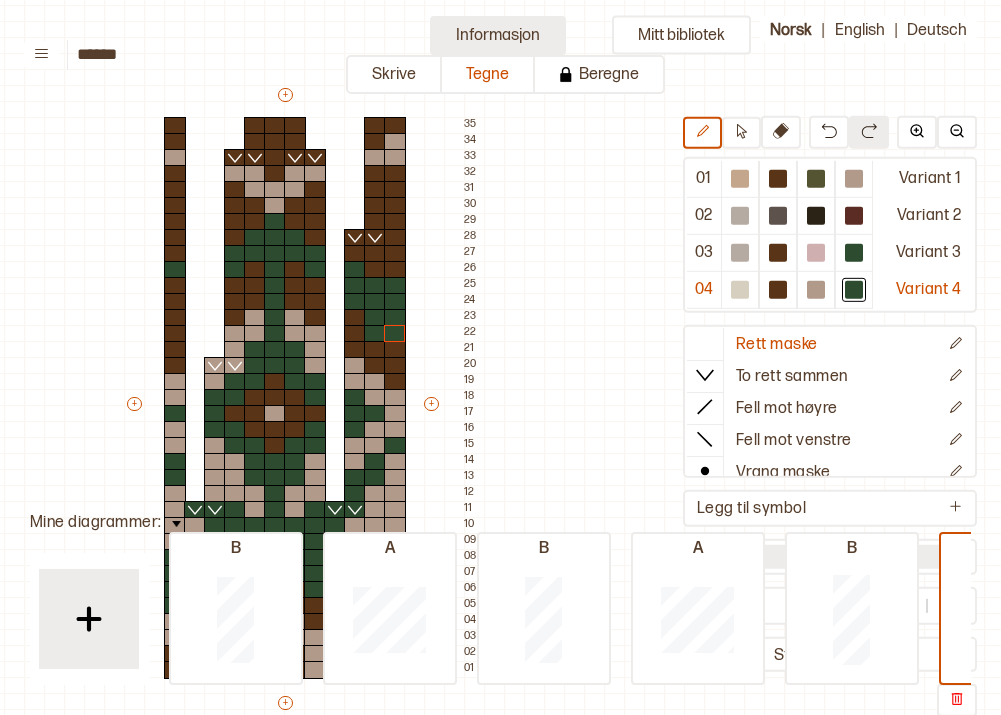 click on "Informasjon" at bounding box center (498, 35) 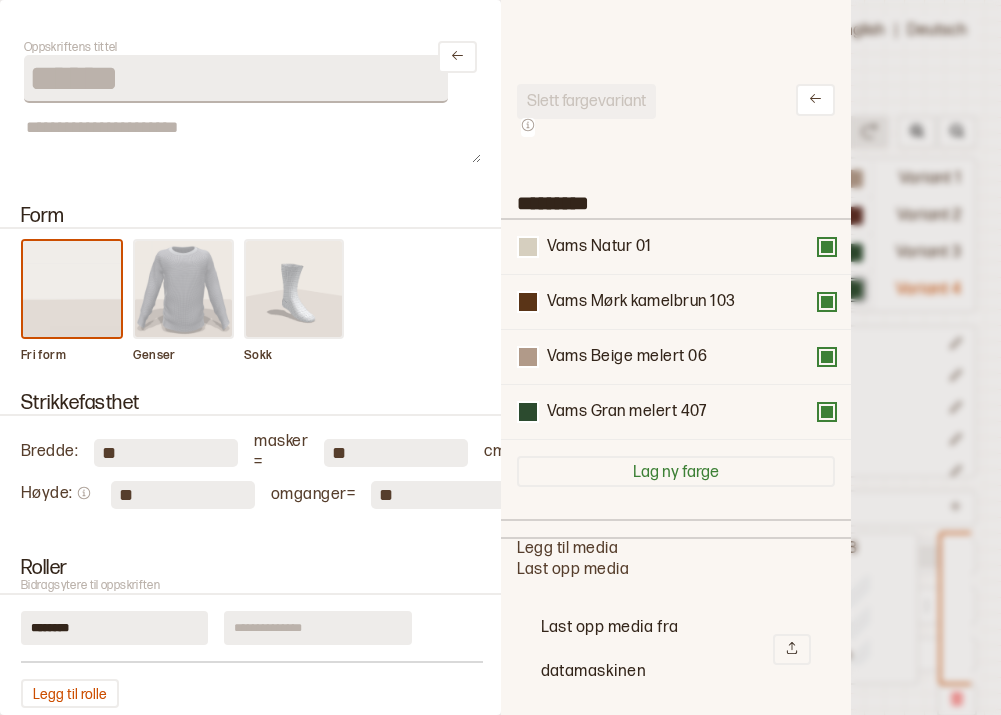 scroll, scrollTop: 600, scrollLeft: 350, axis: both 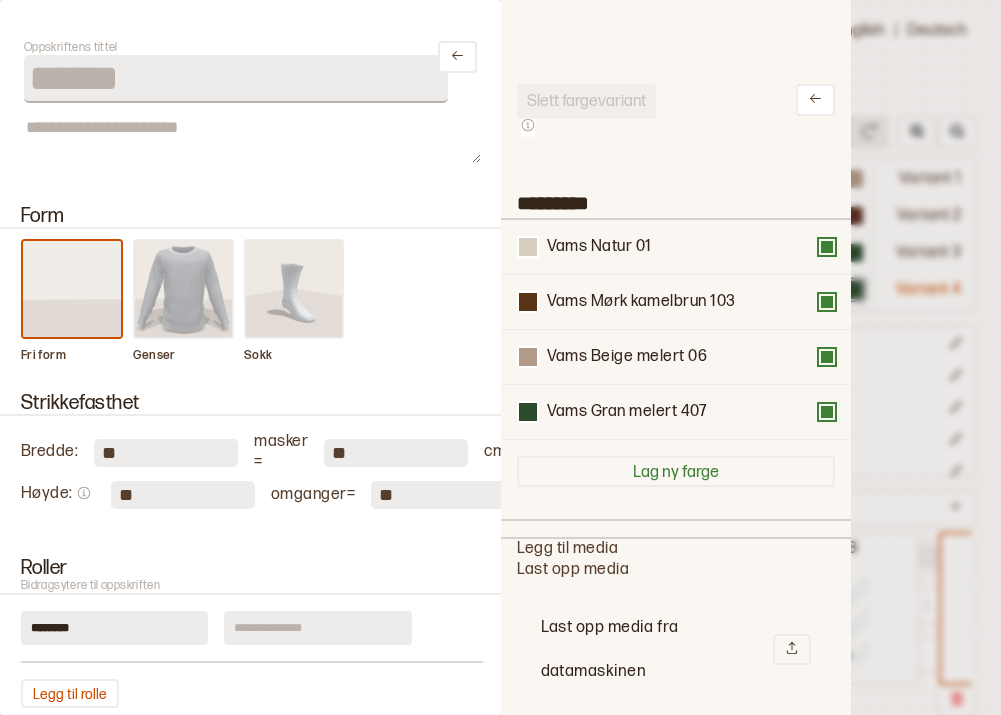 click at bounding box center (184, 289) 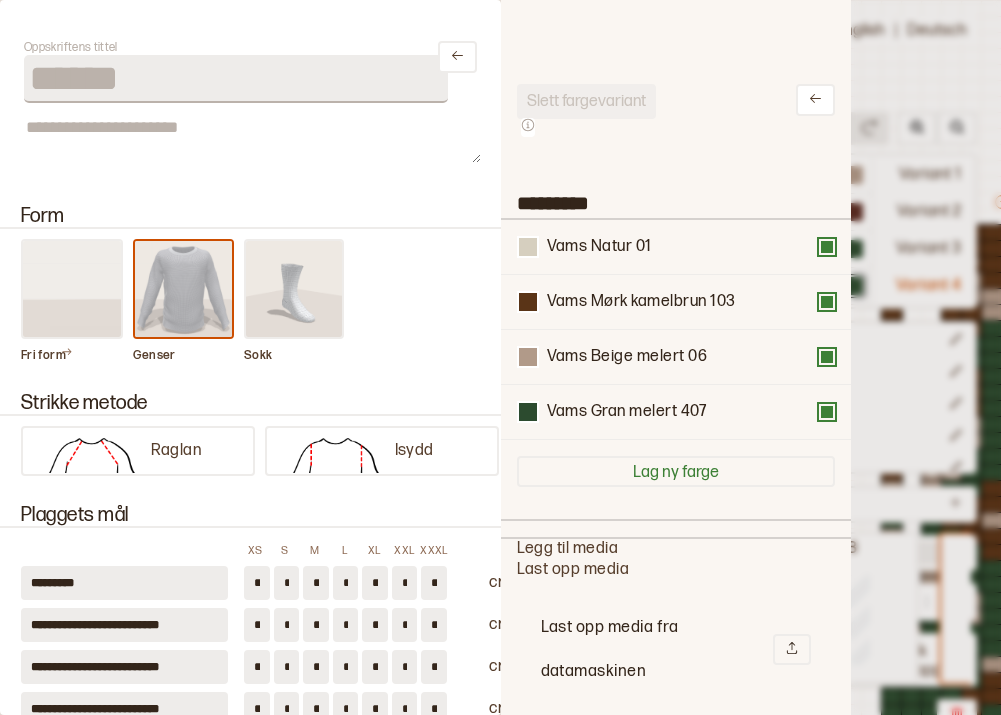 click at bounding box center [500, 357] 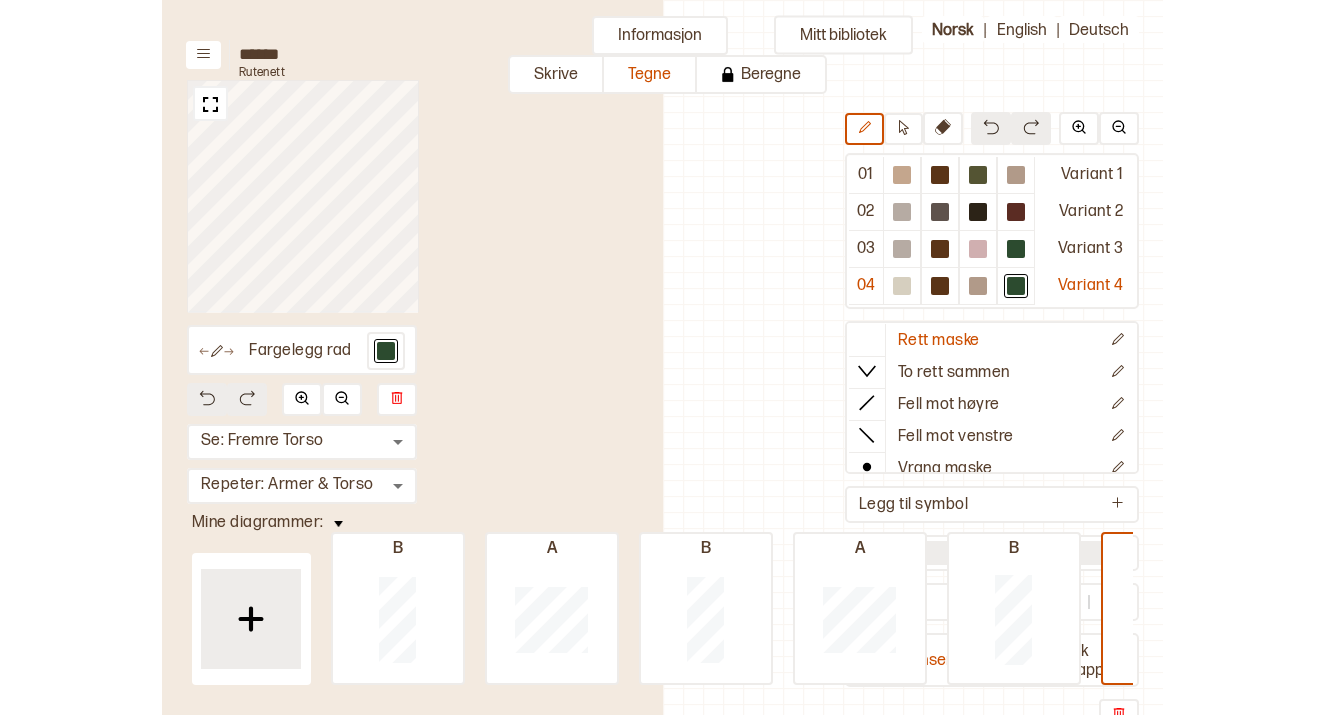 scroll, scrollTop: 163, scrollLeft: 450, axis: both 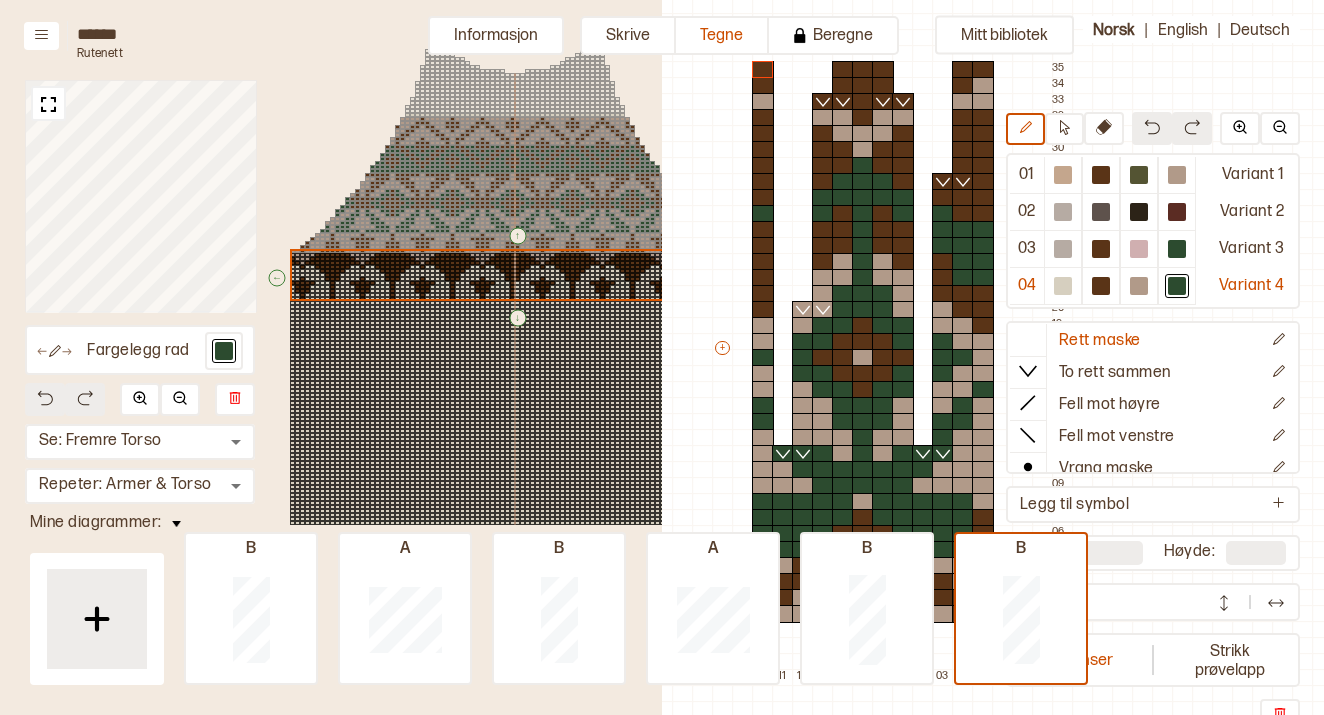 drag, startPoint x: 562, startPoint y: 274, endPoint x: 479, endPoint y: 209, distance: 105.42296 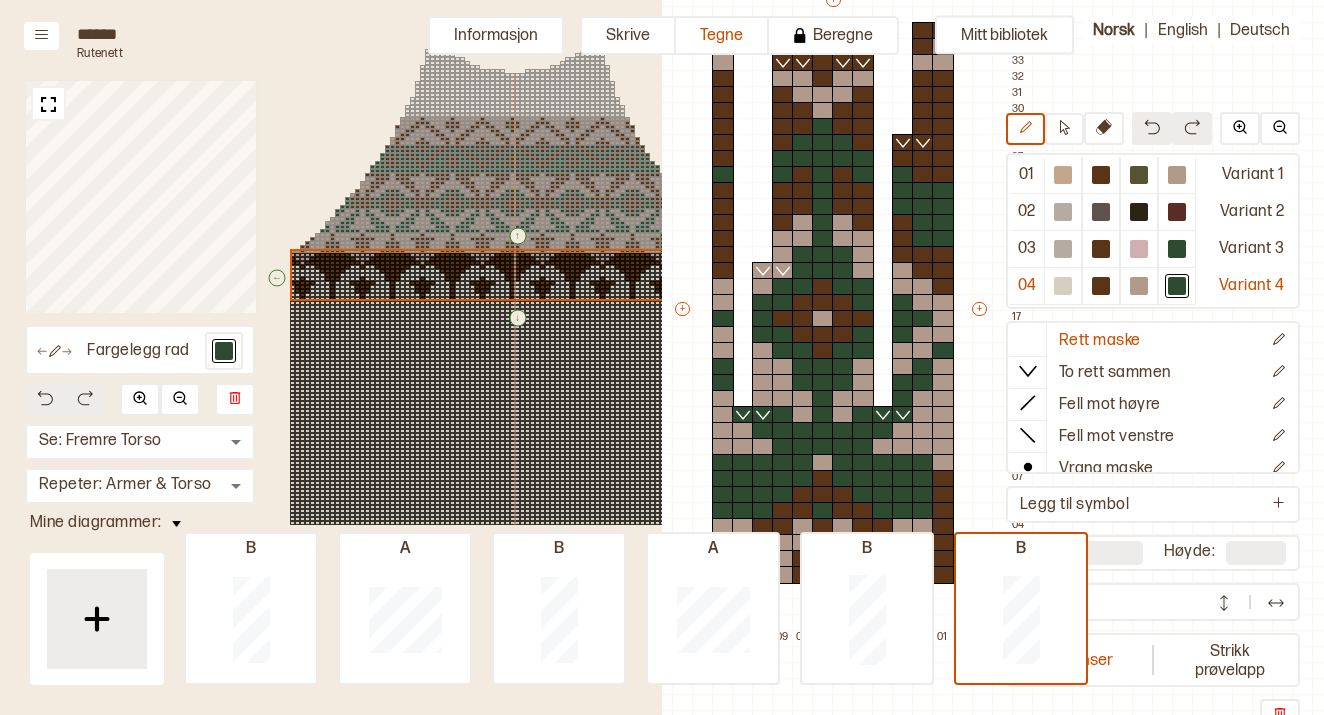 scroll, scrollTop: 3, scrollLeft: 125, axis: both 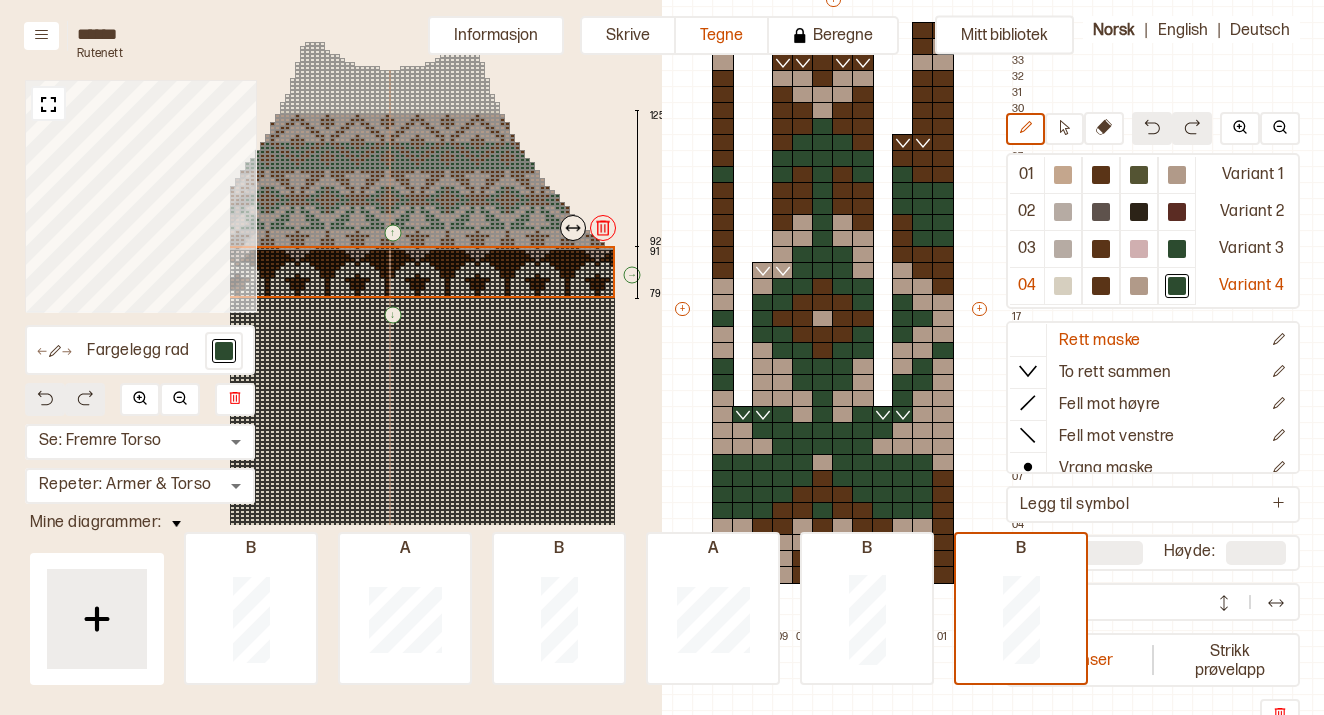 click on "↑ ← ↓ → 644 74 05 98" at bounding box center [390, 326] 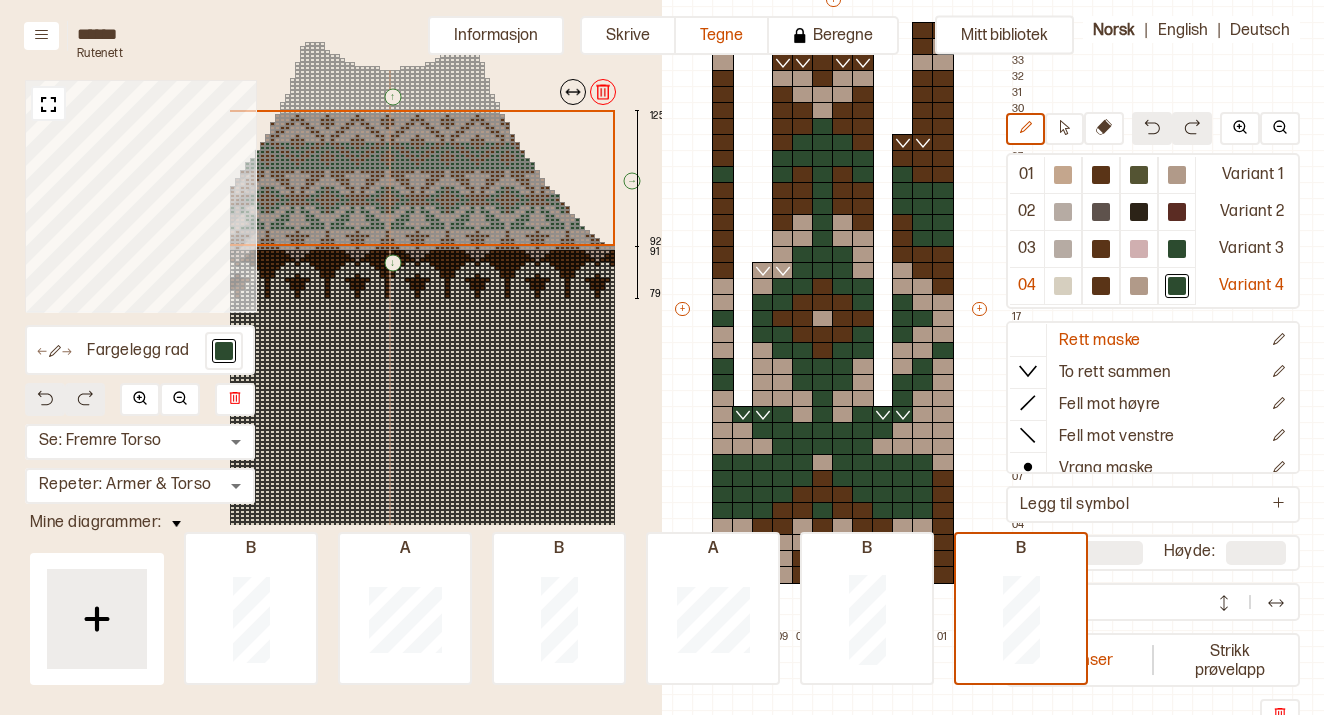 click at bounding box center [573, 92] 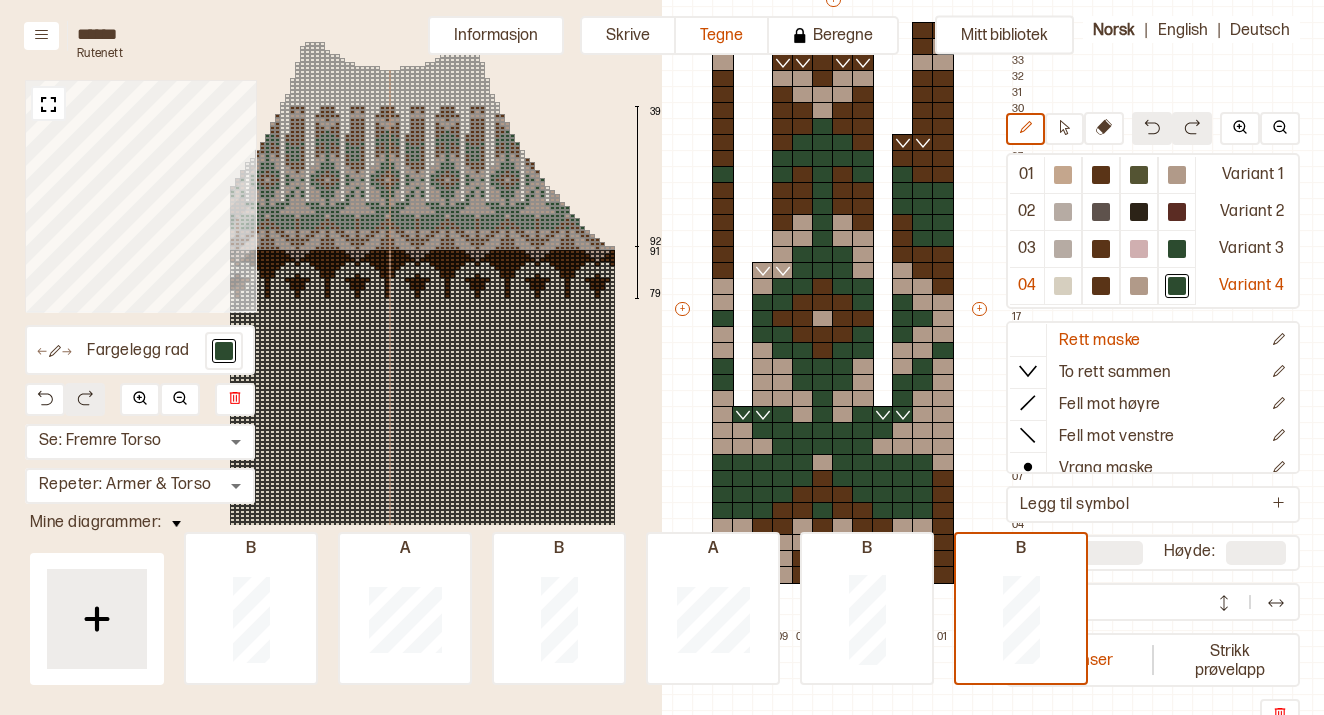 click at bounding box center (447, 44) 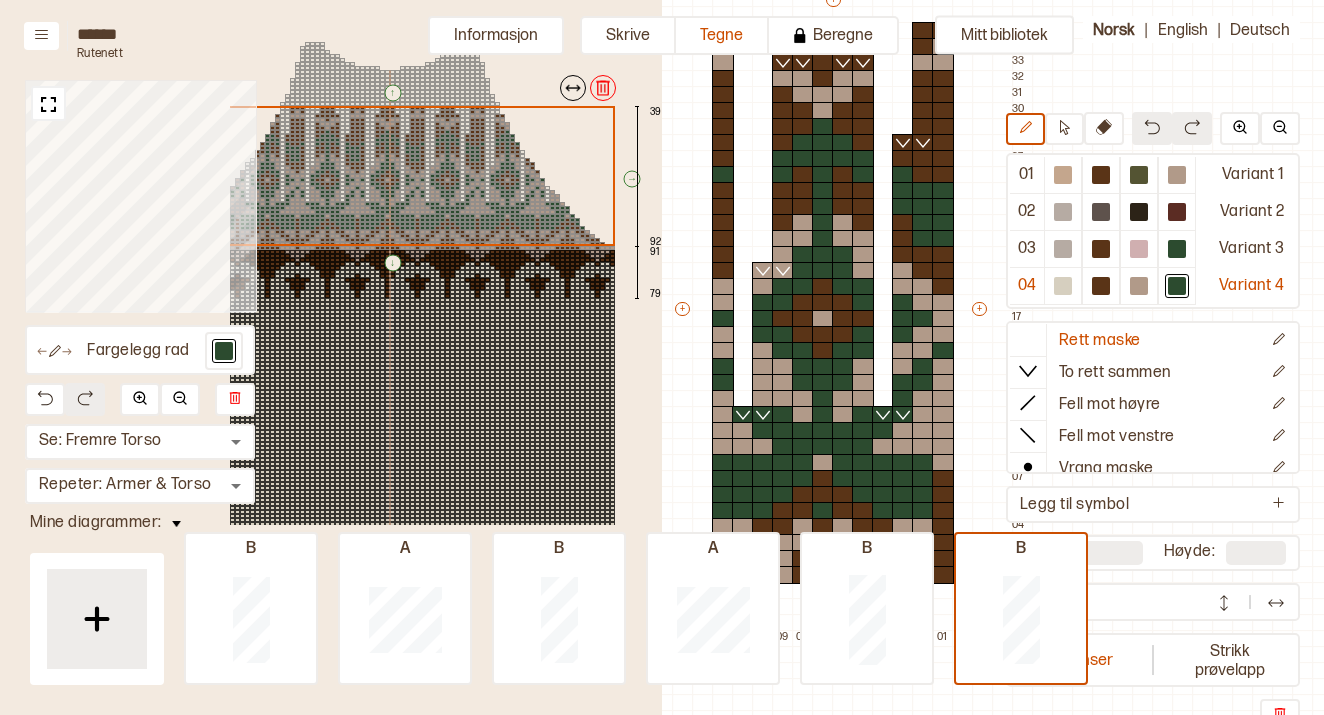 click at bounding box center [537, 44] 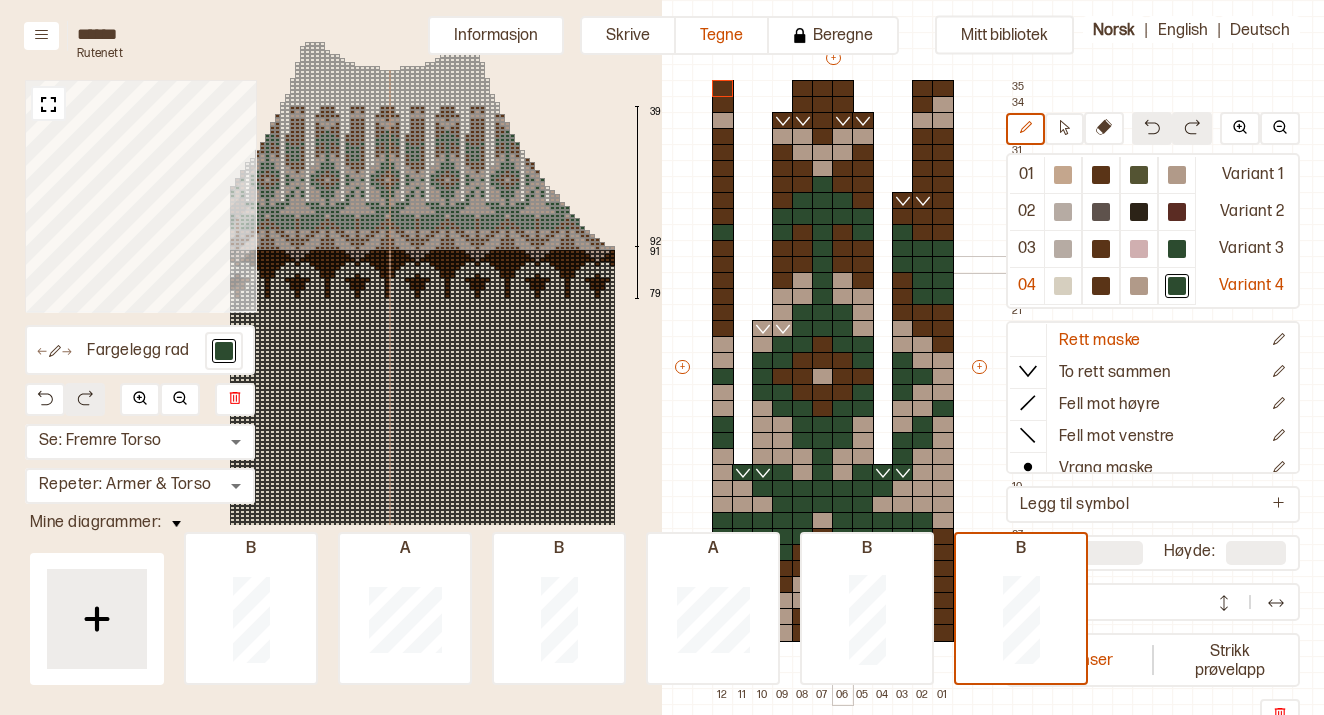 scroll, scrollTop: 146, scrollLeft: 490, axis: both 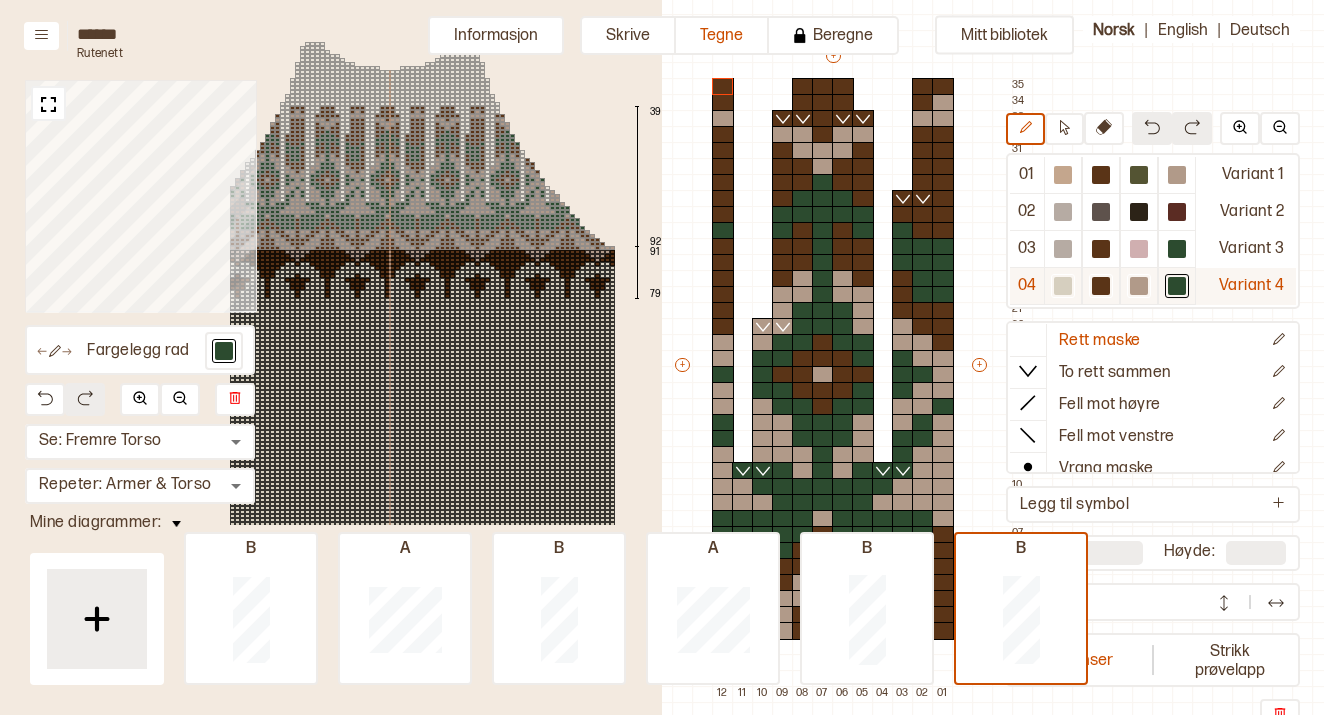 click at bounding box center [1063, 175] 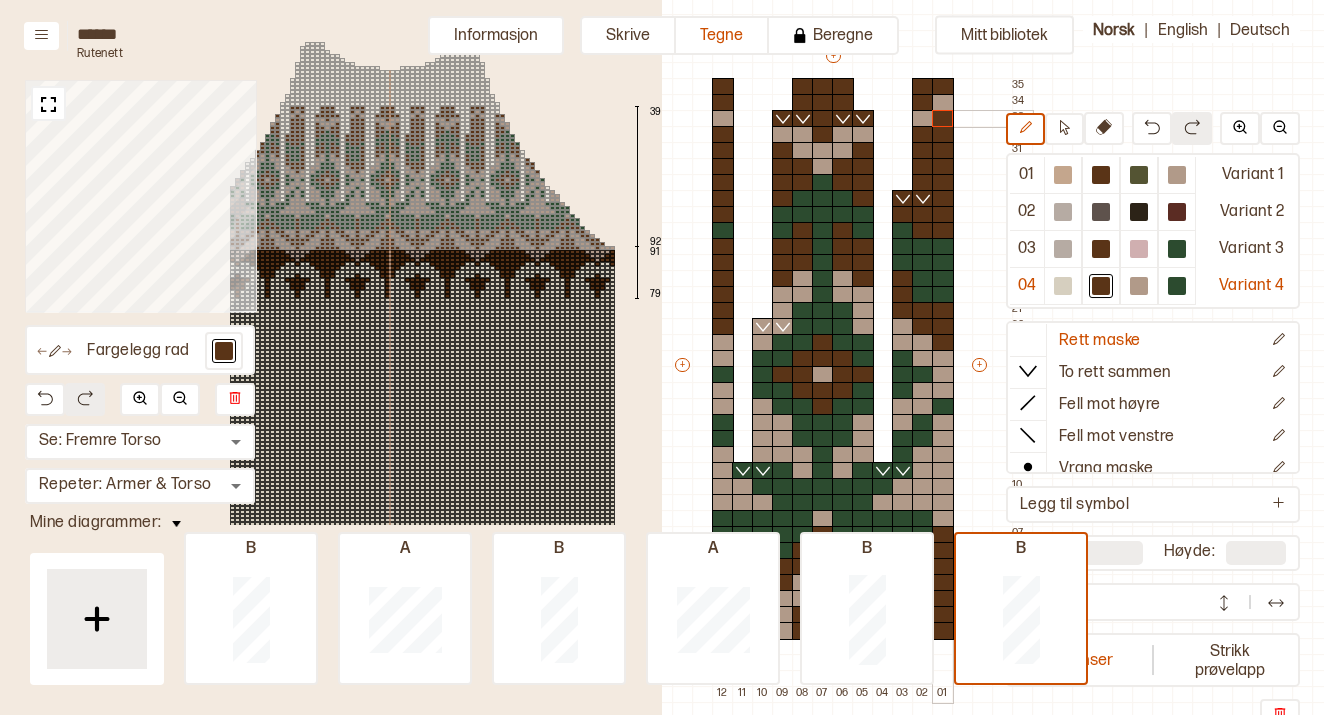 click at bounding box center (943, 119) 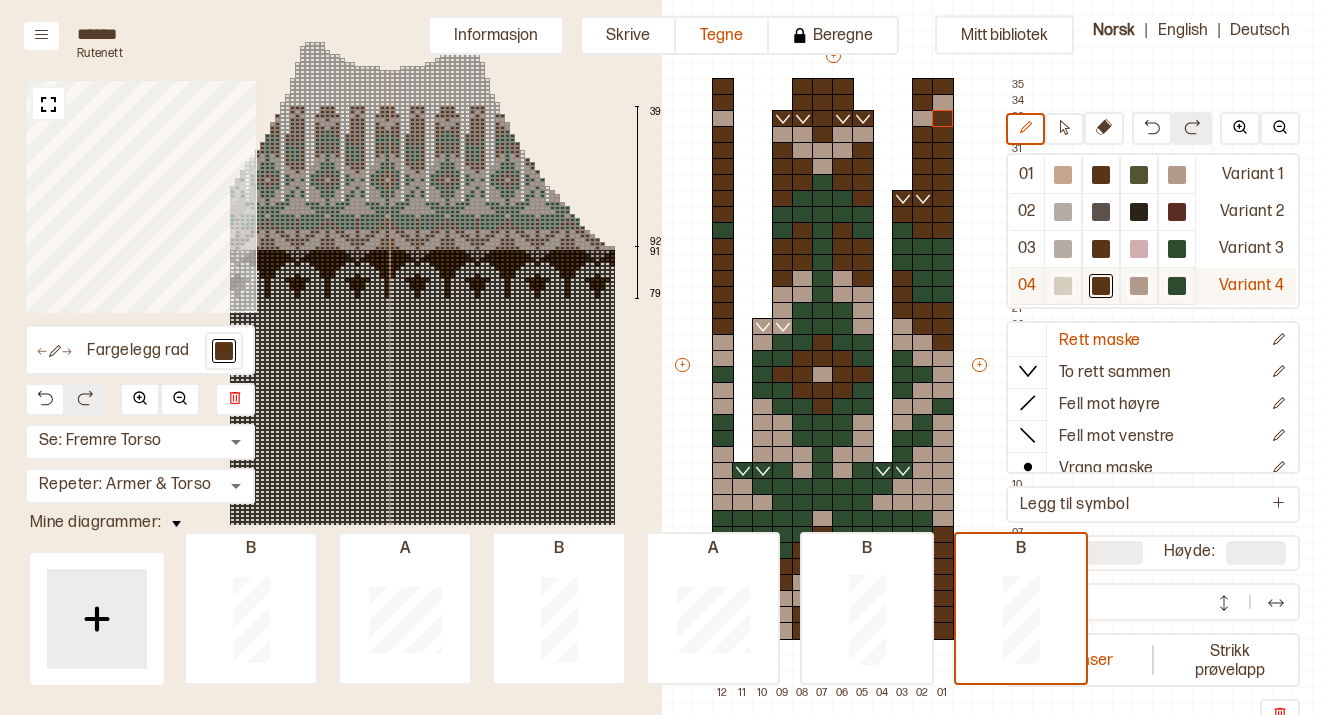 click at bounding box center (1063, 175) 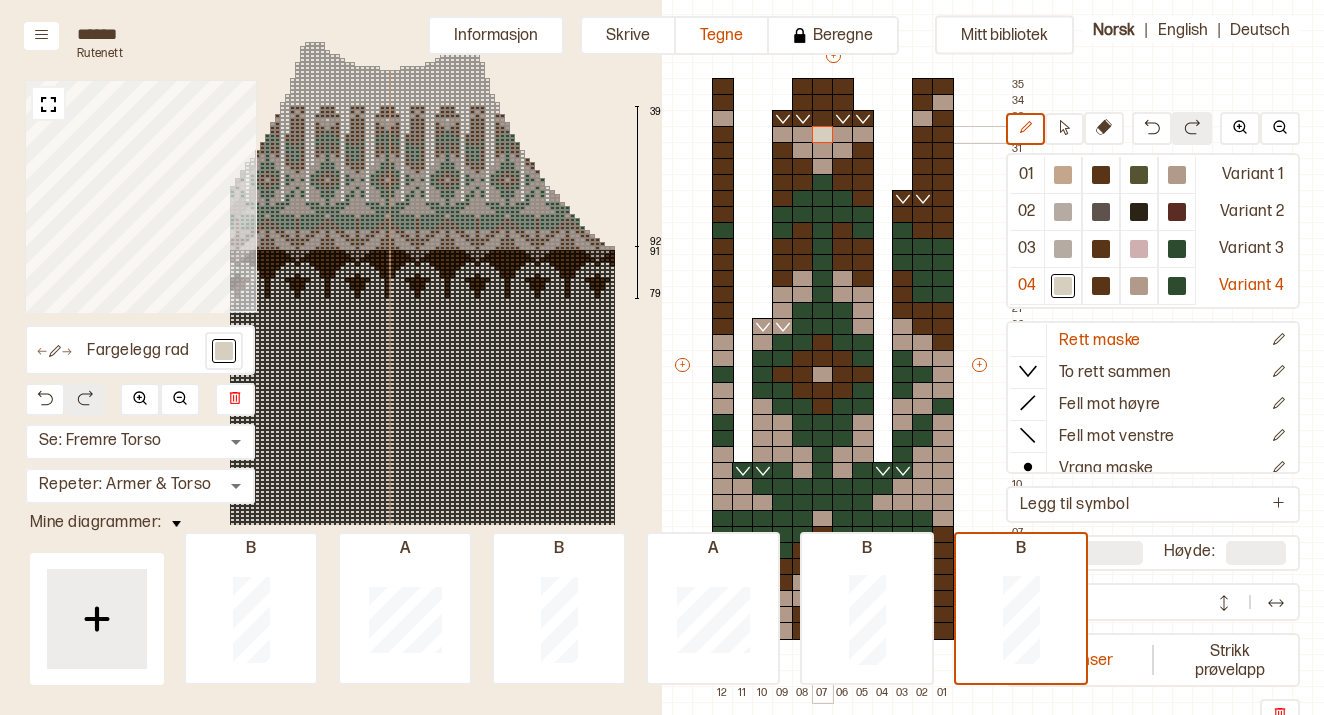 click at bounding box center (823, 135) 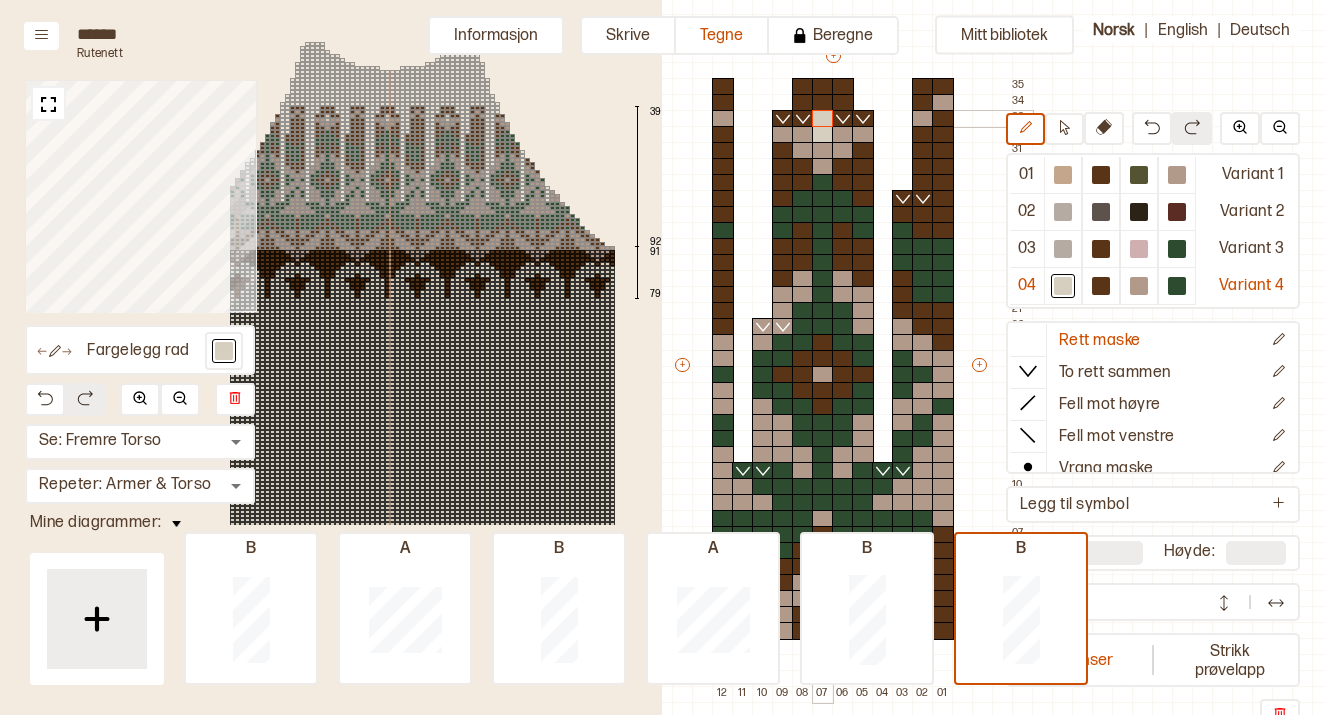 click at bounding box center [823, 119] 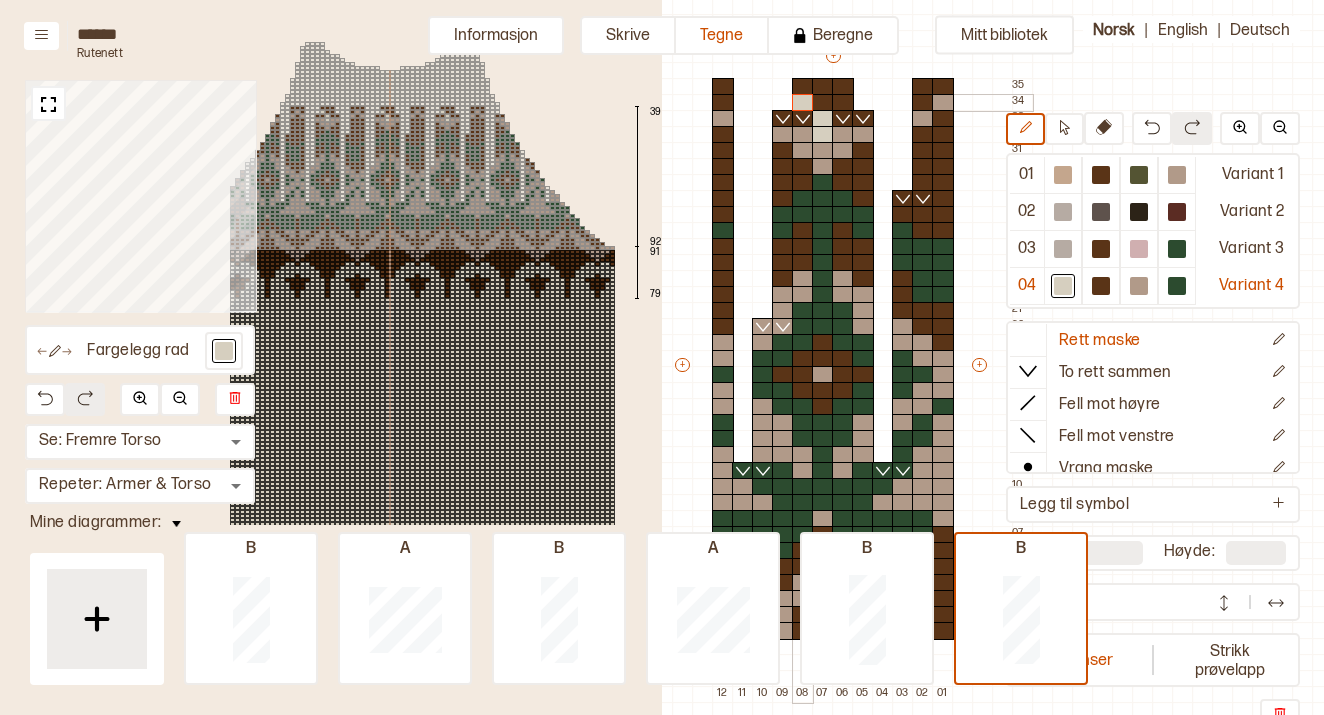 click at bounding box center (803, 103) 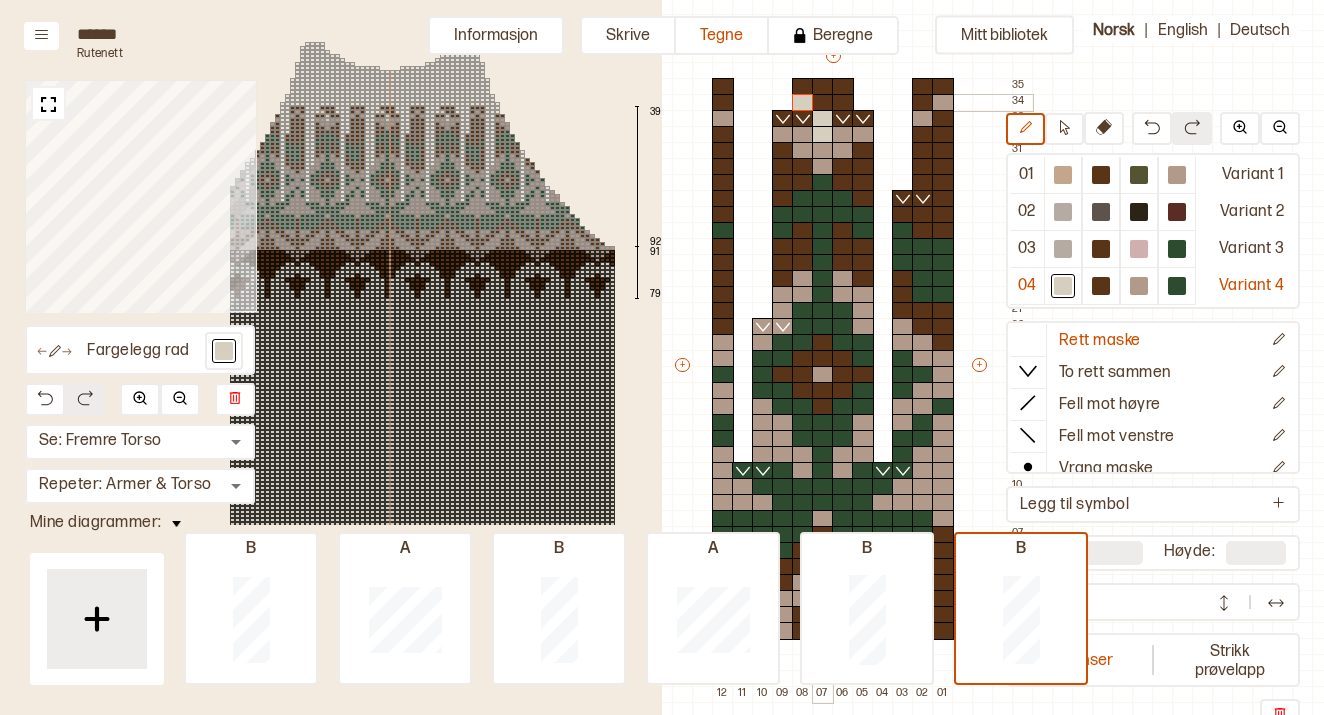 click at bounding box center (823, 103) 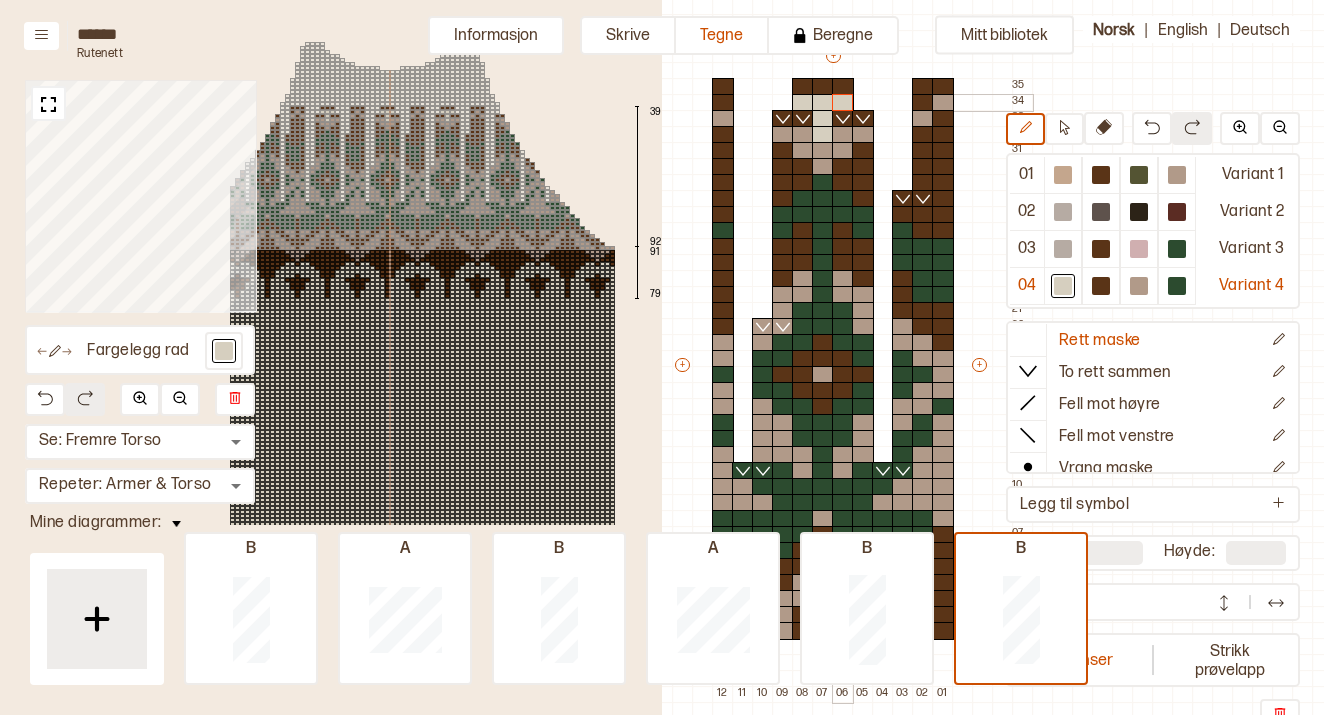 click at bounding box center (843, 103) 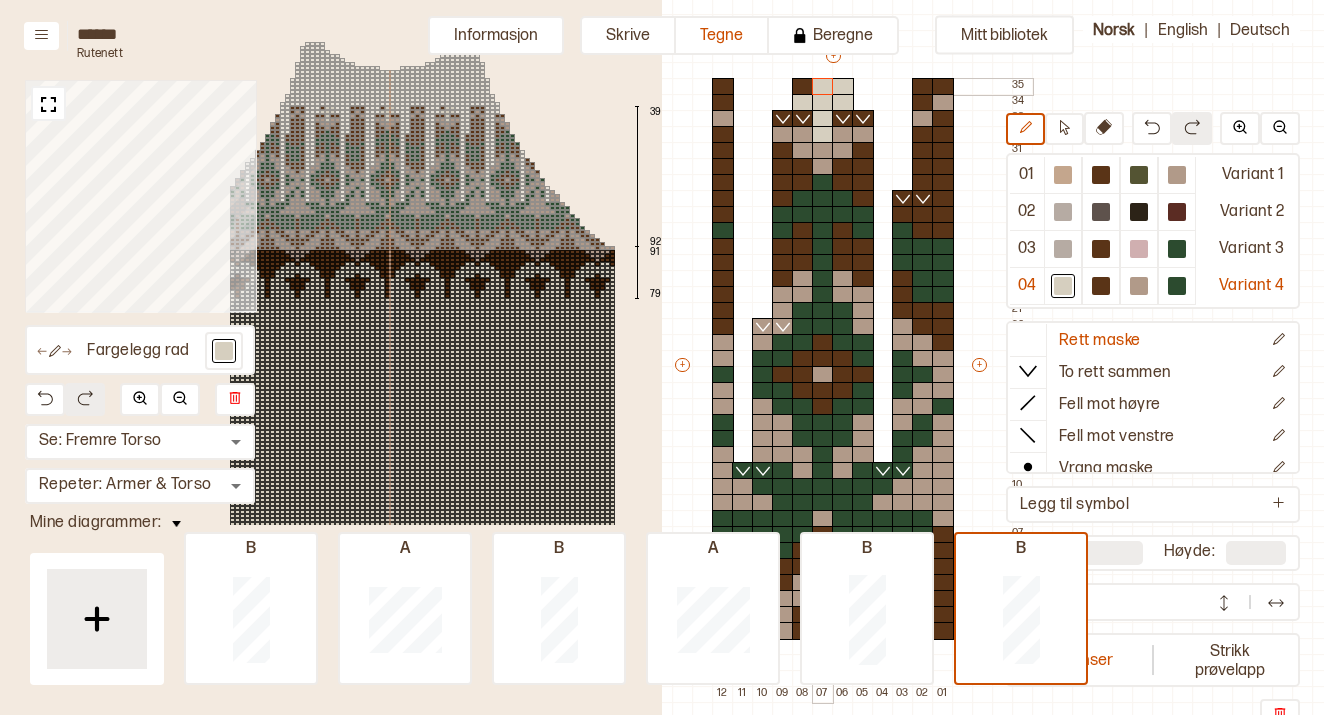click at bounding box center [823, 87] 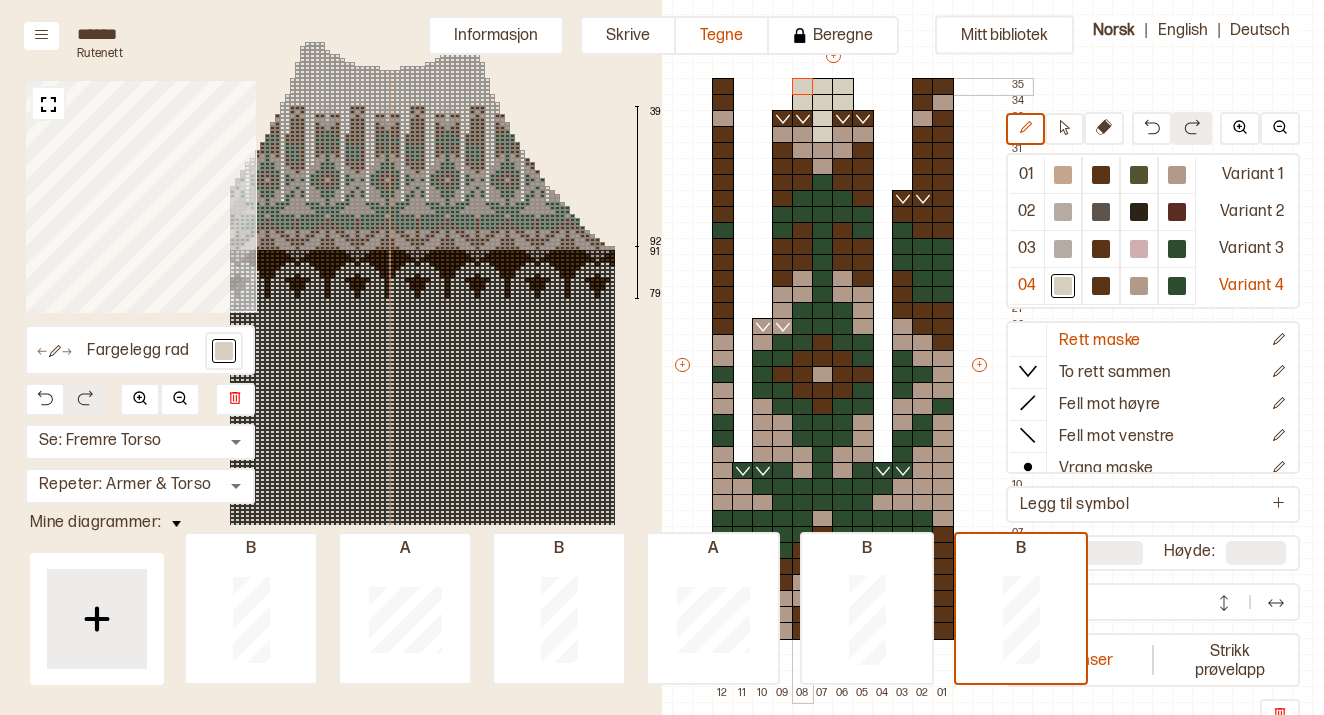 click at bounding box center [803, 87] 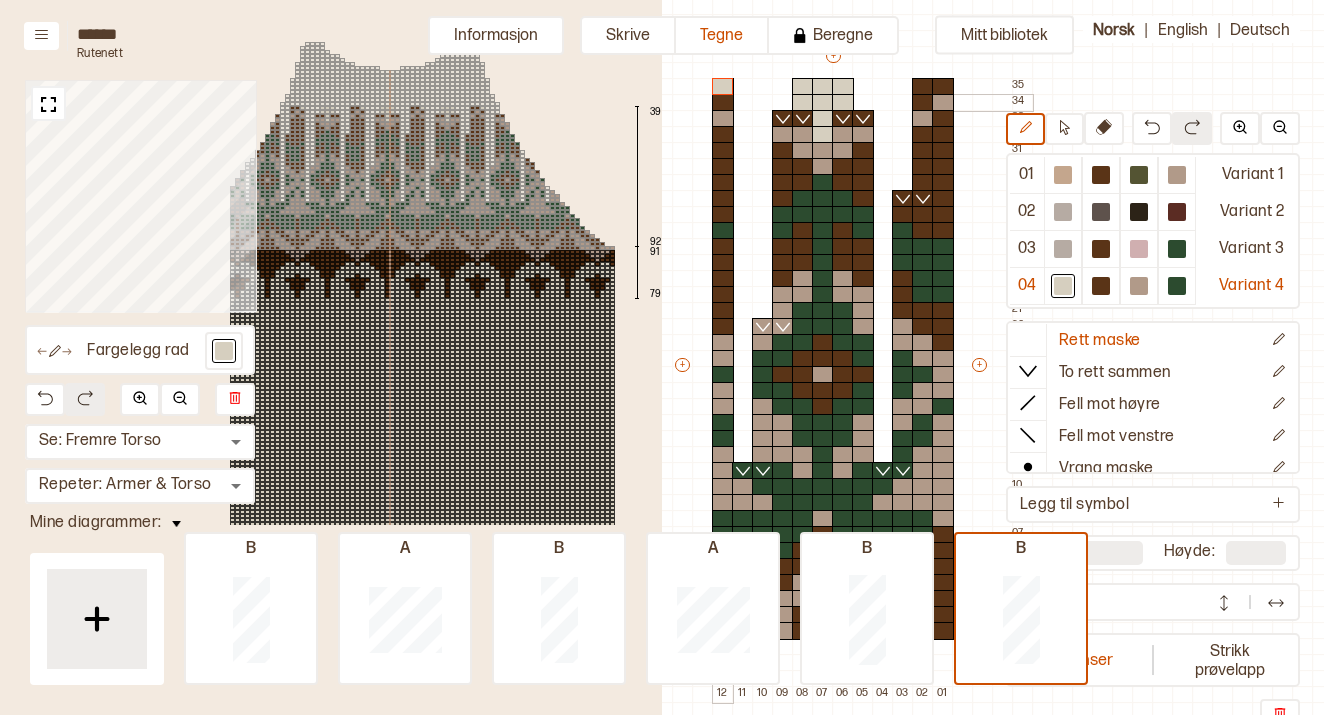 click at bounding box center (723, 103) 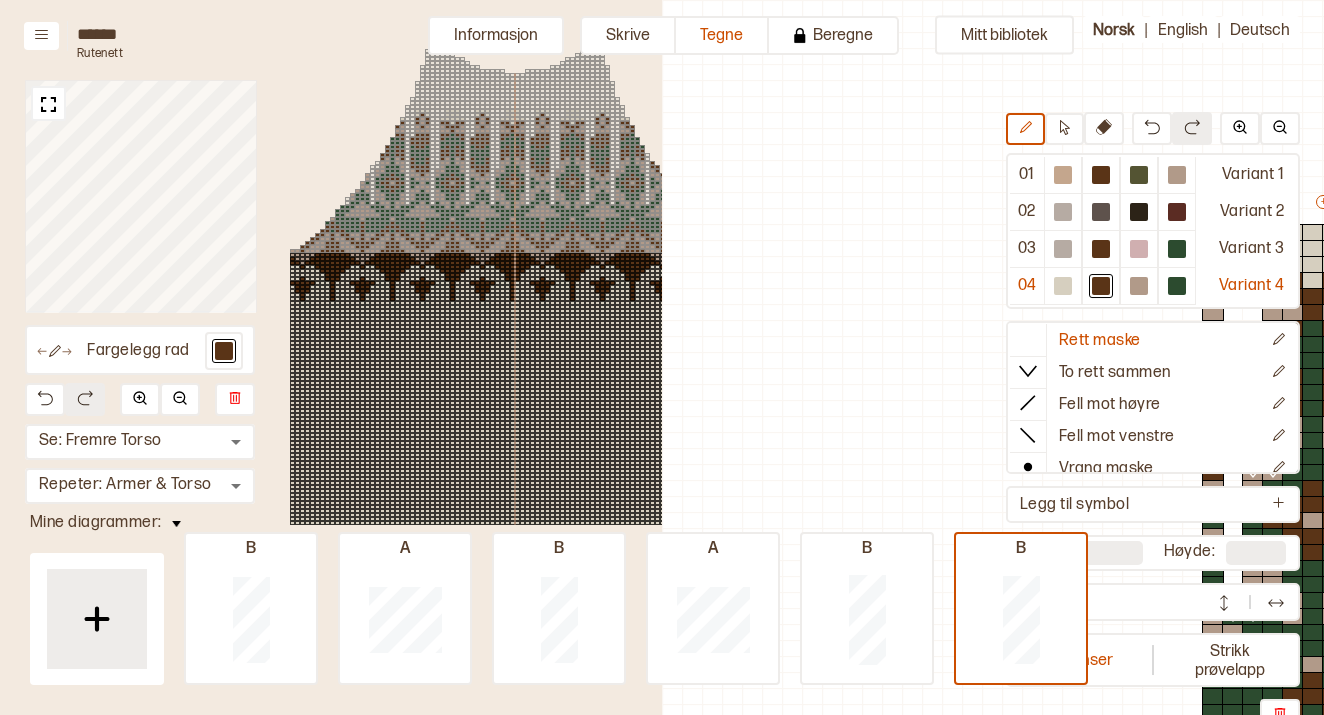 click at bounding box center (1213, 281) 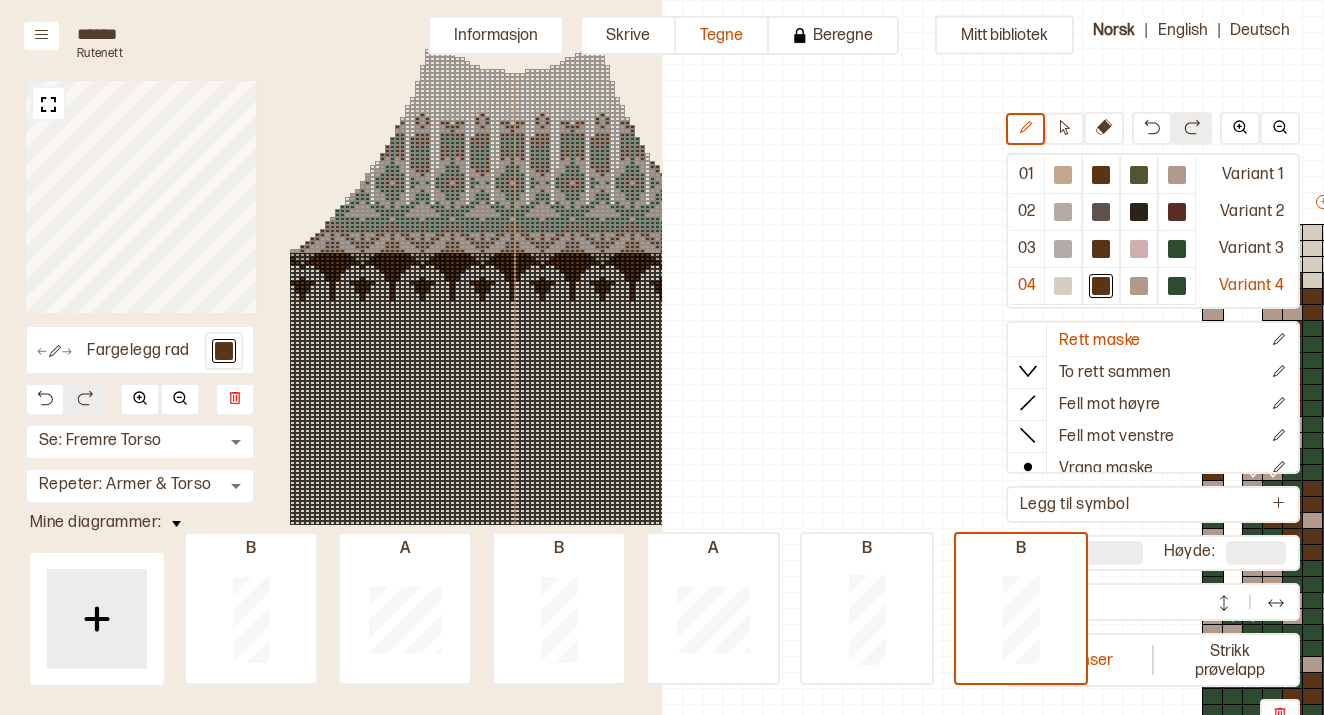 scroll, scrollTop: 0, scrollLeft: 0, axis: both 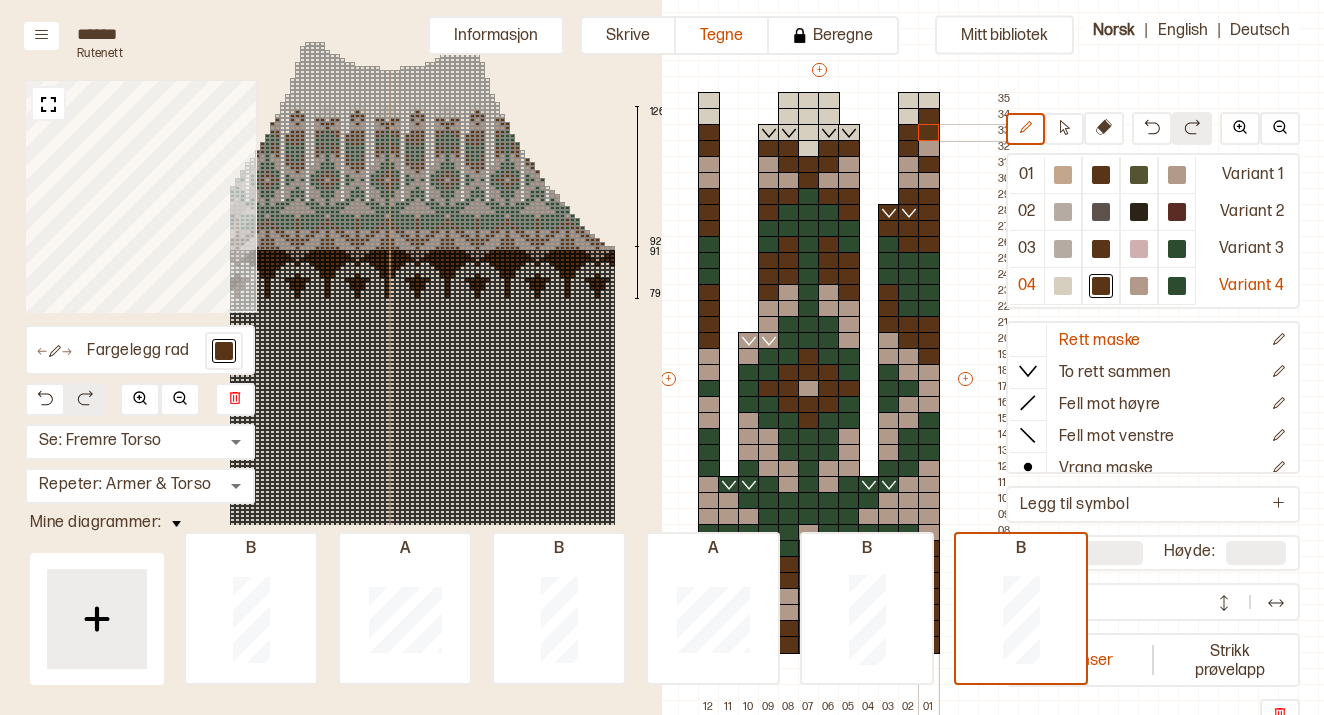 click at bounding box center (929, 133) 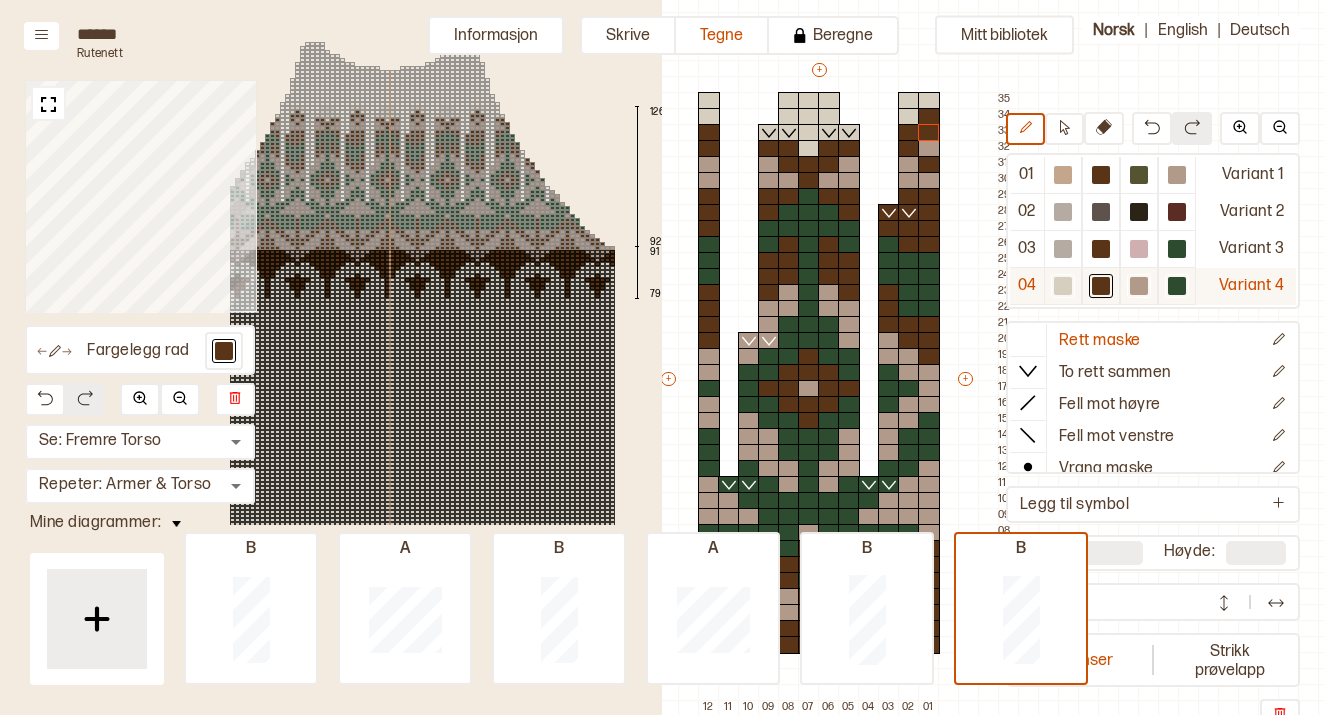 click at bounding box center [1063, 175] 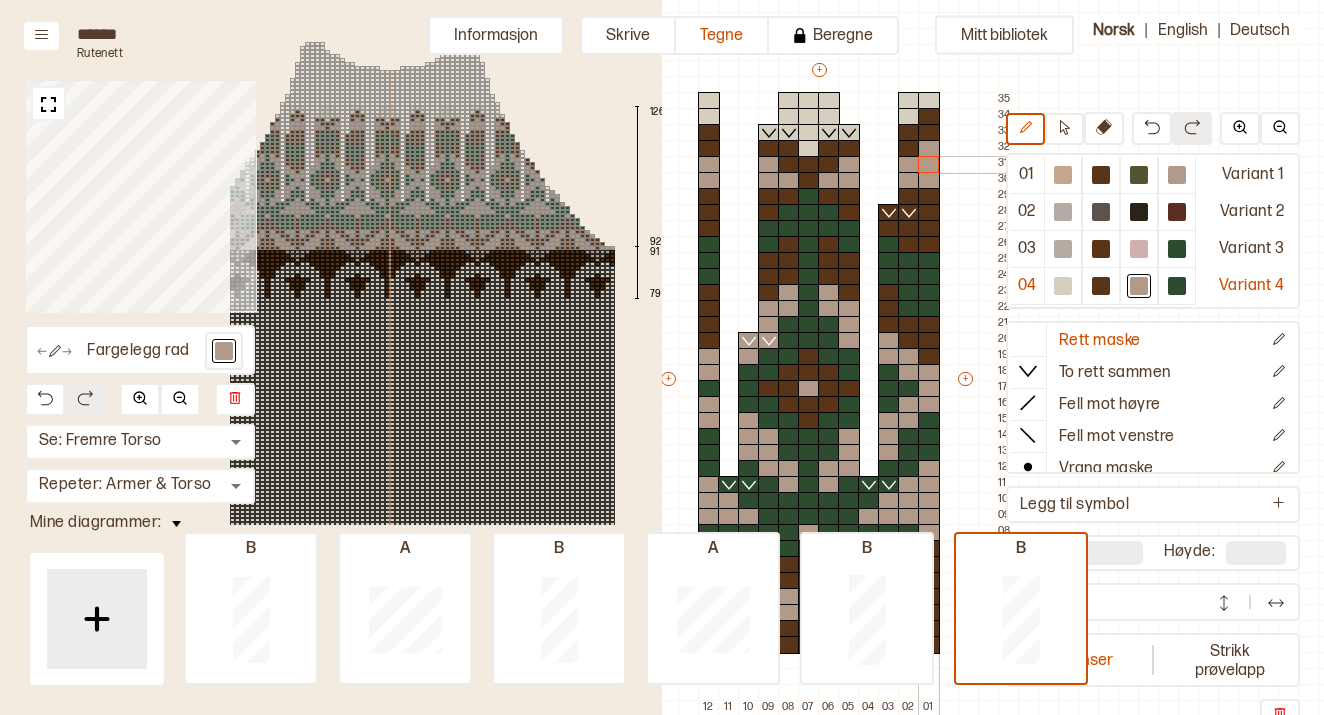 click at bounding box center (929, 165) 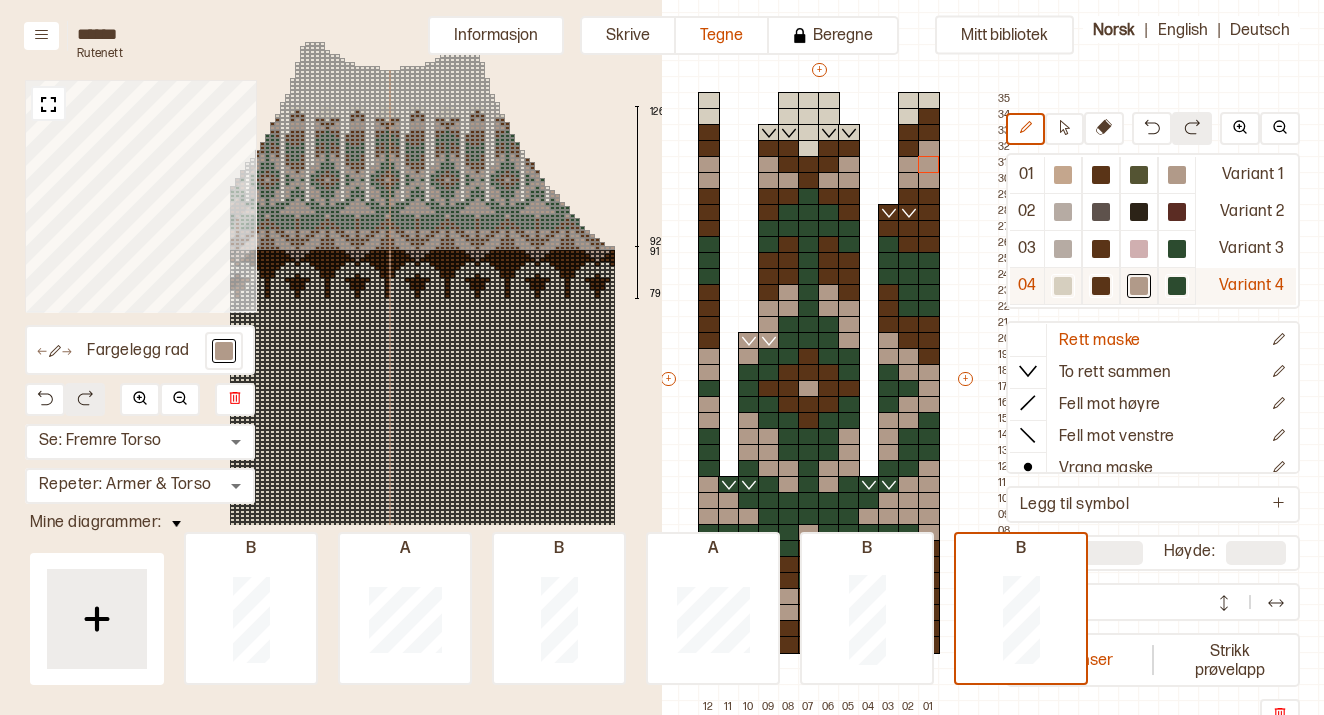 click at bounding box center [1063, 175] 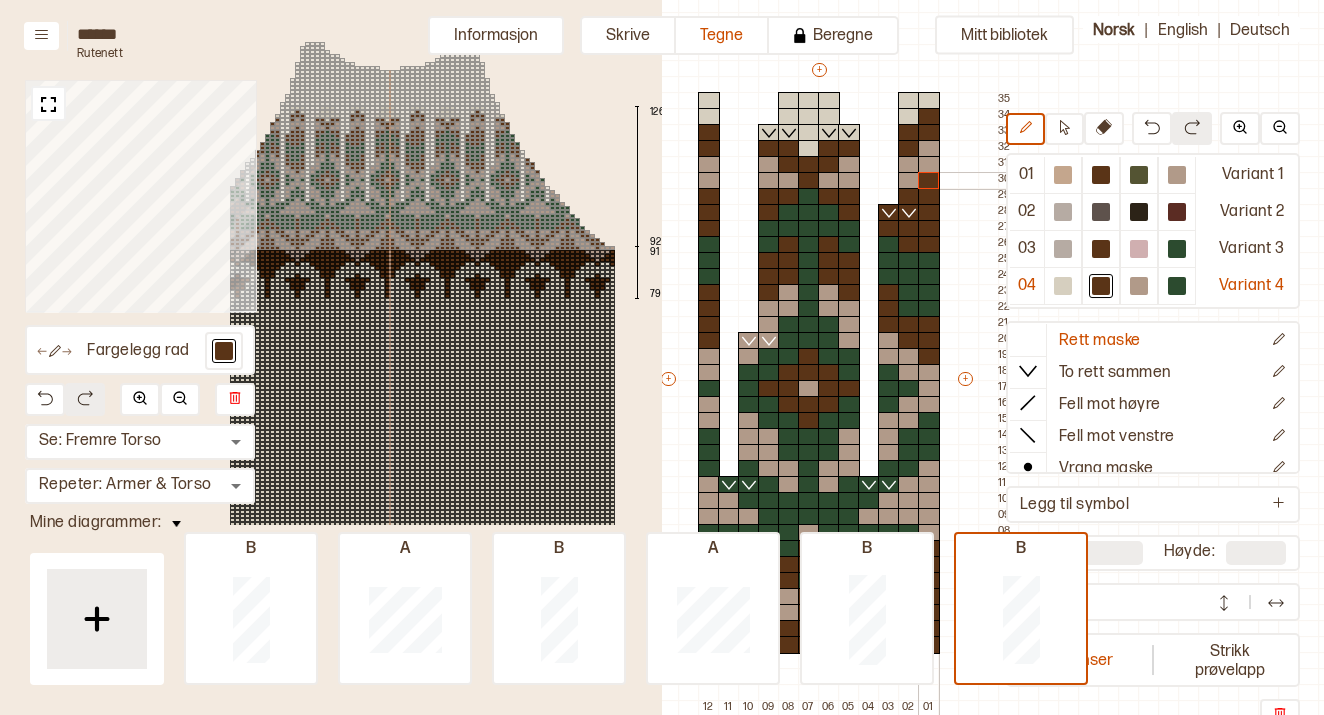 click at bounding box center (929, 181) 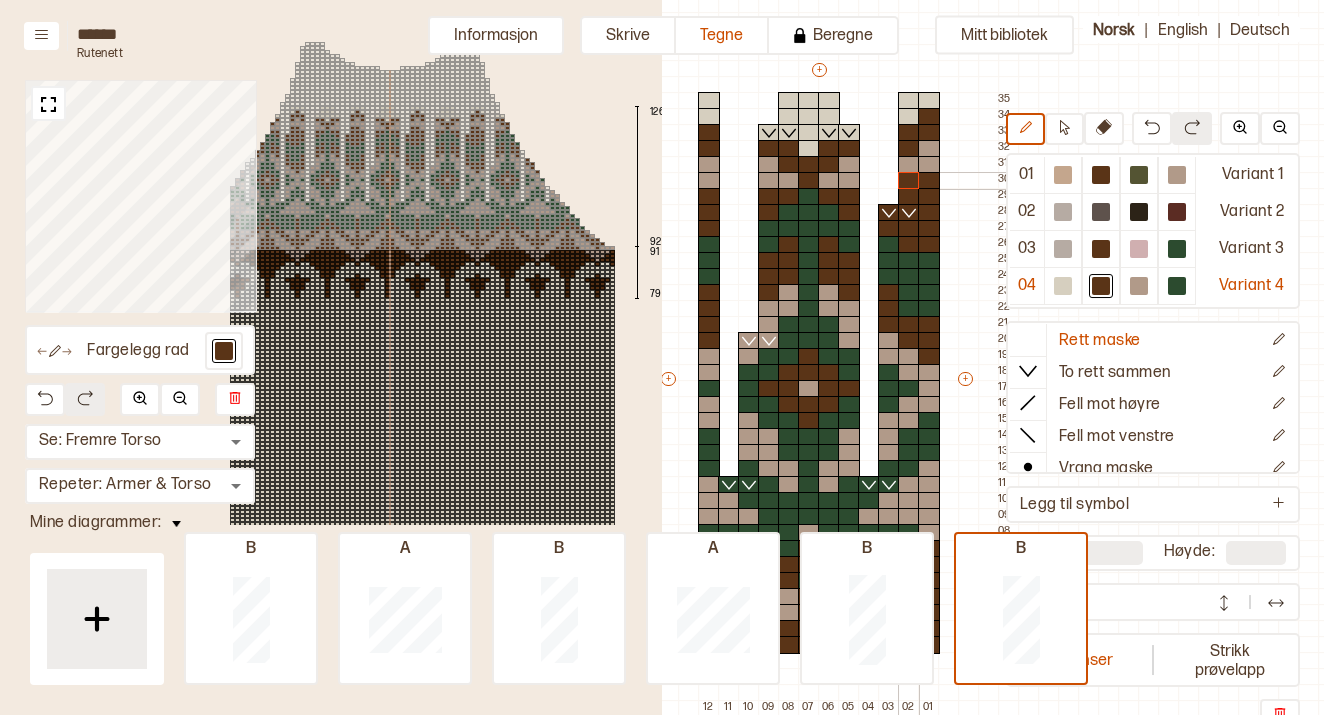click at bounding box center [909, 181] 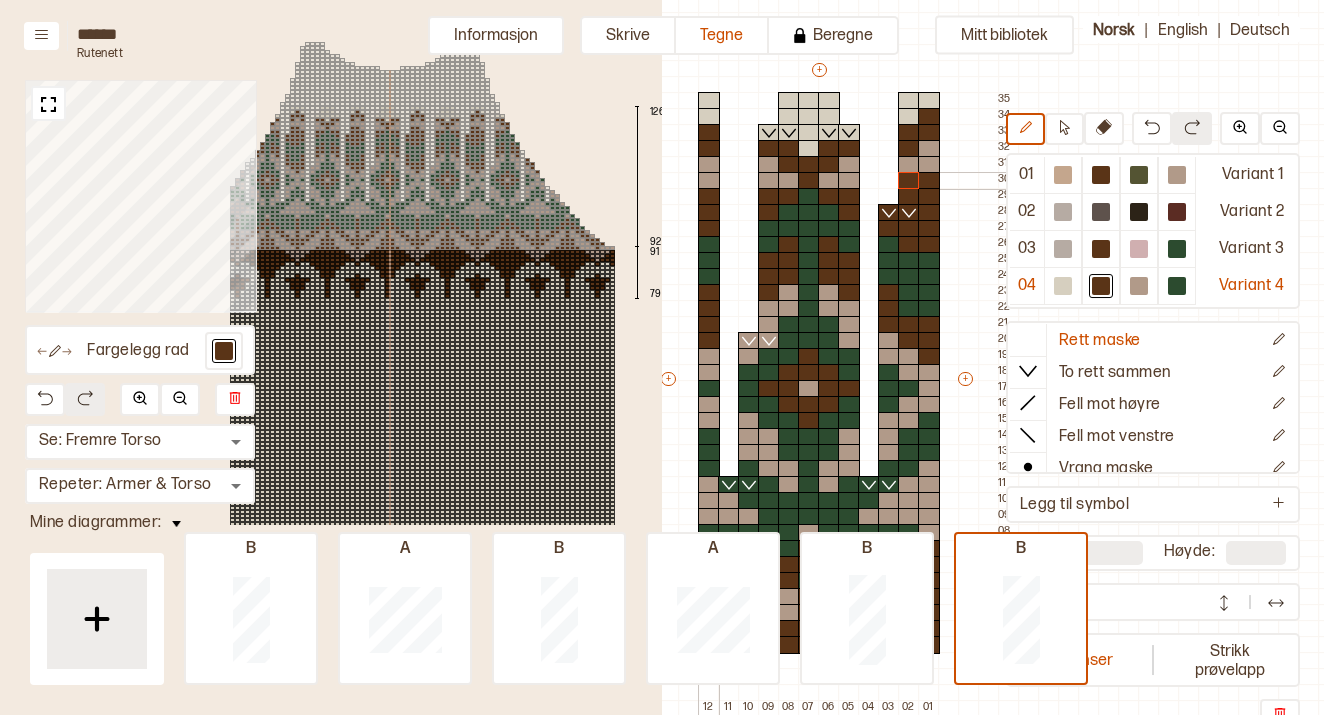 click at bounding box center [709, 181] 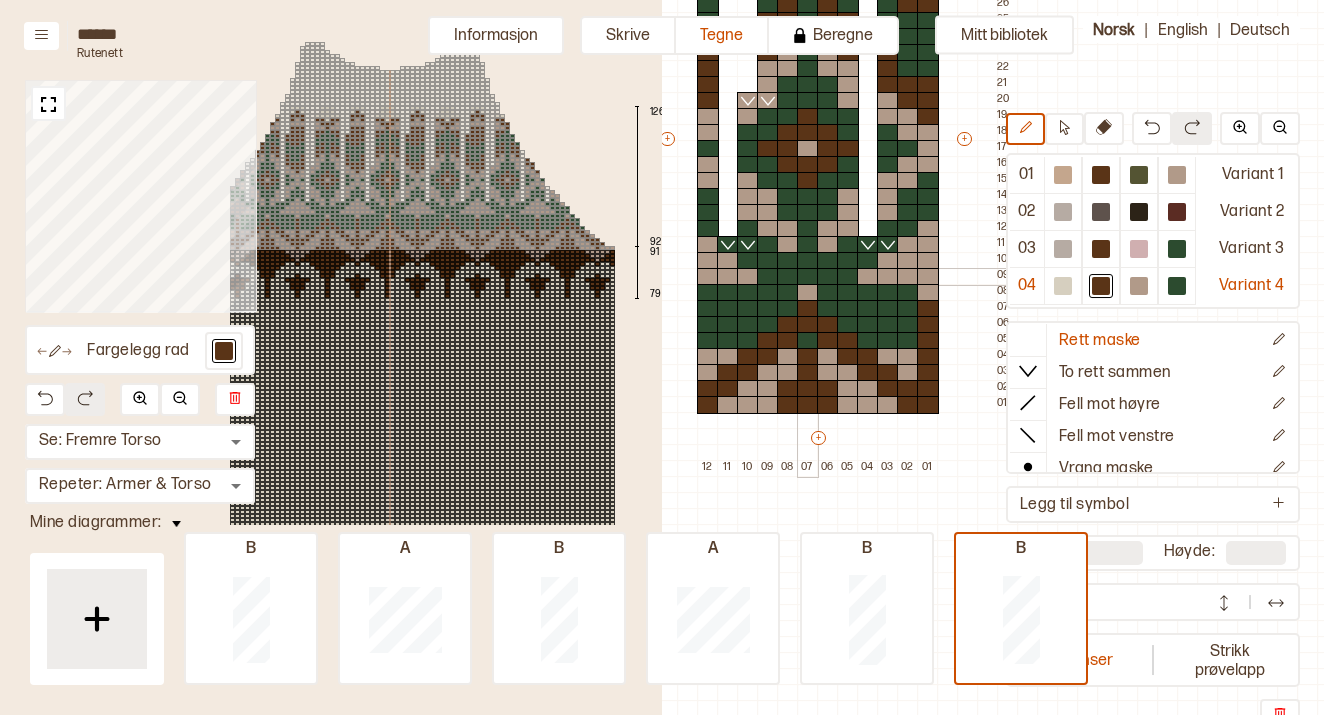 scroll, scrollTop: 370, scrollLeft: 505, axis: both 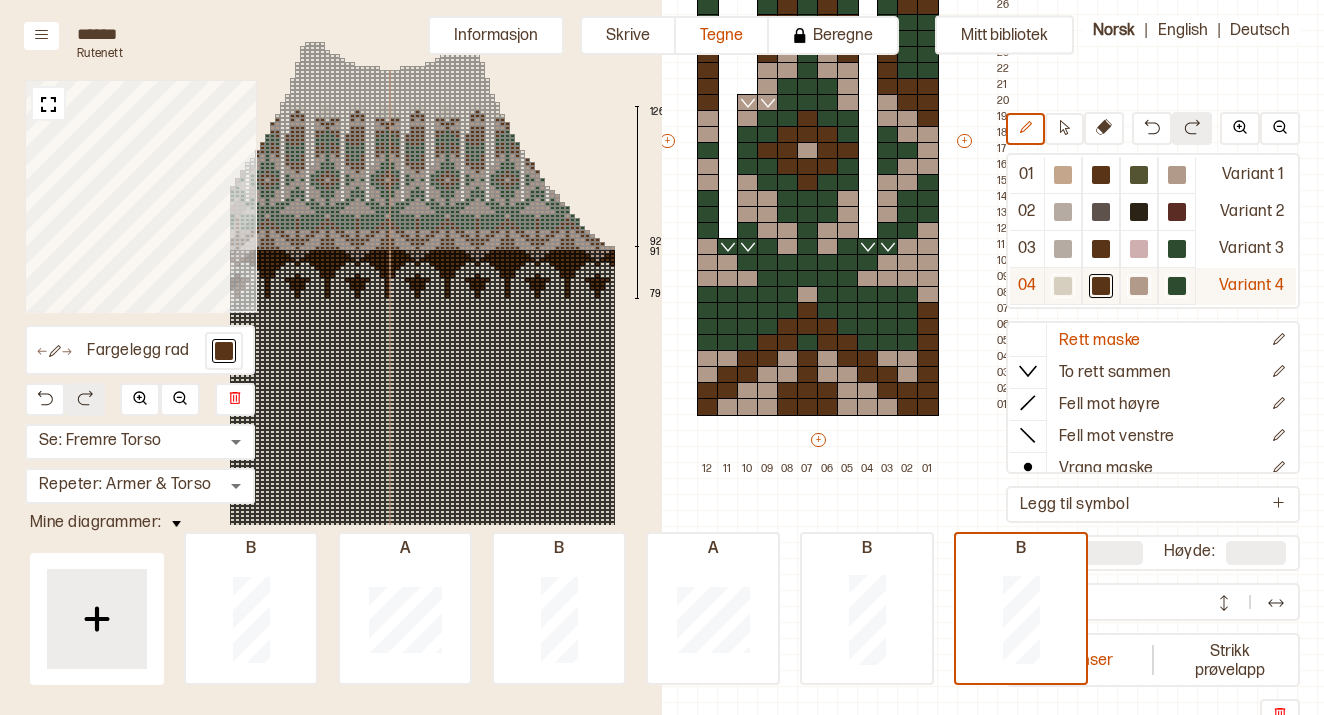 click at bounding box center (1063, 175) 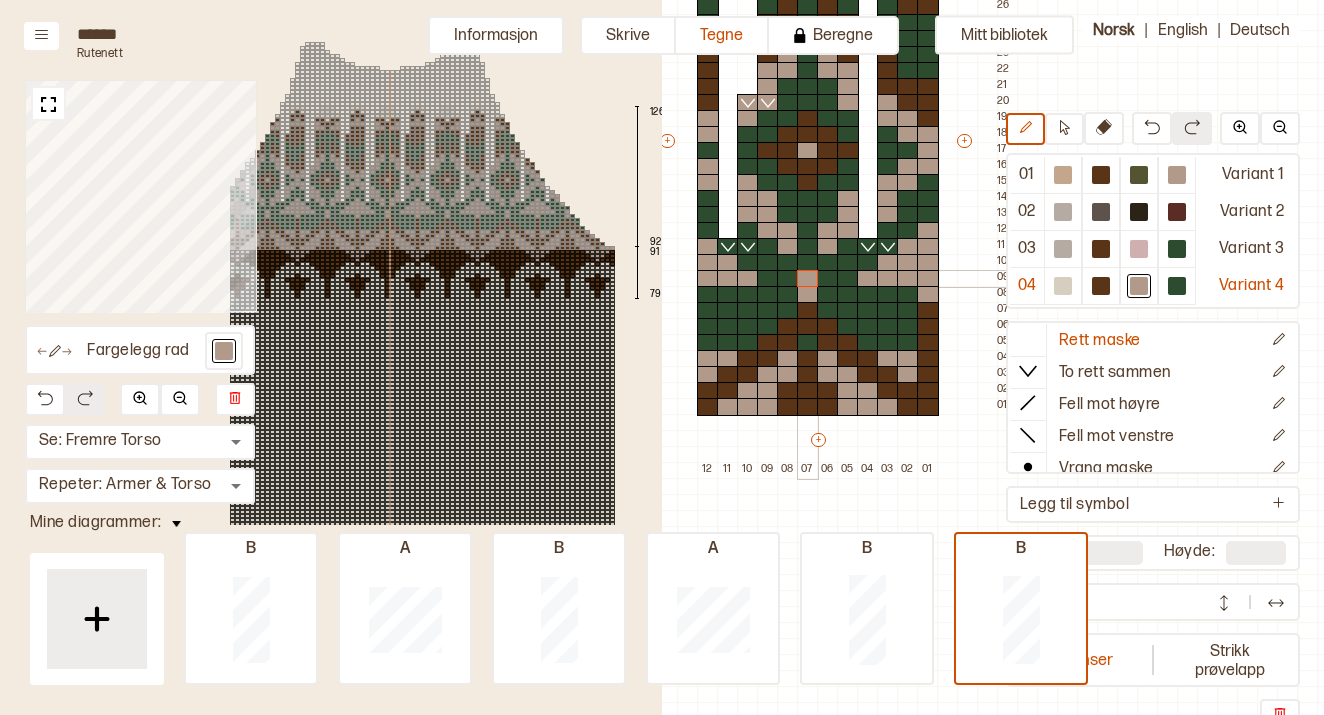 click at bounding box center (808, 279) 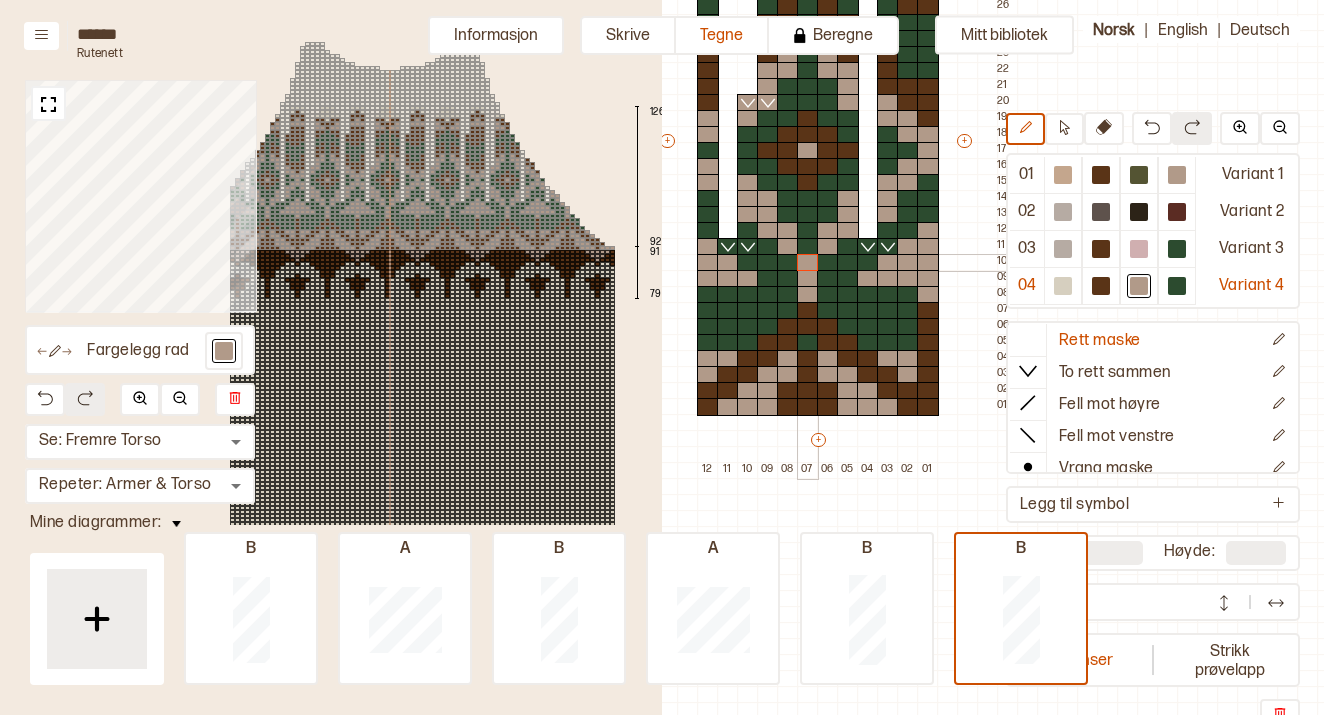 click at bounding box center [808, 263] 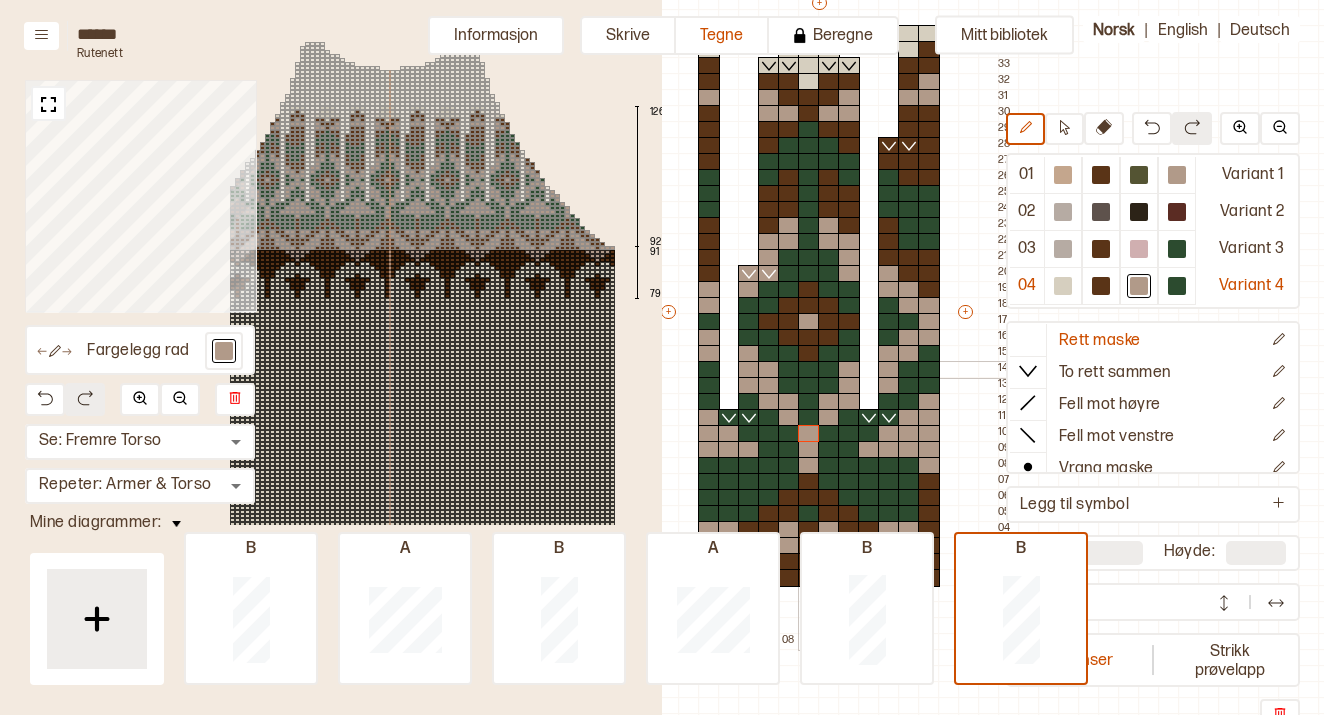 scroll, scrollTop: 197, scrollLeft: 502, axis: both 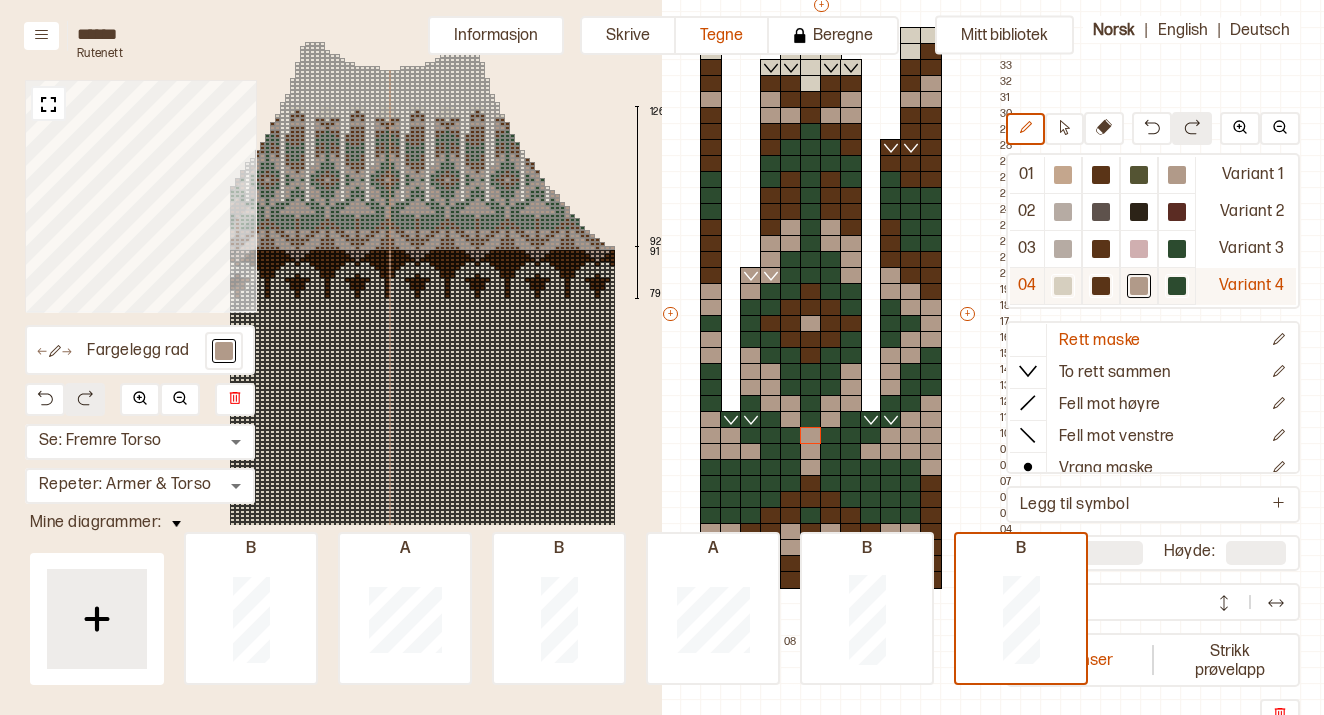 click at bounding box center (1063, 175) 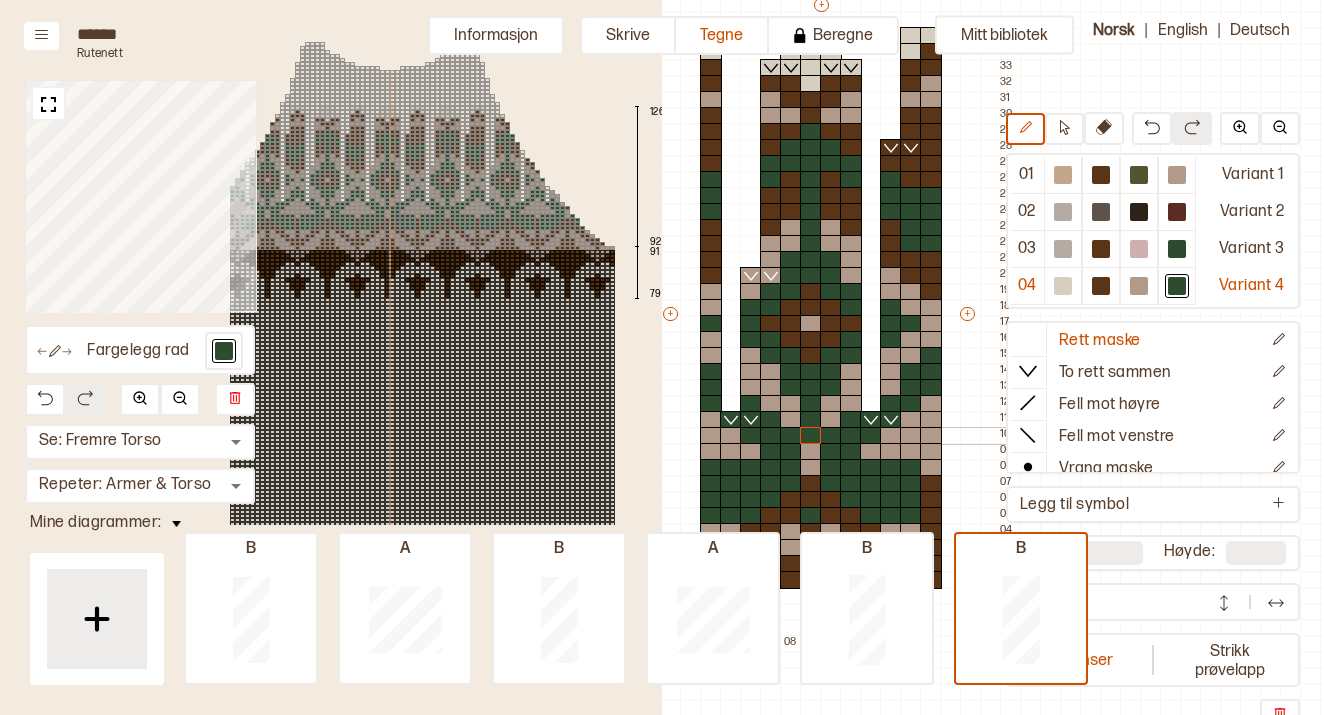 click at bounding box center [811, 436] 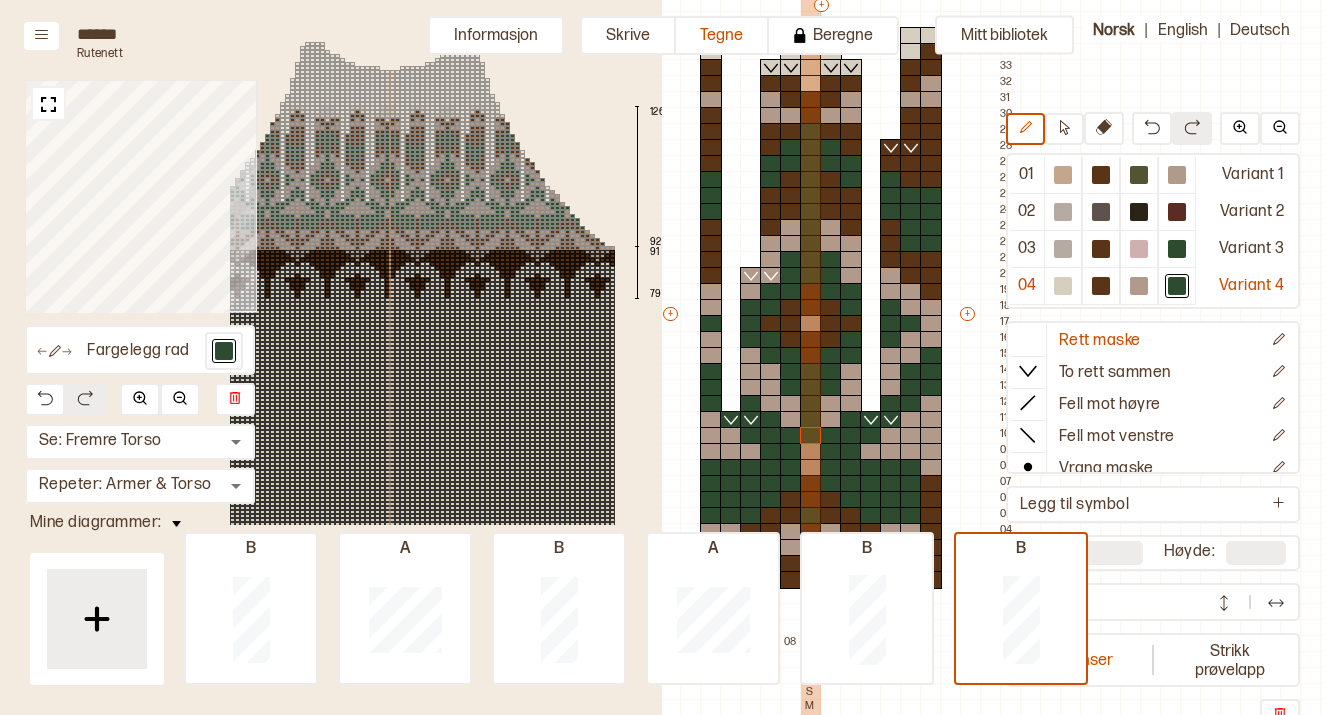 click on "07 XS S M L XL XXL XXXL" at bounding box center (810, 735) 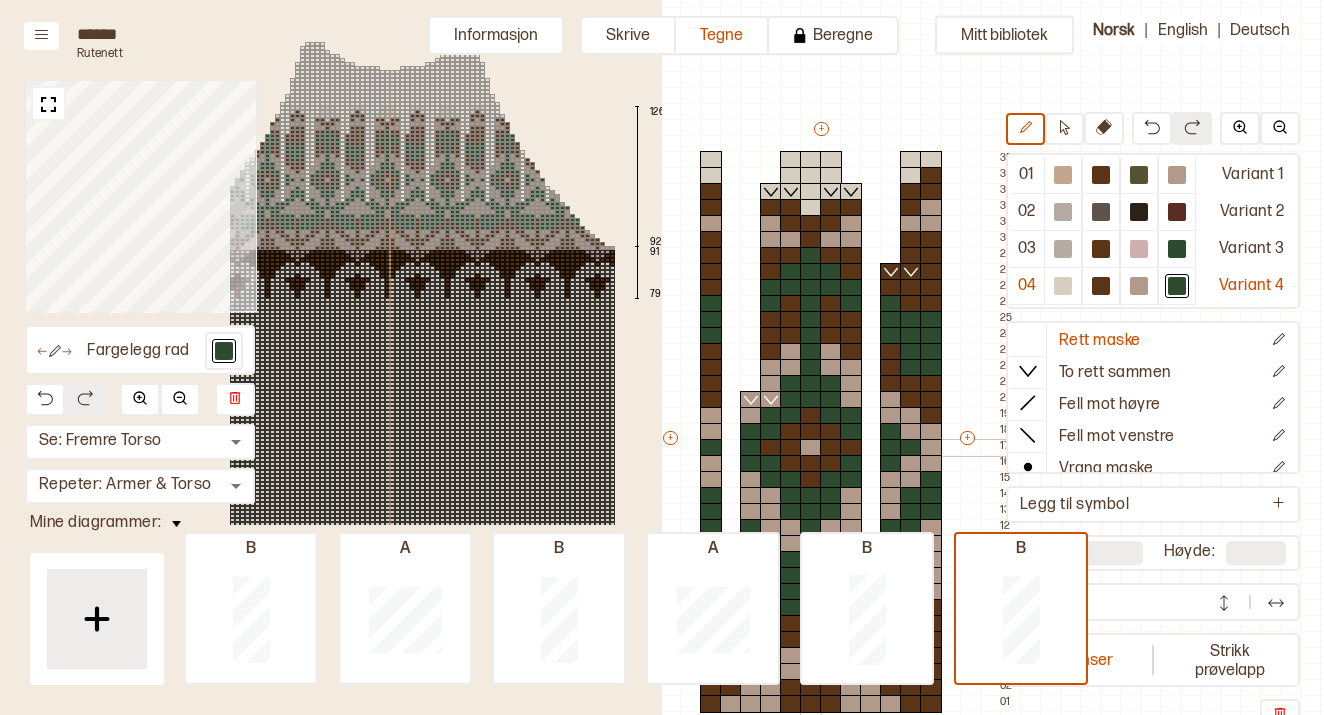 scroll, scrollTop: 78, scrollLeft: 502, axis: both 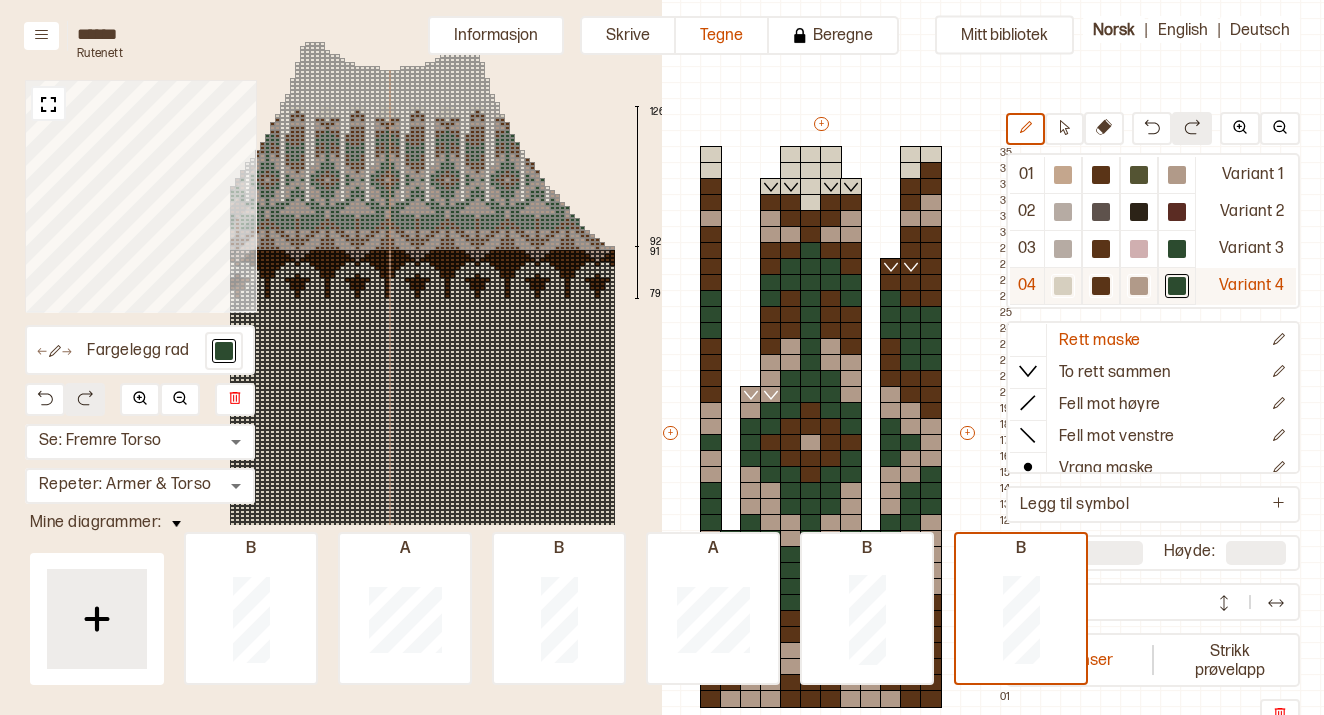 click at bounding box center [1063, 175] 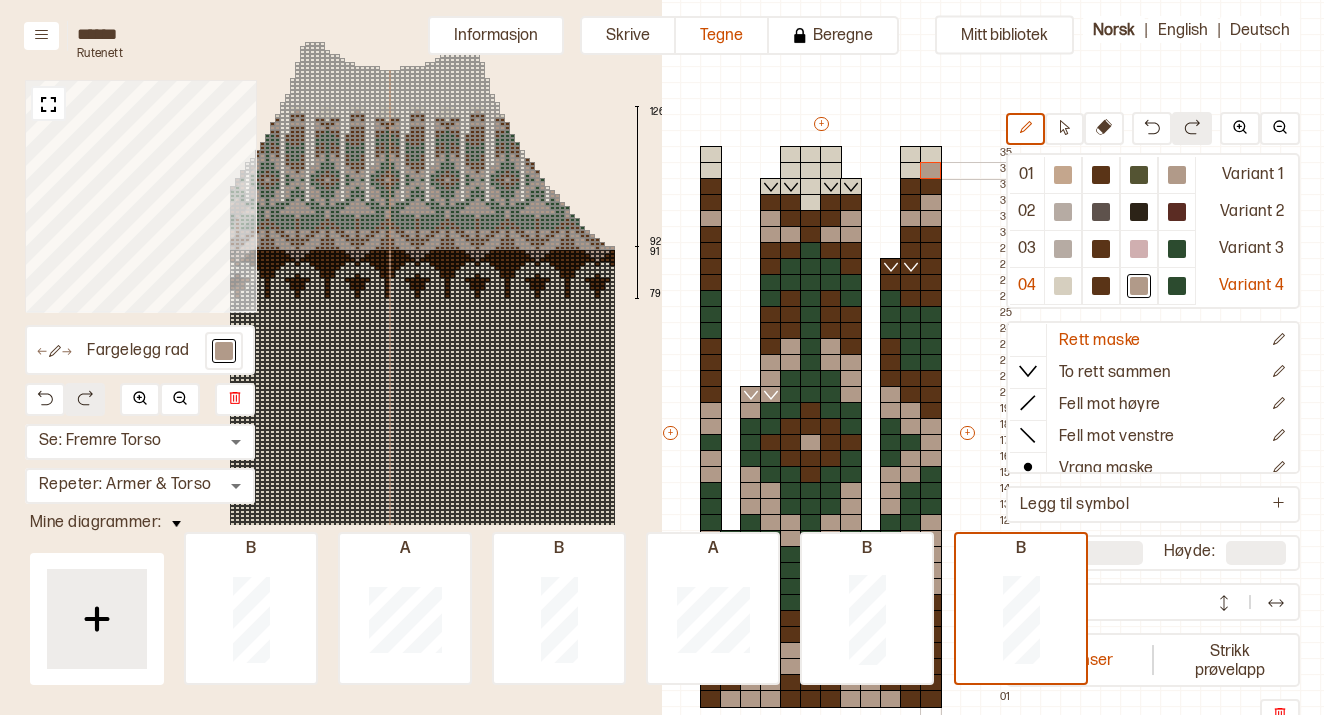 click at bounding box center (931, 171) 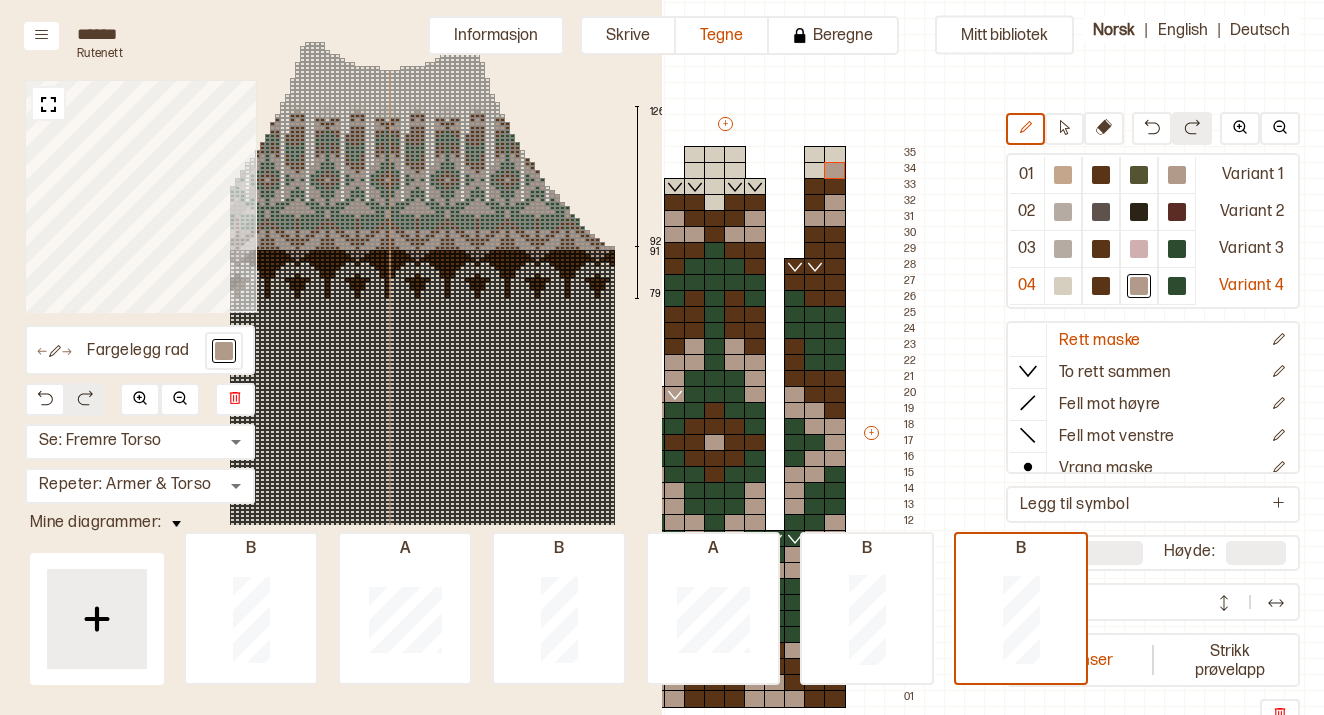 scroll, scrollTop: 78, scrollLeft: 579, axis: both 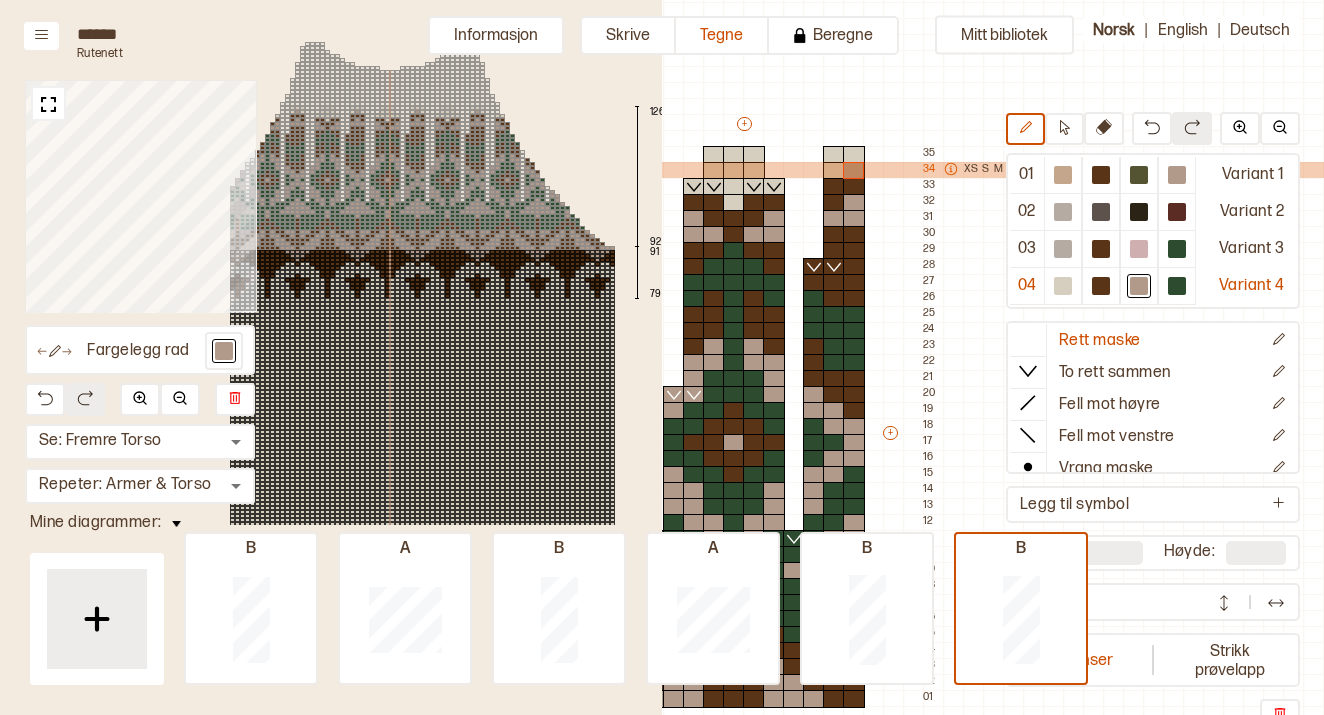 click at bounding box center [951, 169] 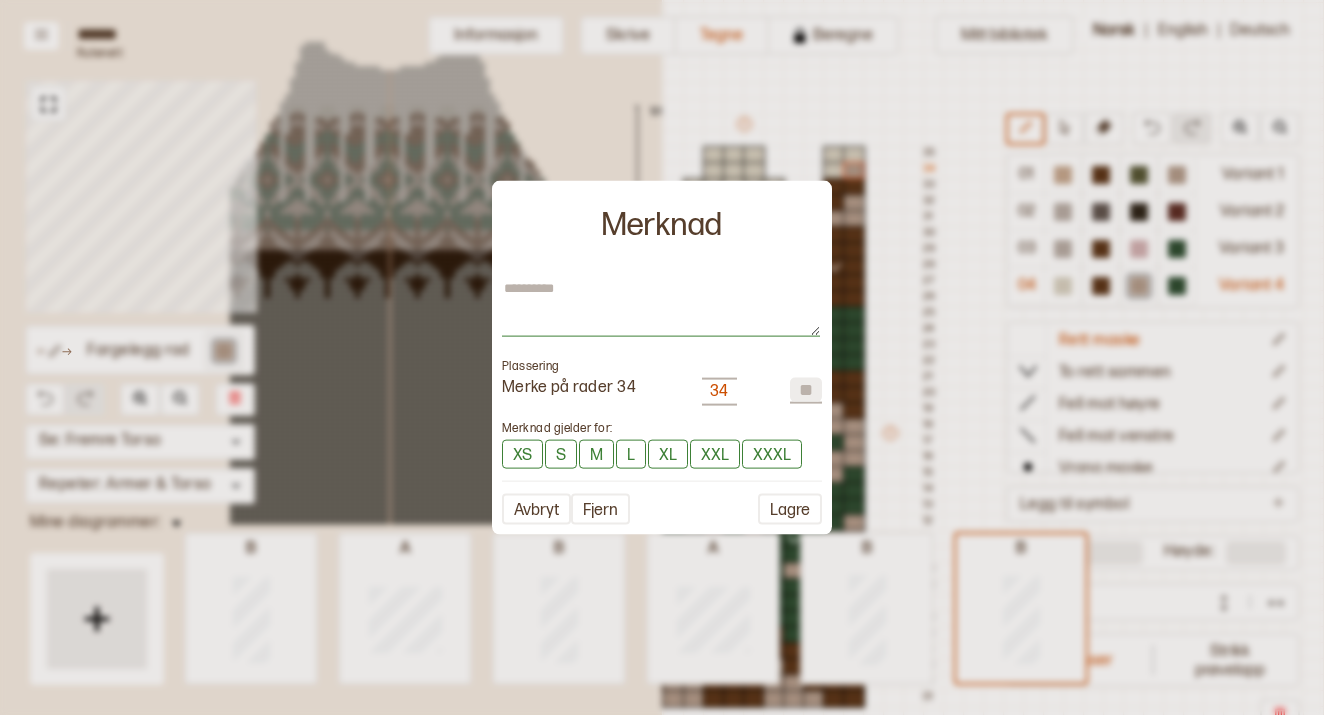 click at bounding box center [661, 308] 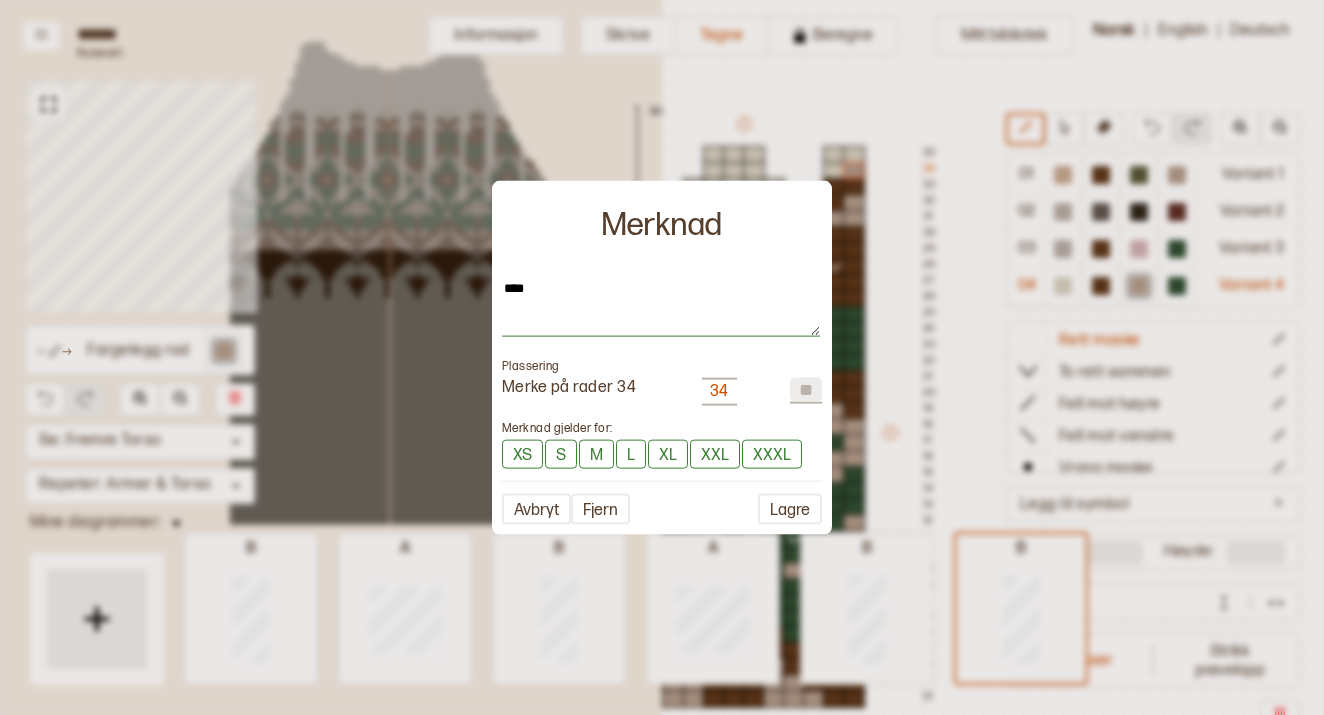 type on "*****" 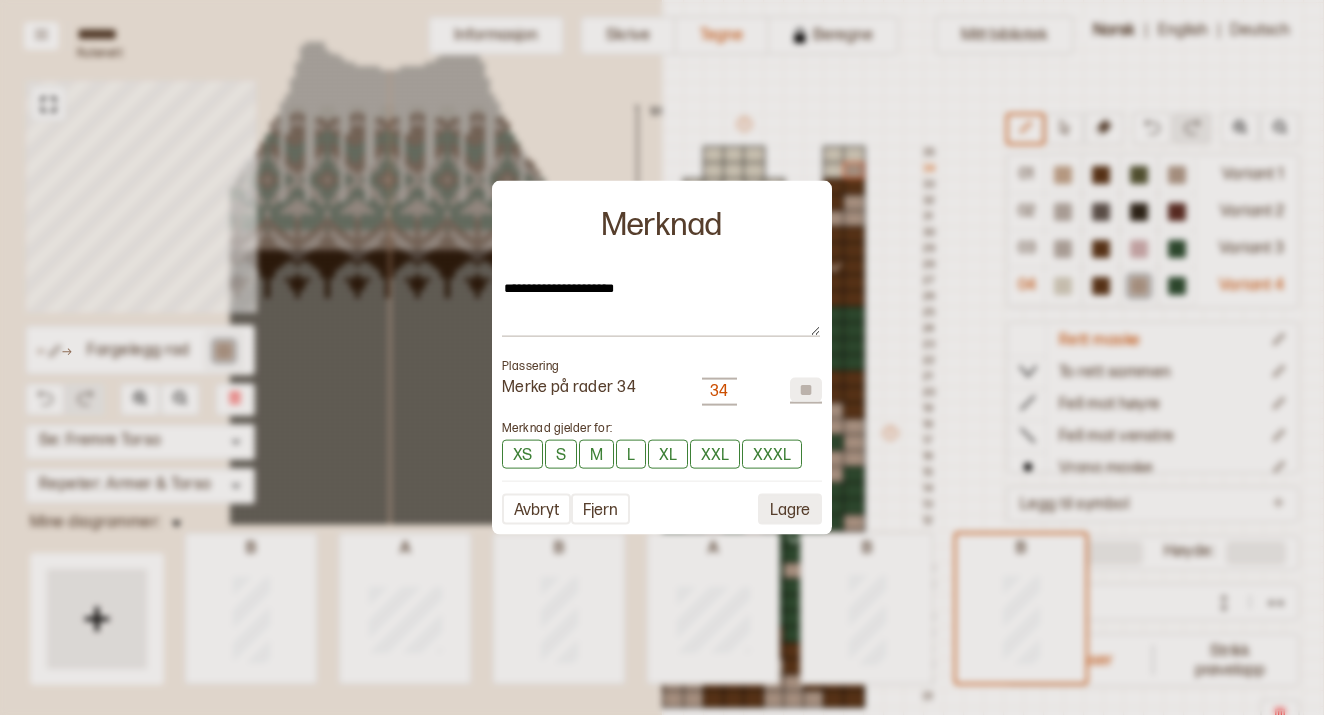 click on "Lagre" at bounding box center (600, 509) 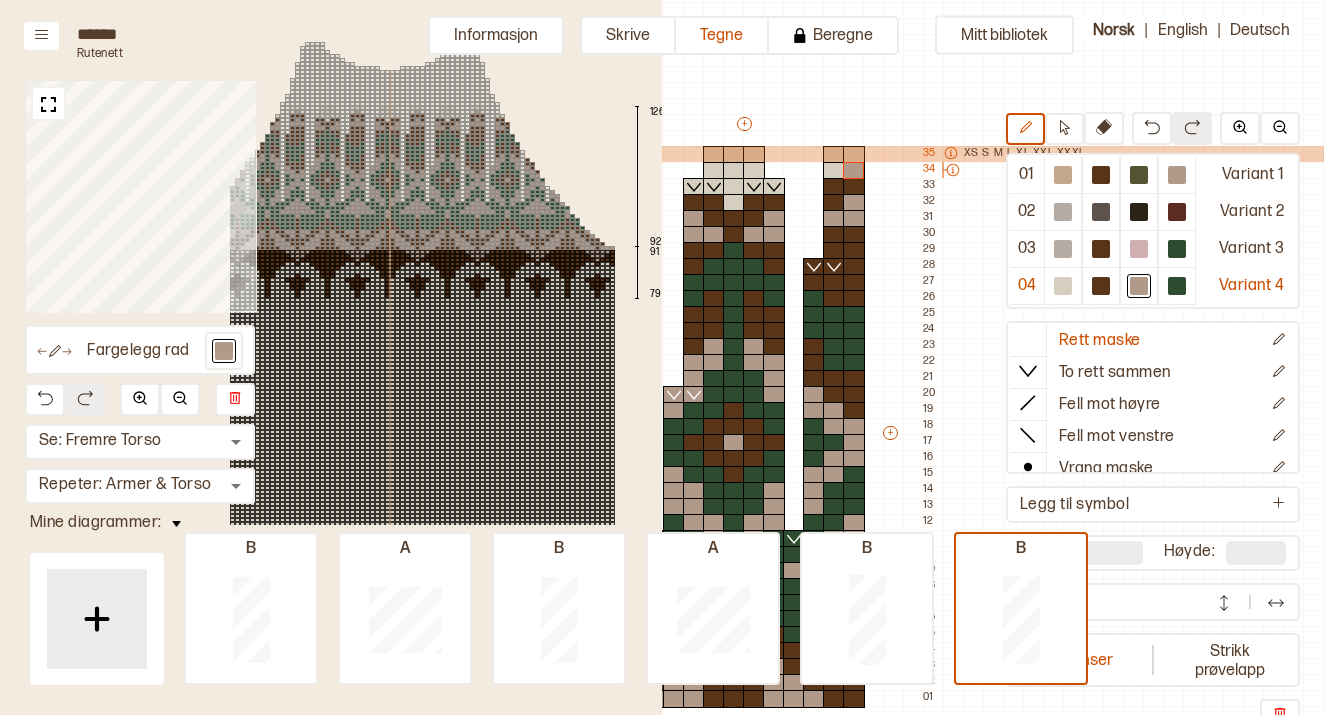 click at bounding box center (951, 153) 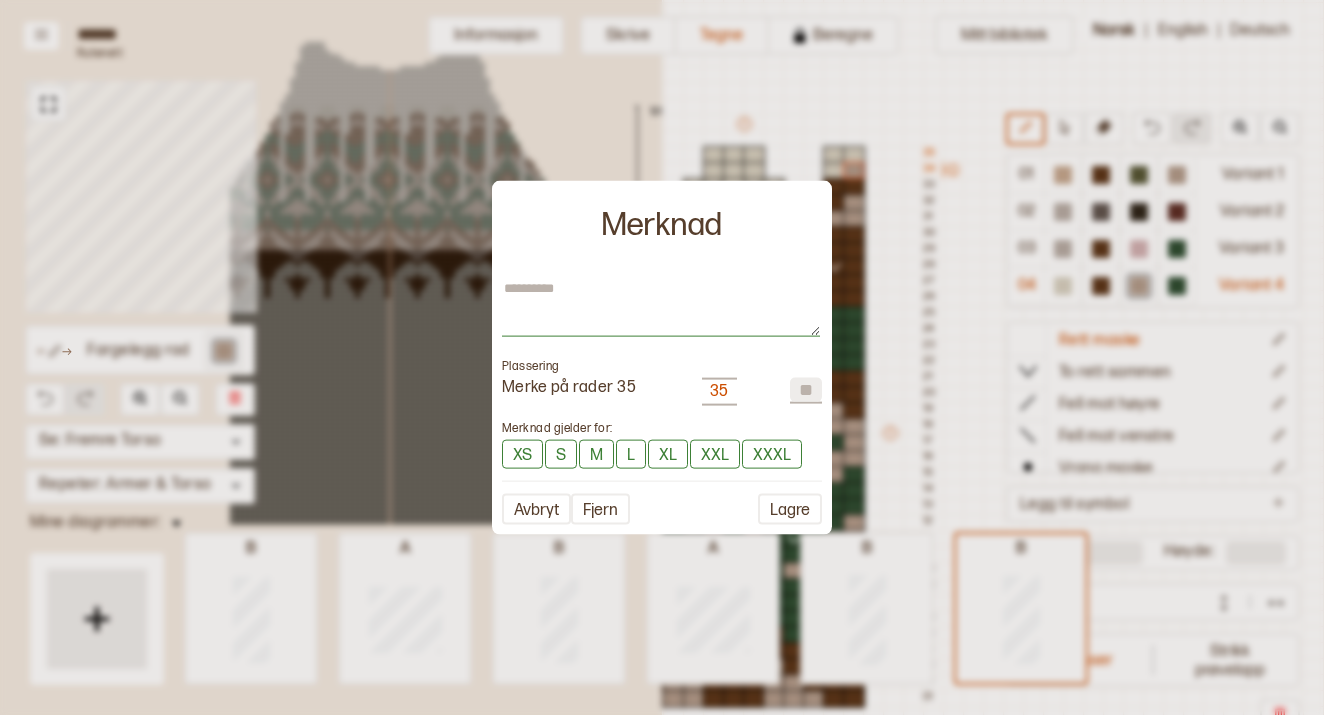 click at bounding box center (661, 308) 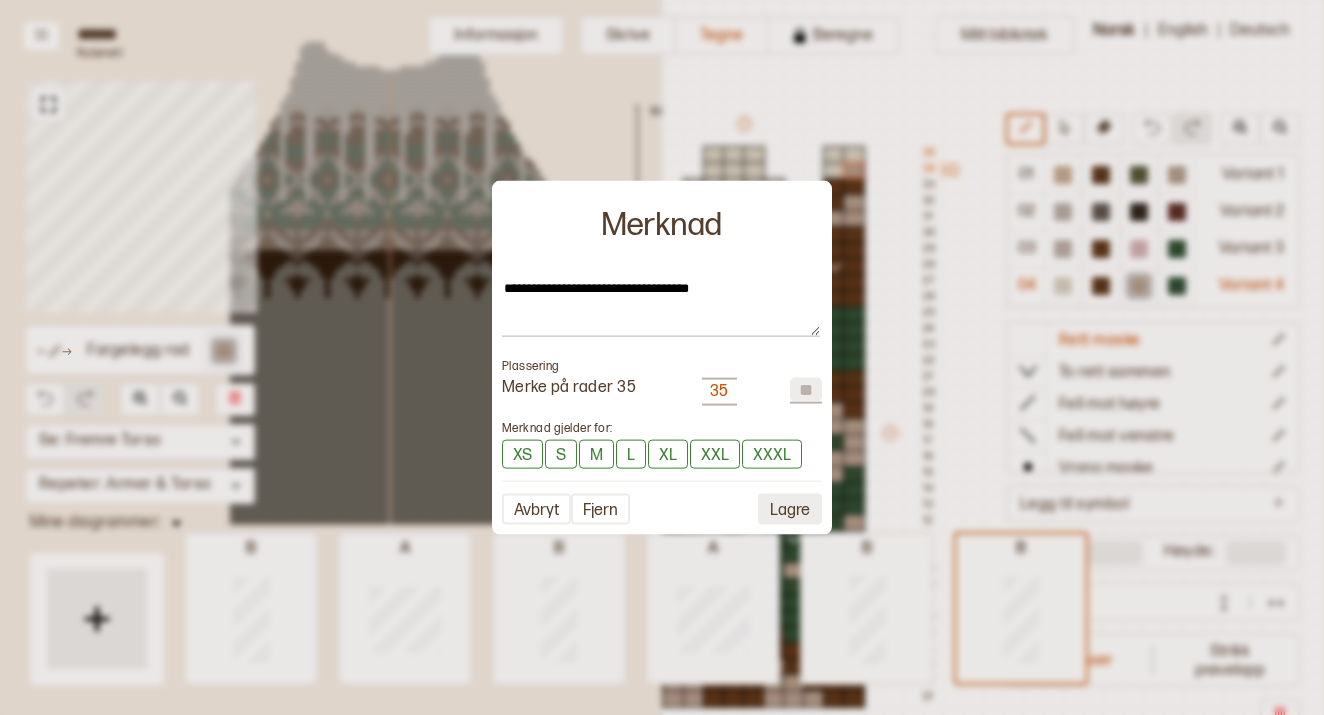 click on "Lagre" at bounding box center [600, 509] 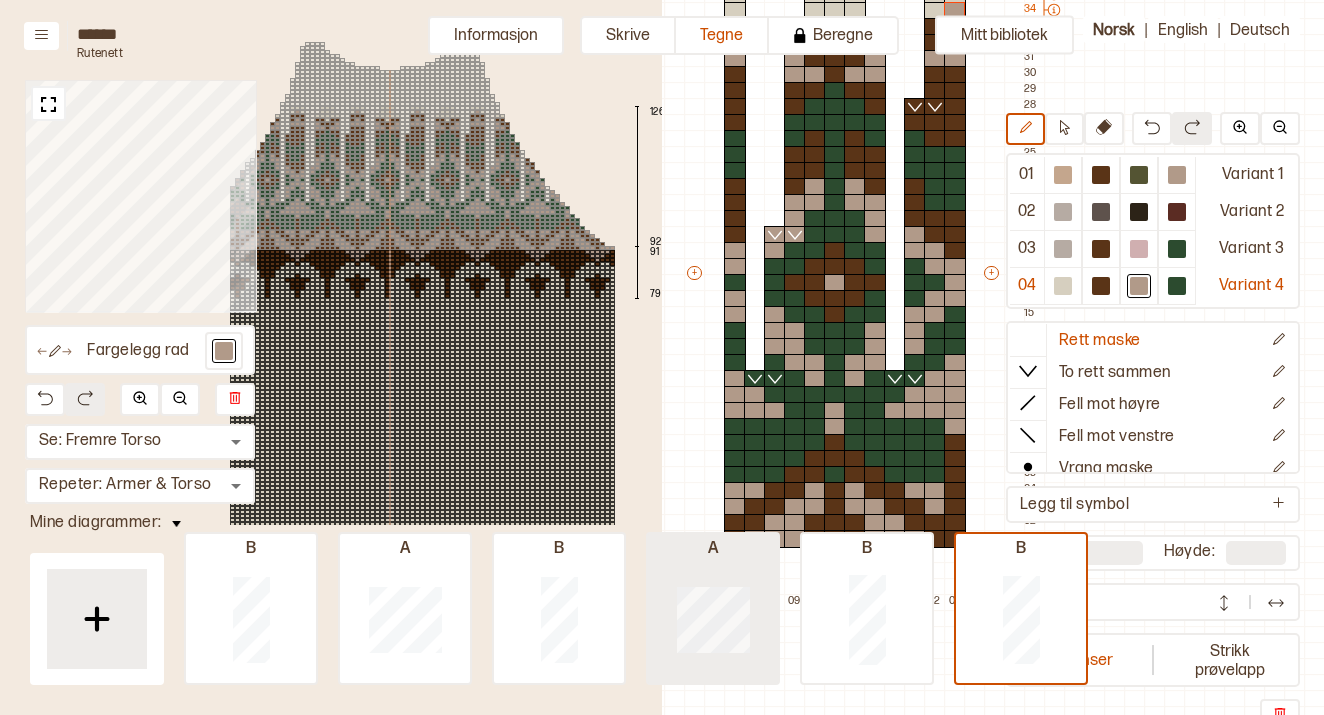 scroll, scrollTop: 239, scrollLeft: 477, axis: both 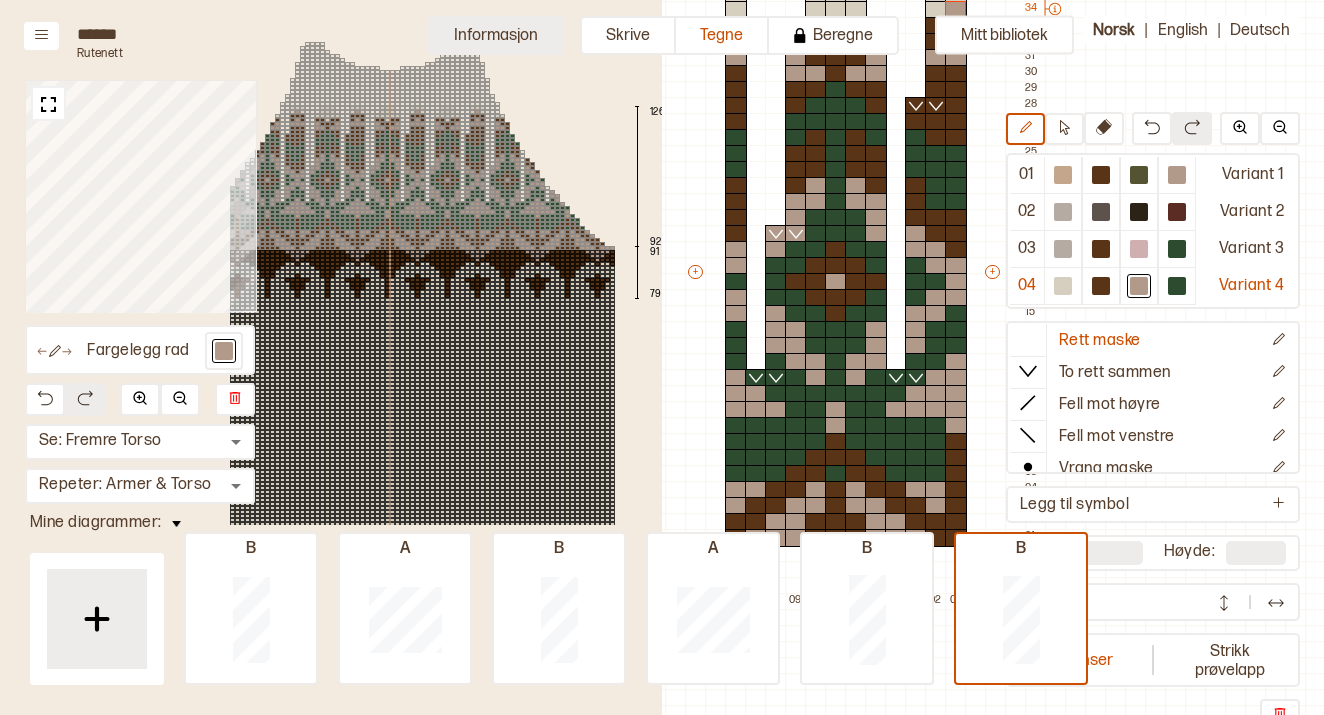 click on "Informasjon" at bounding box center (496, 35) 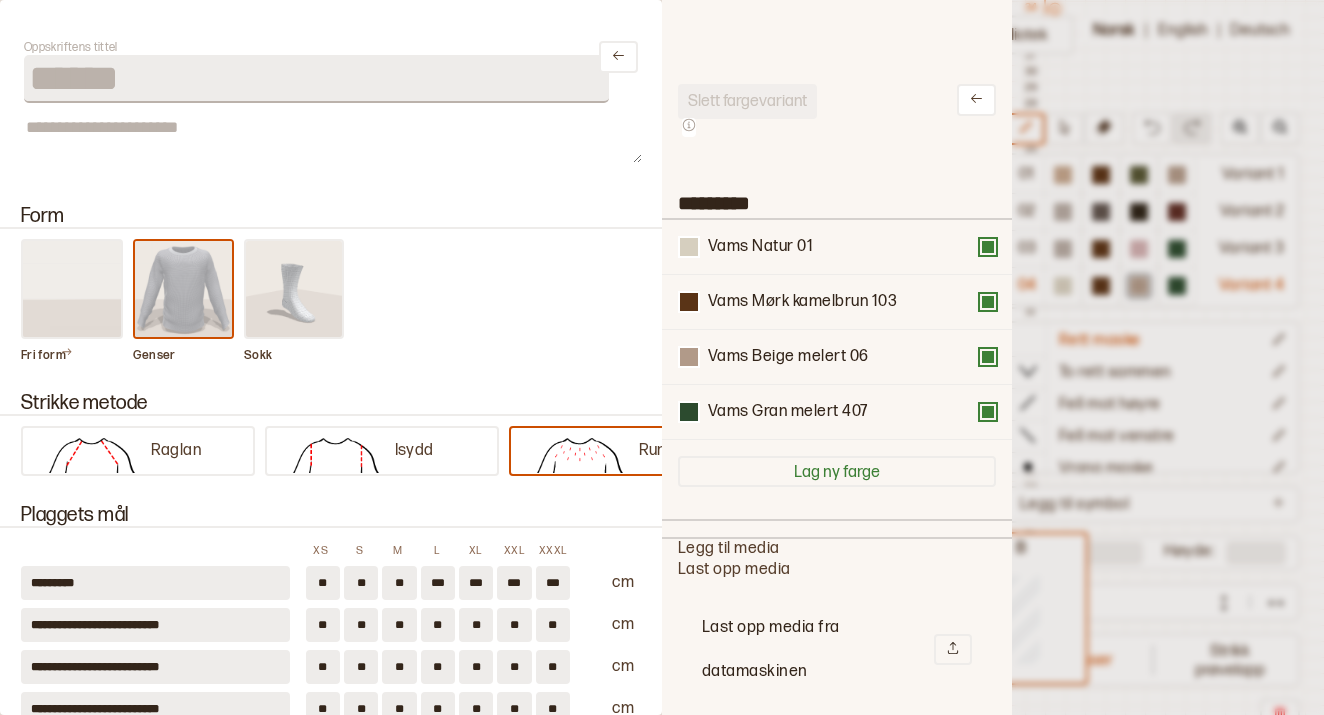 click at bounding box center (72, 289) 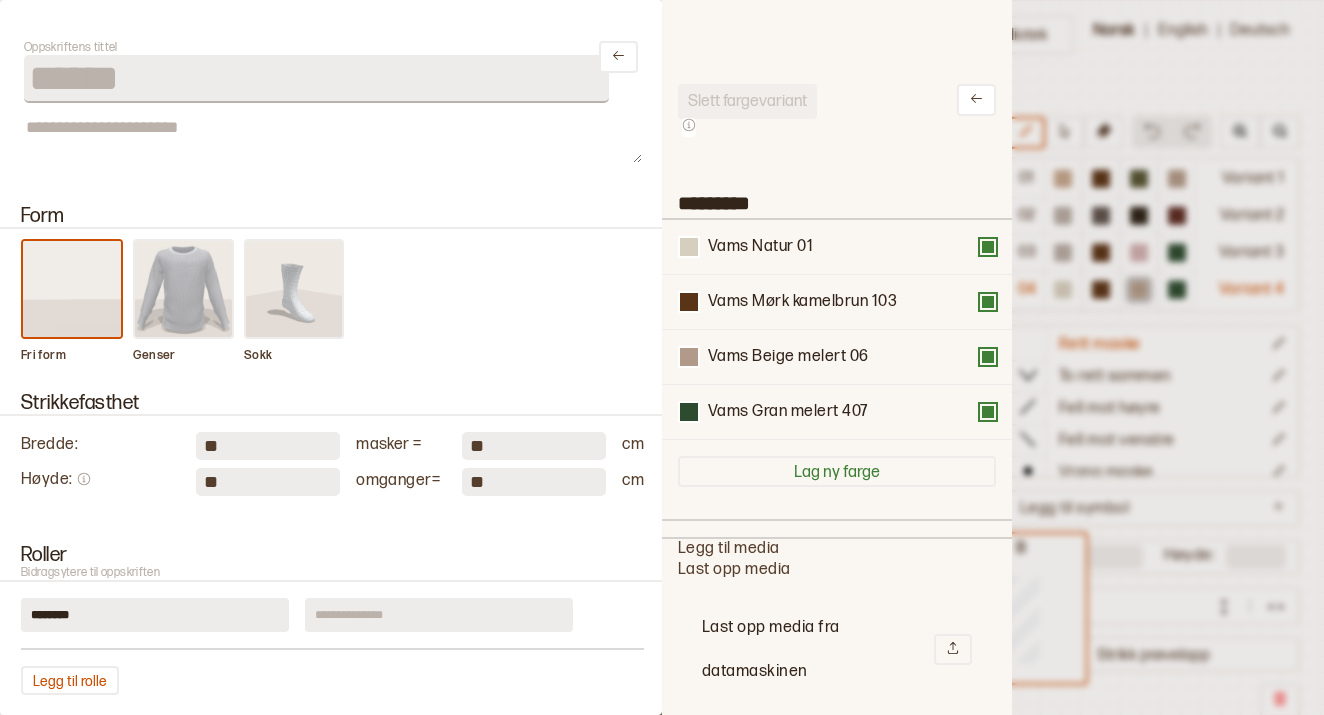 click at bounding box center (662, 357) 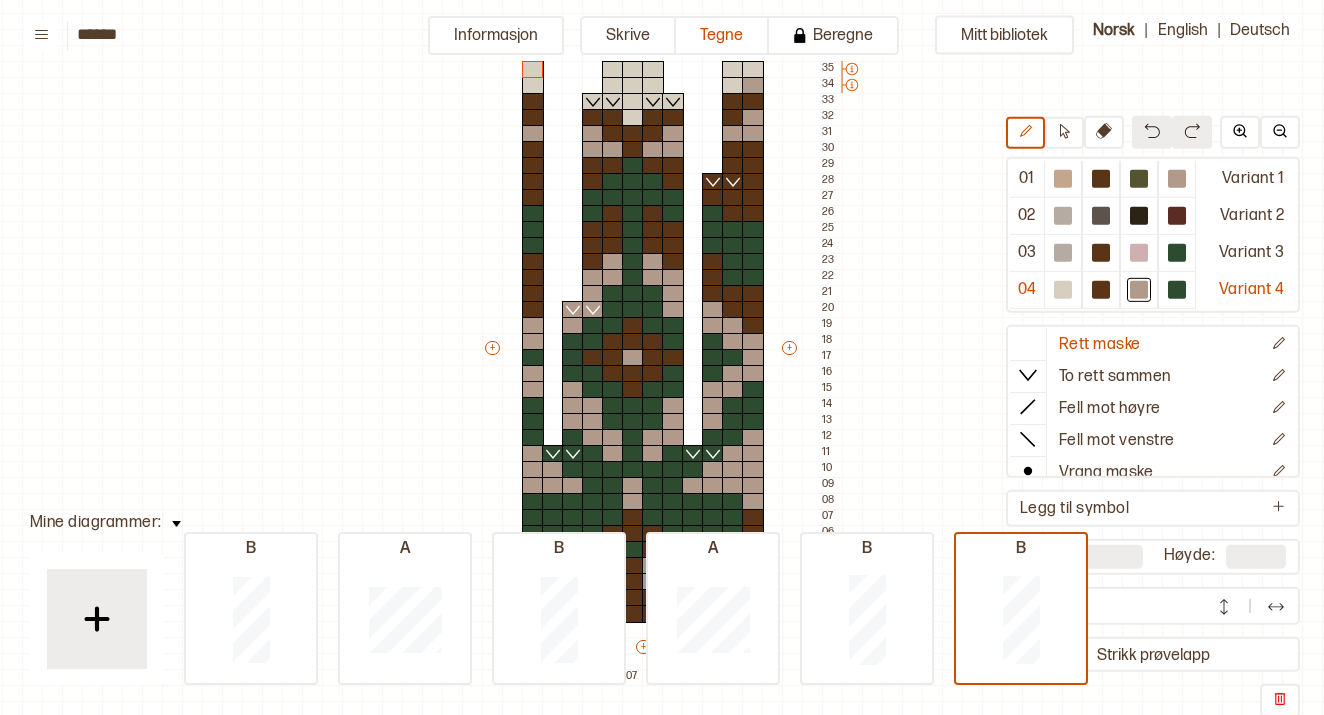 scroll, scrollTop: 223, scrollLeft: 18, axis: both 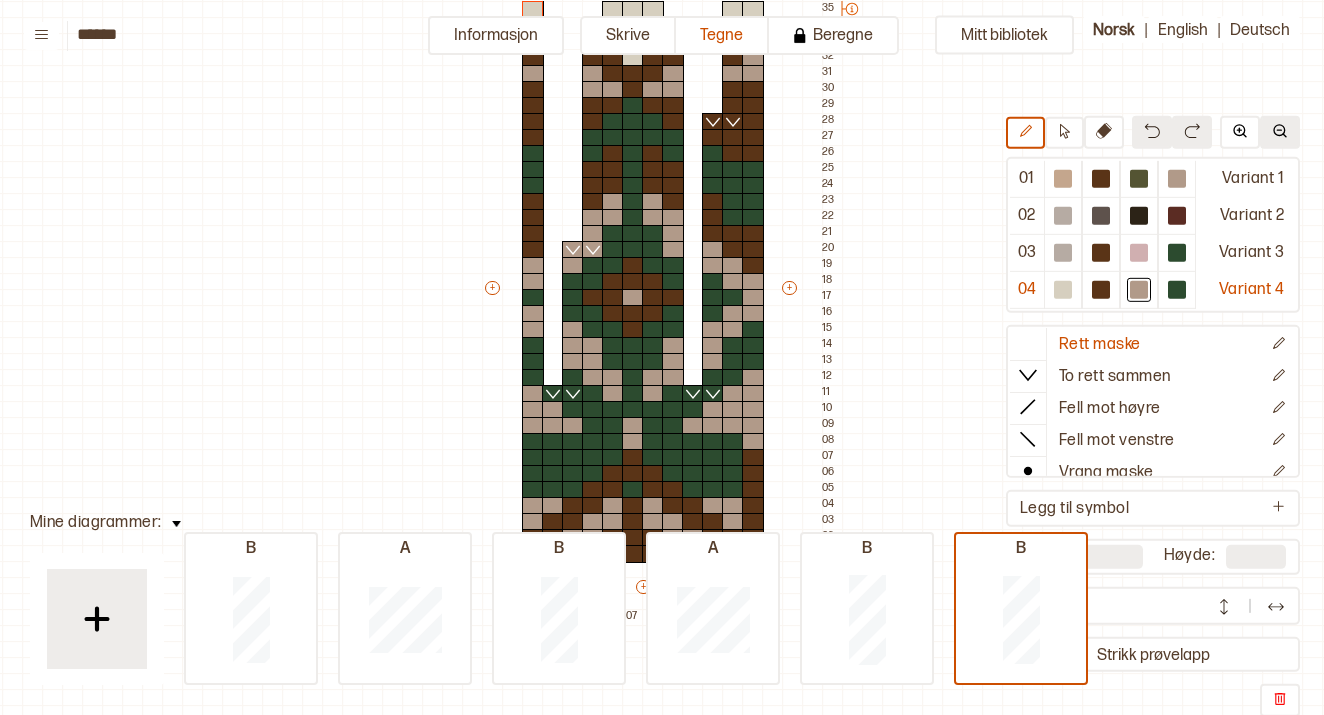 click at bounding box center (1280, 132) 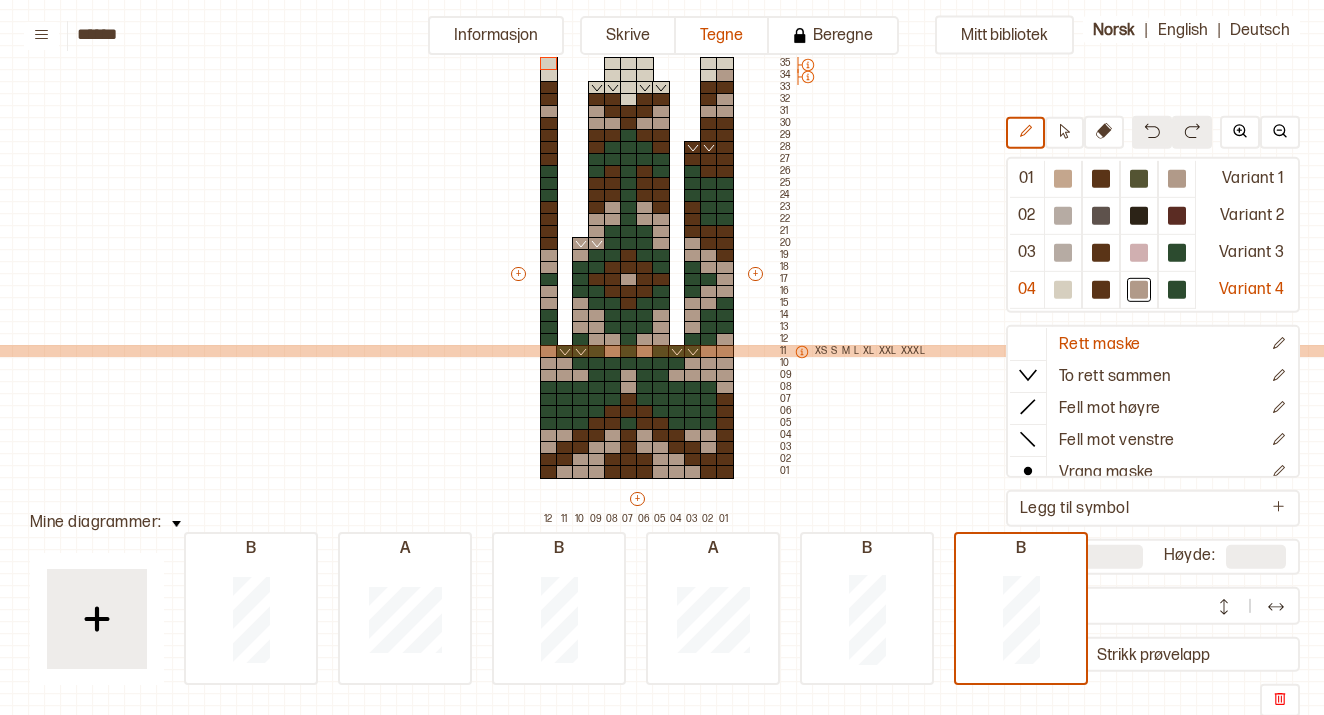 scroll, scrollTop: 153, scrollLeft: 20, axis: both 